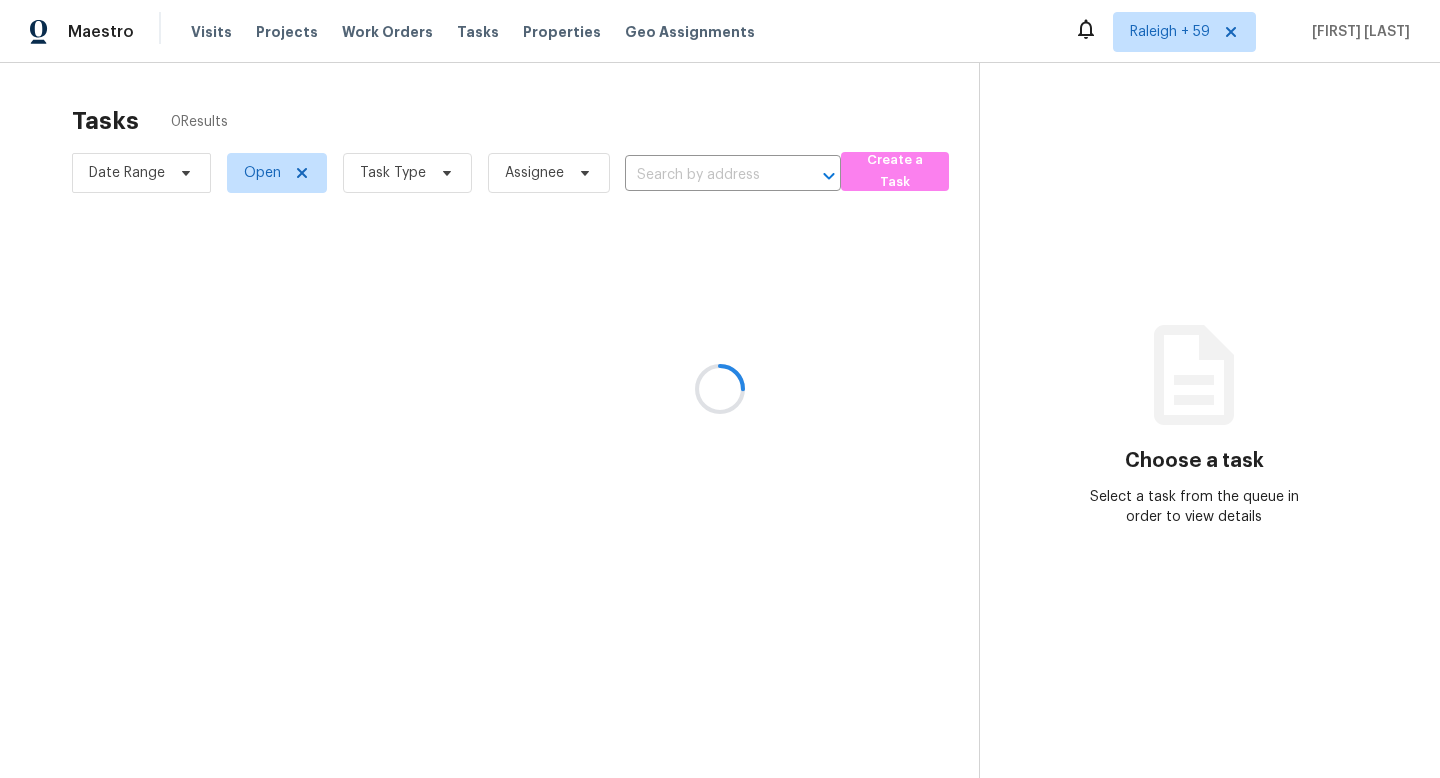 scroll, scrollTop: 0, scrollLeft: 0, axis: both 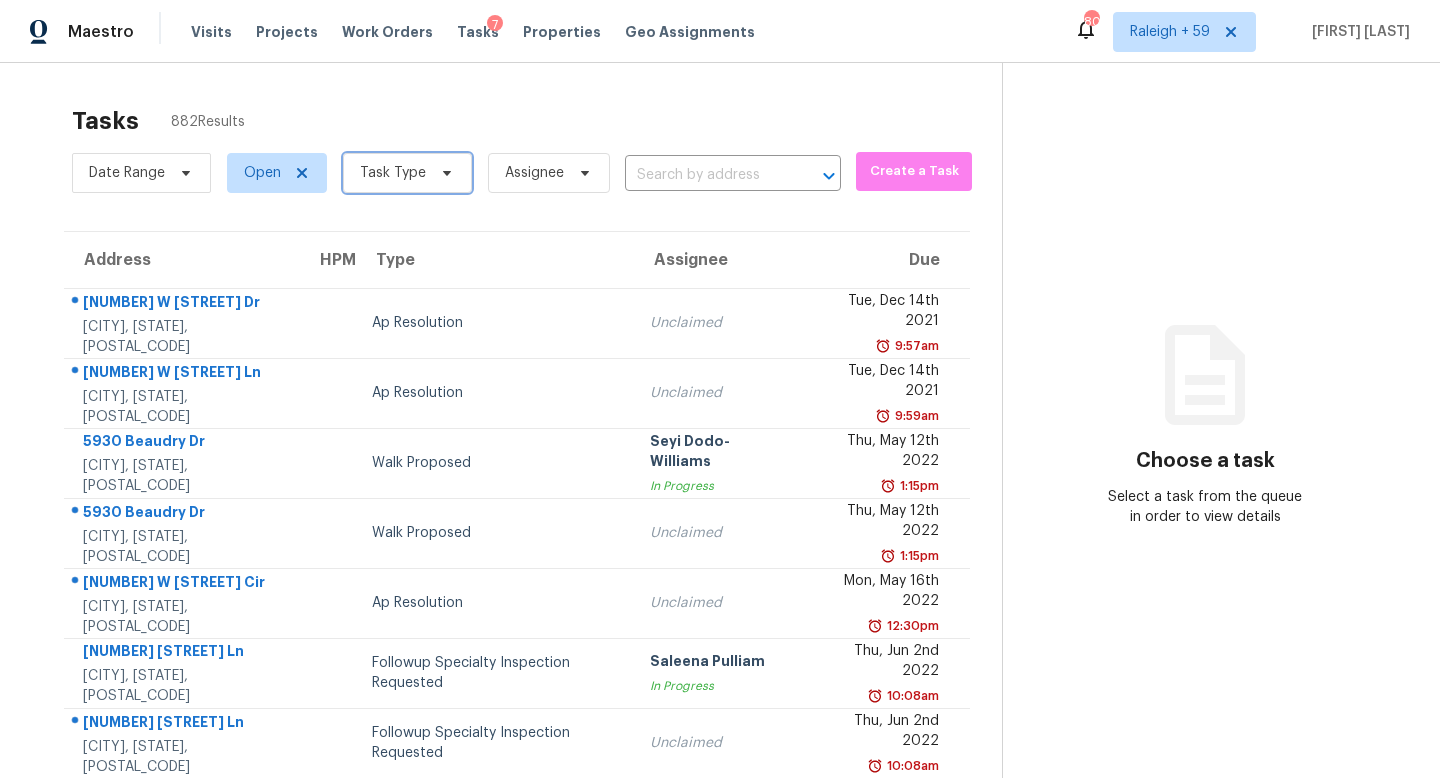 click on "Task Type" at bounding box center (393, 173) 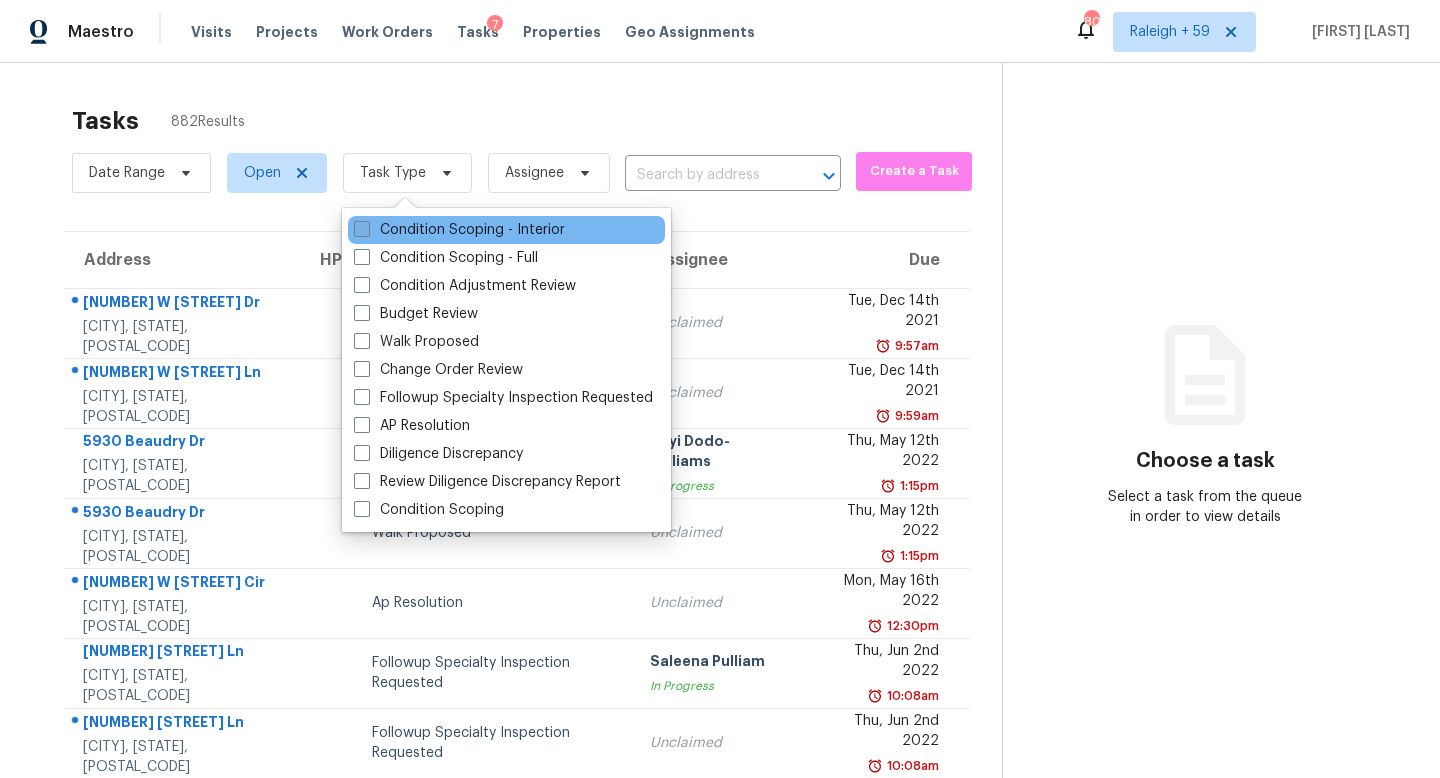 click on "Condition Scoping - Interior" at bounding box center [459, 230] 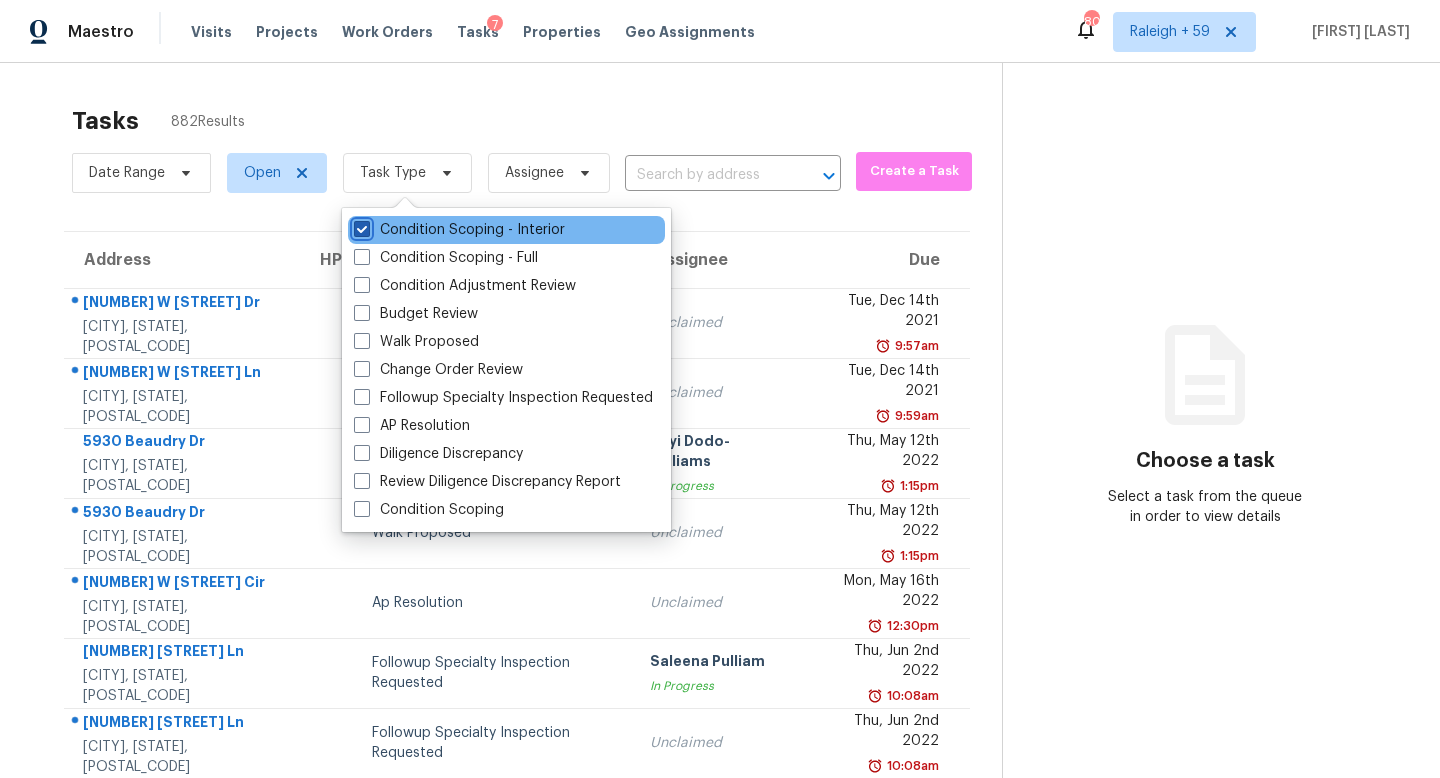 checkbox on "true" 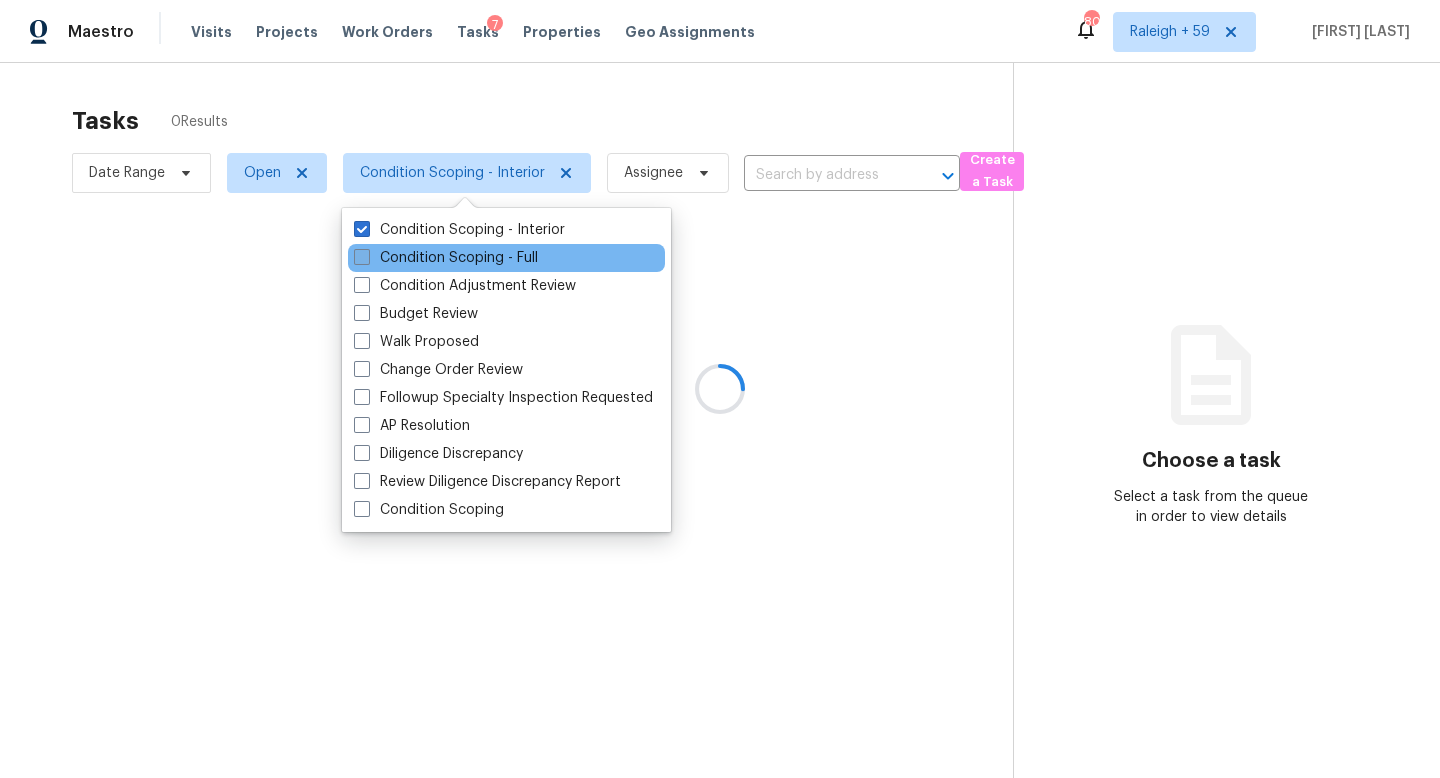 click on "Condition Scoping - Full" at bounding box center [446, 258] 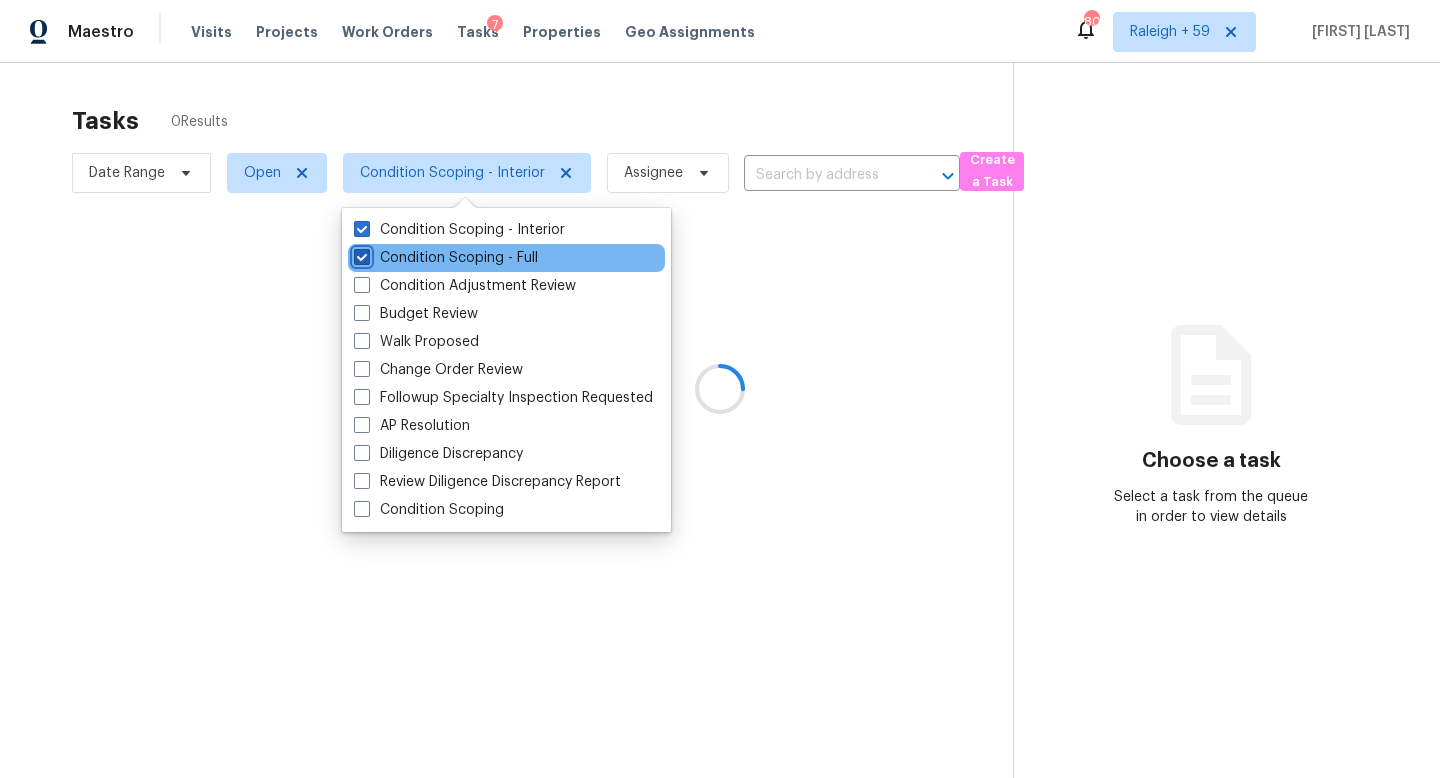 checkbox on "true" 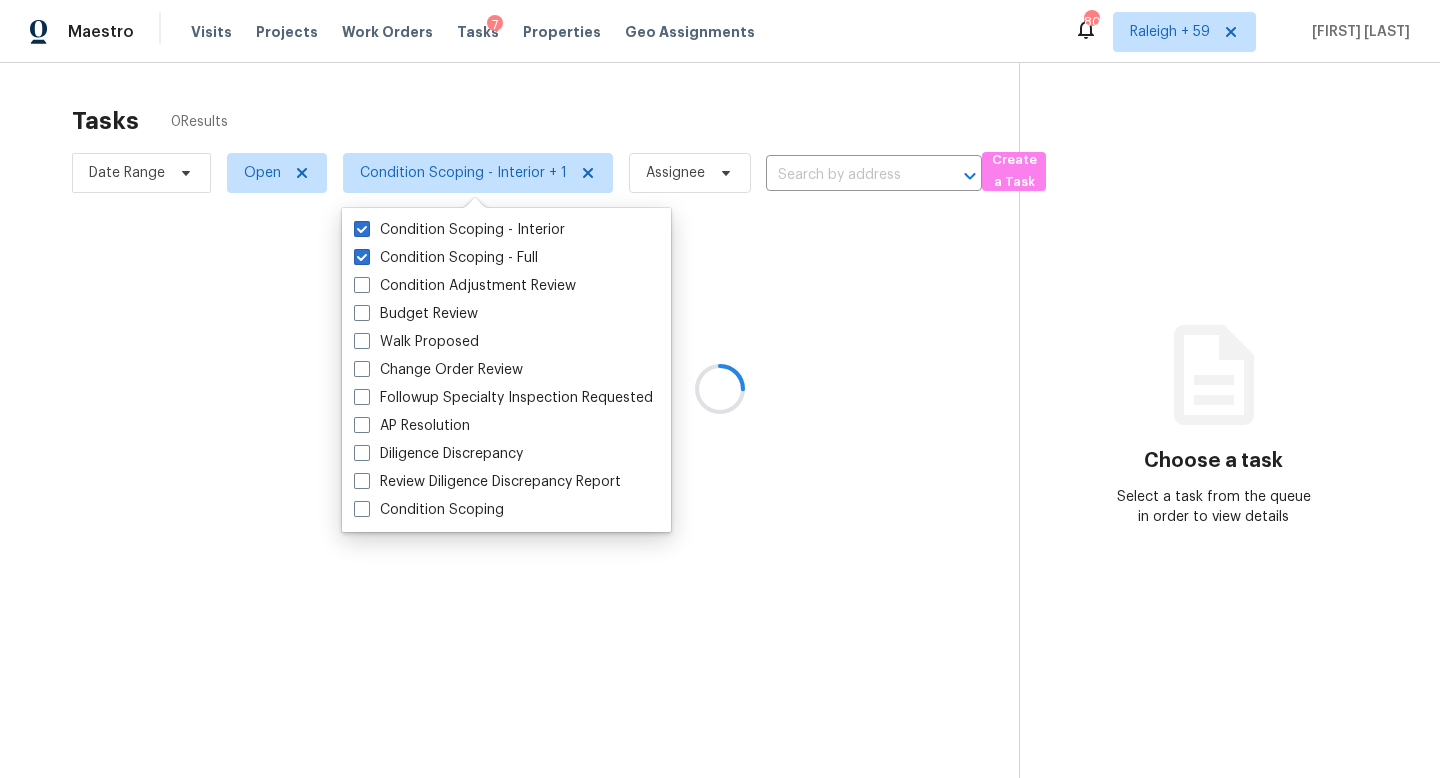 click at bounding box center [720, 389] 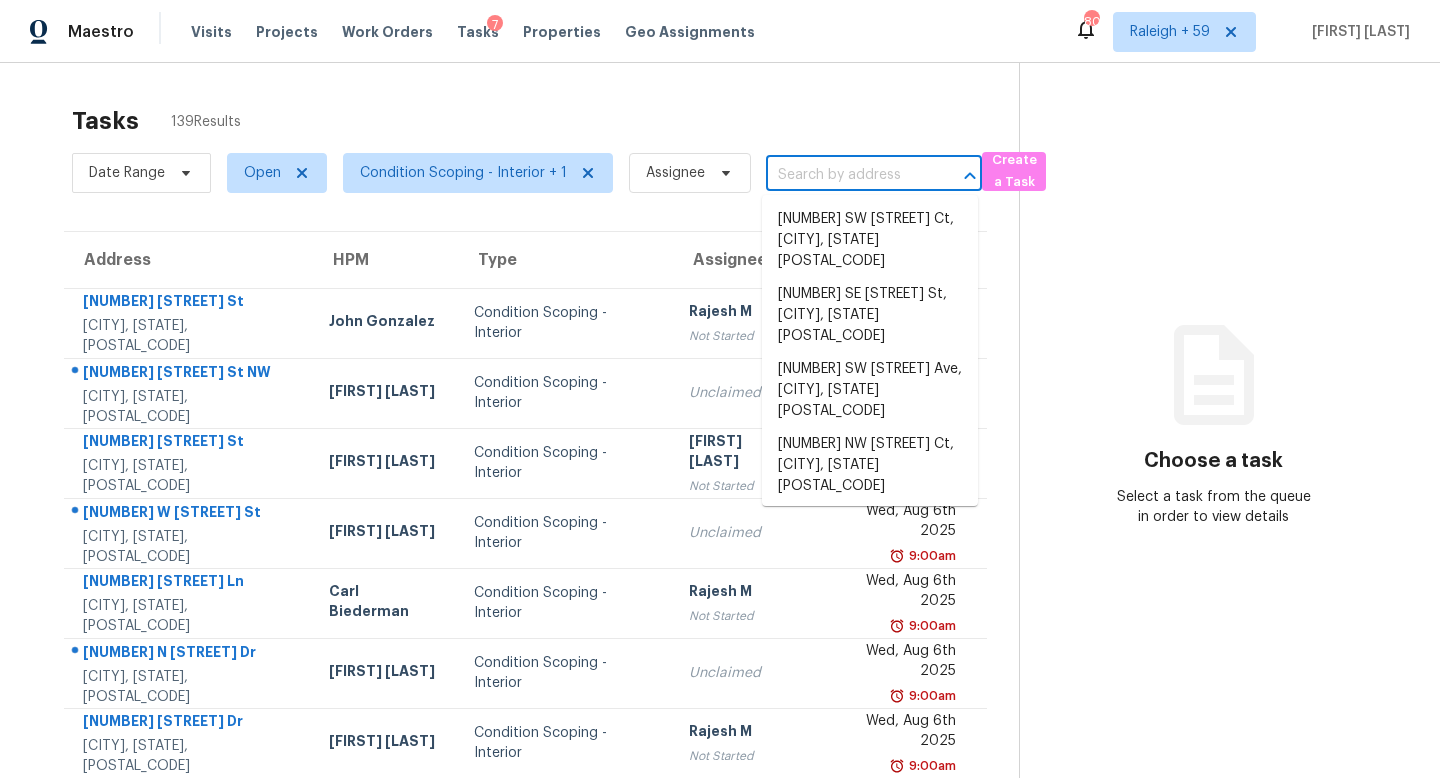 click at bounding box center [846, 175] 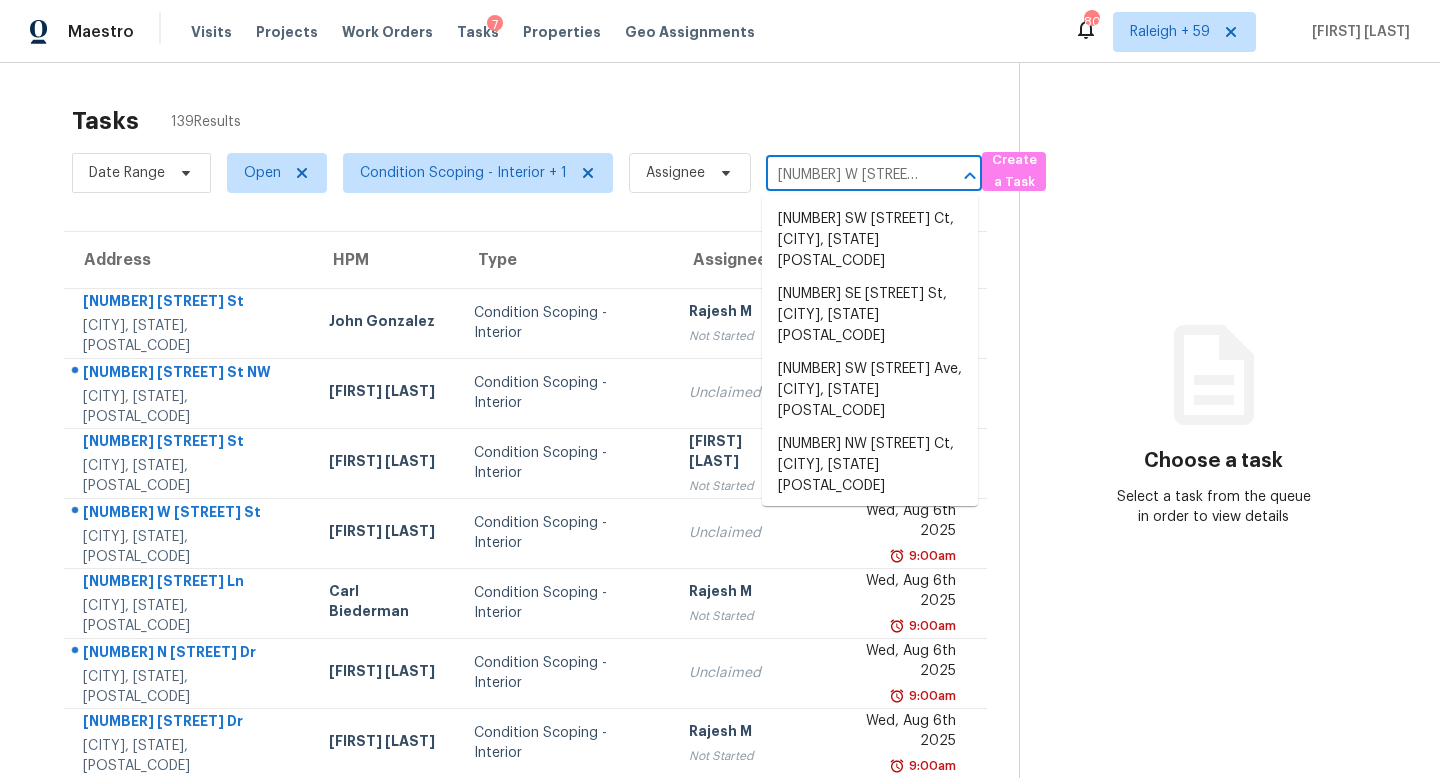 scroll, scrollTop: 0, scrollLeft: 159, axis: horizontal 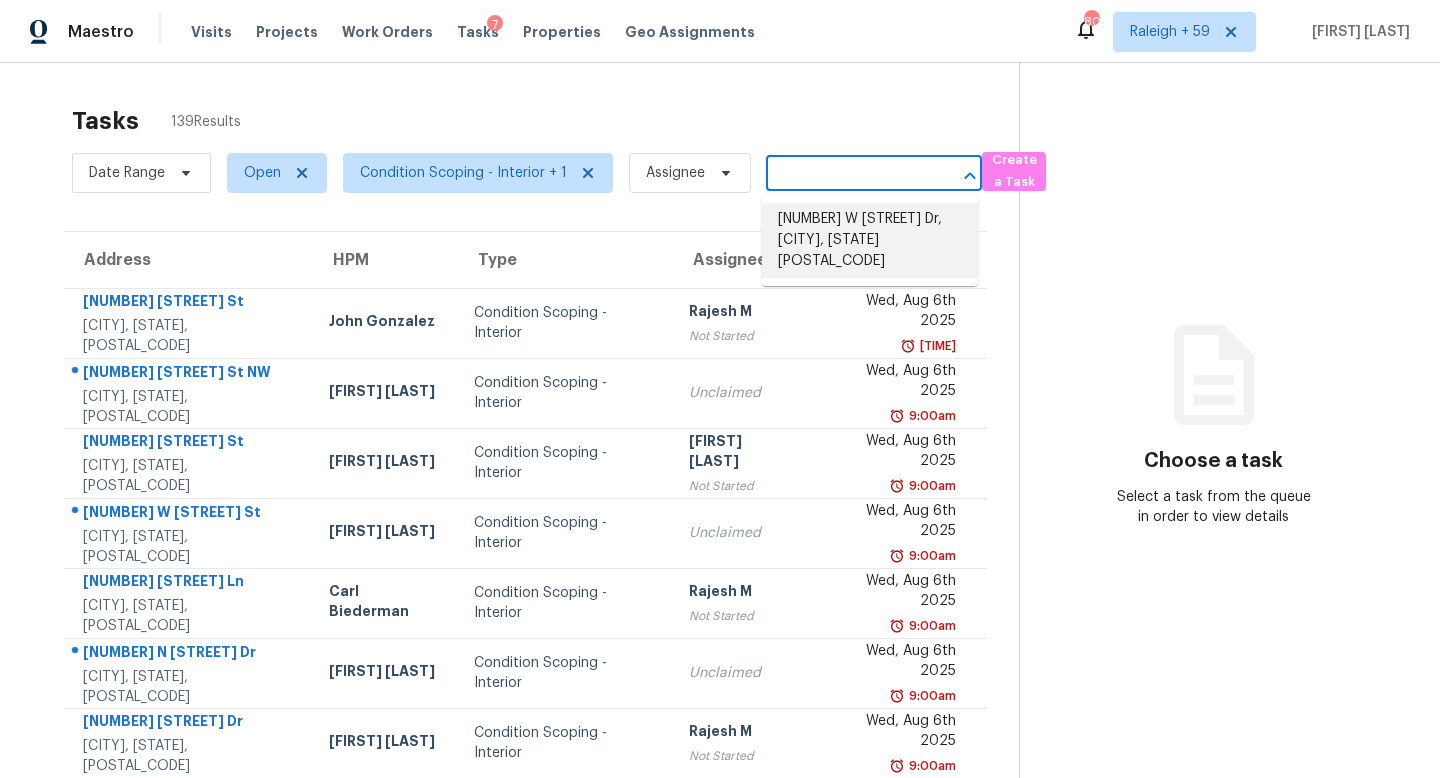 click on "[NUMBER] [STREET], [CITY], [STATE] [POSTAL_CODE]" at bounding box center (870, 240) 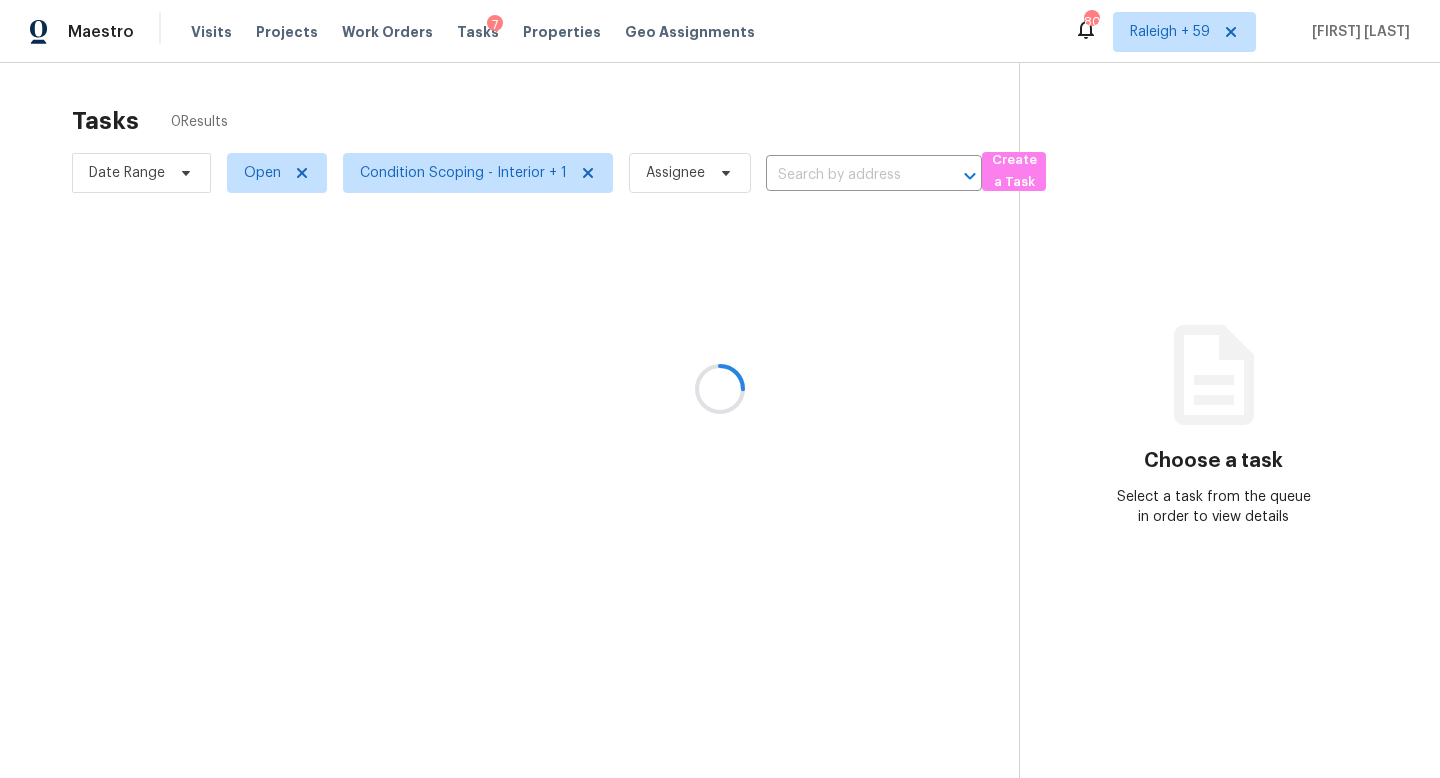 type on "[NUMBER] [STREET], [CITY], [STATE] [POSTAL_CODE]" 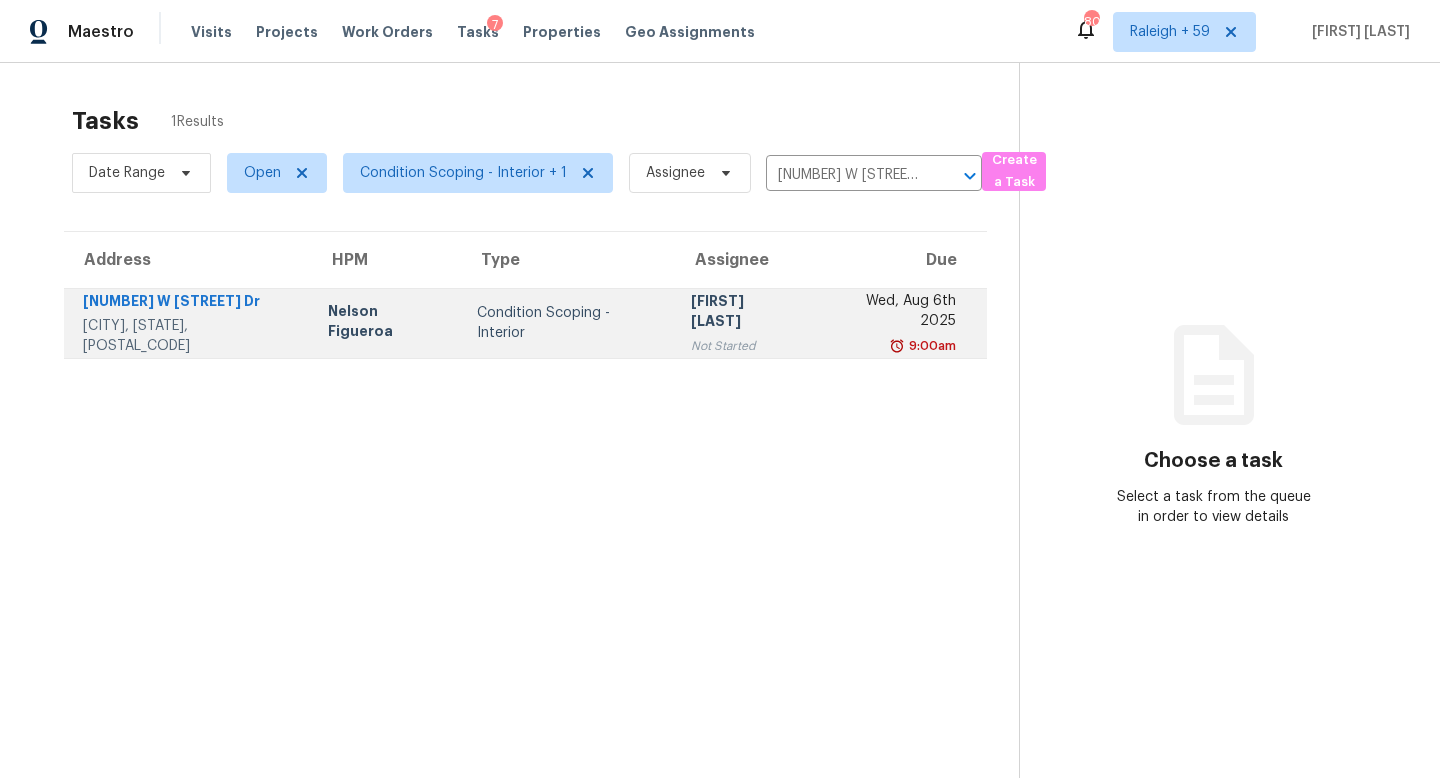 click on "Not Started" at bounding box center [743, 346] 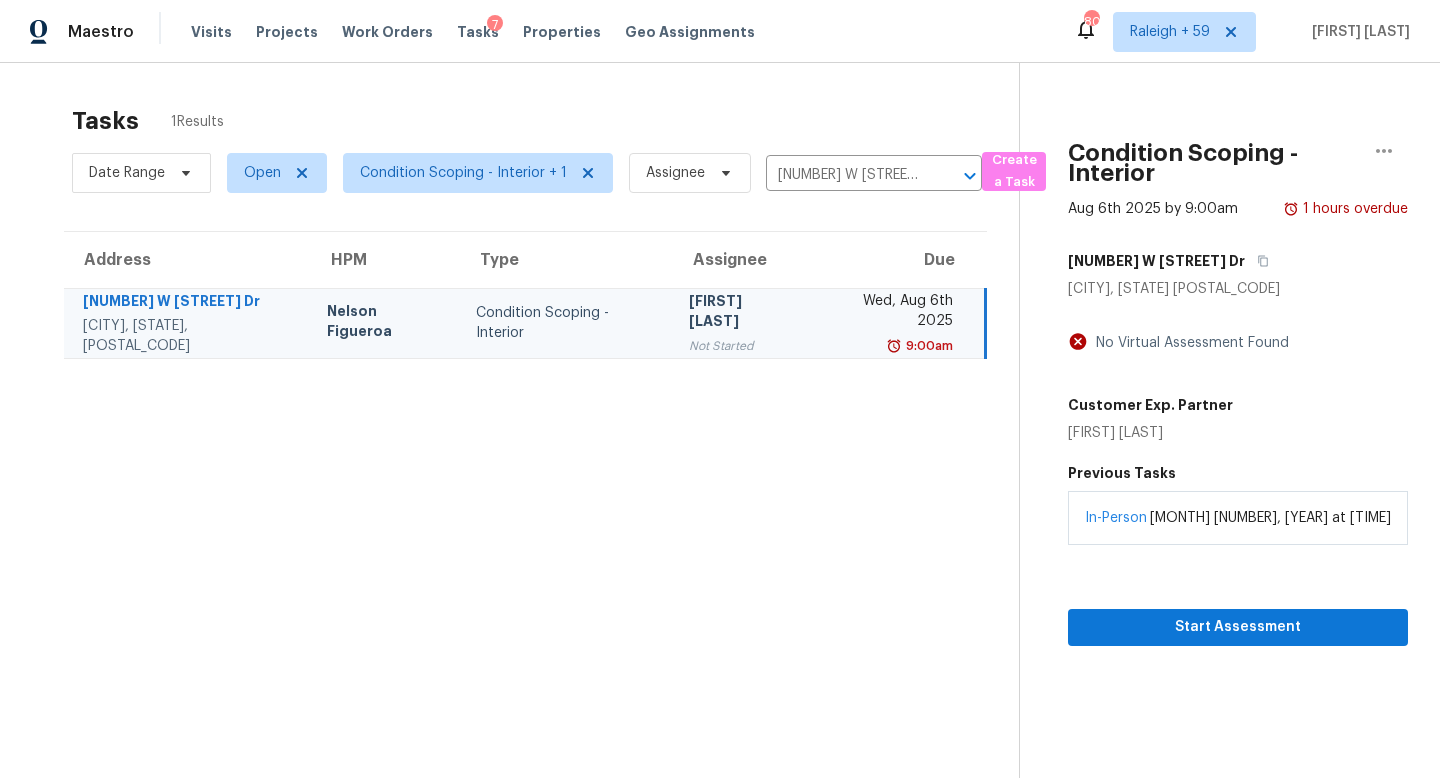 click on "Start Assessment" at bounding box center (1238, 595) 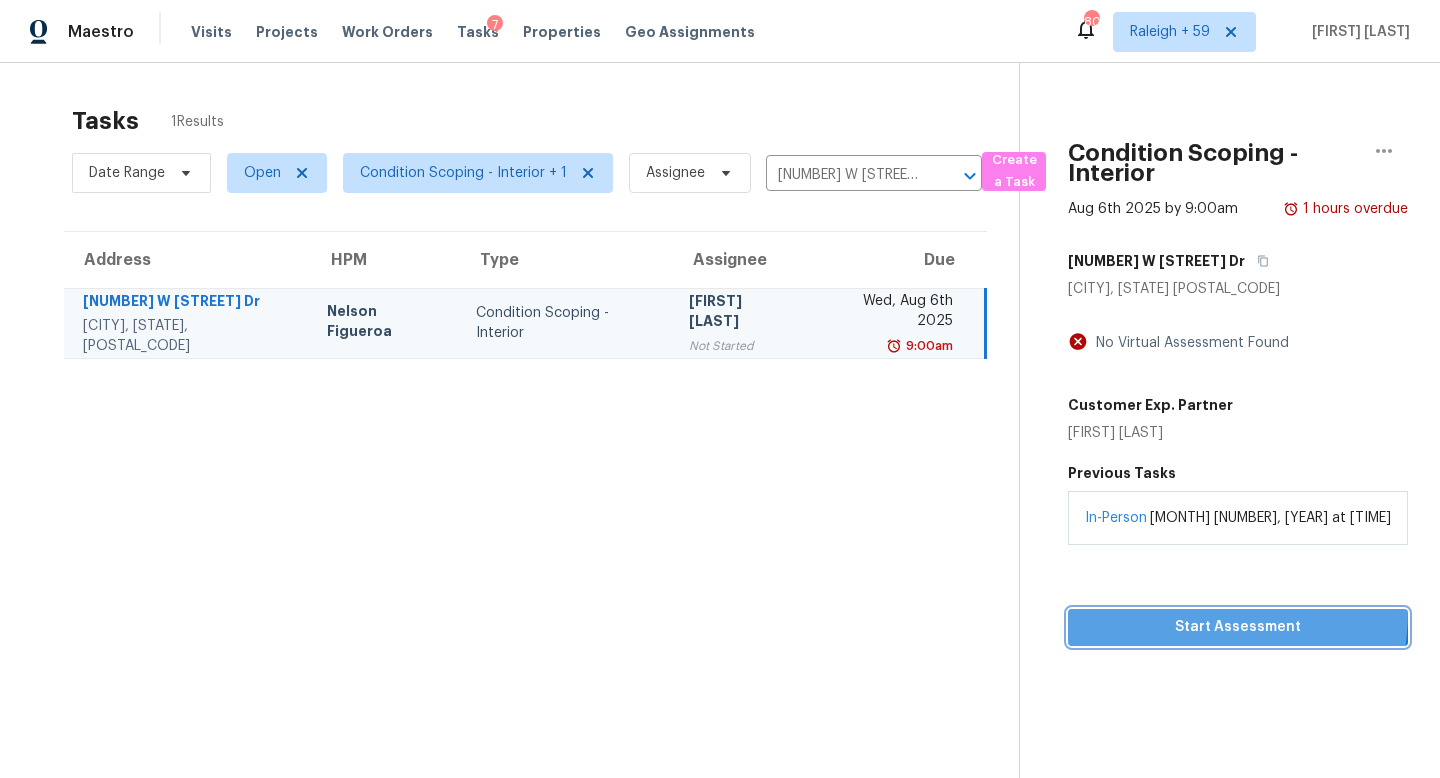 click on "Start Assessment" at bounding box center [1238, 627] 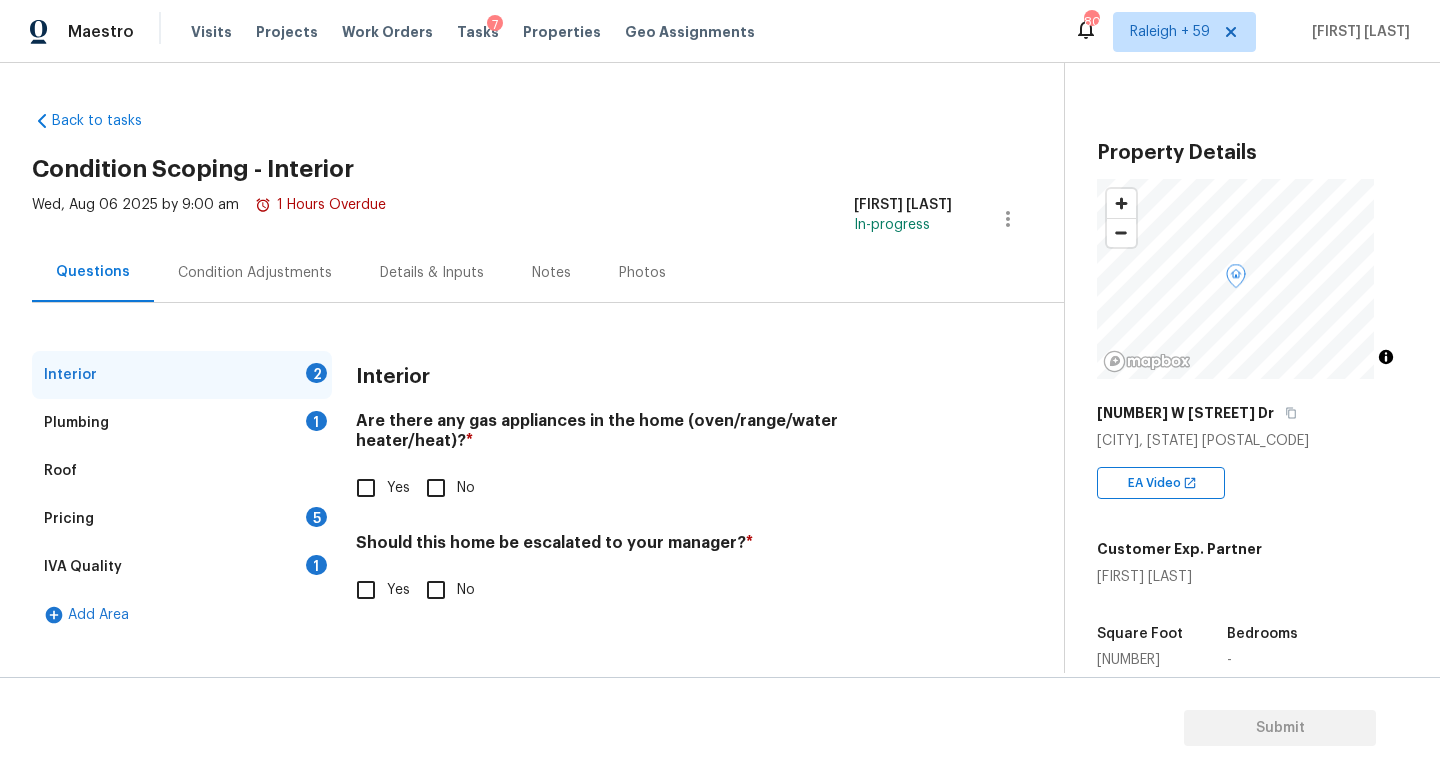 click on "No" at bounding box center [436, 488] 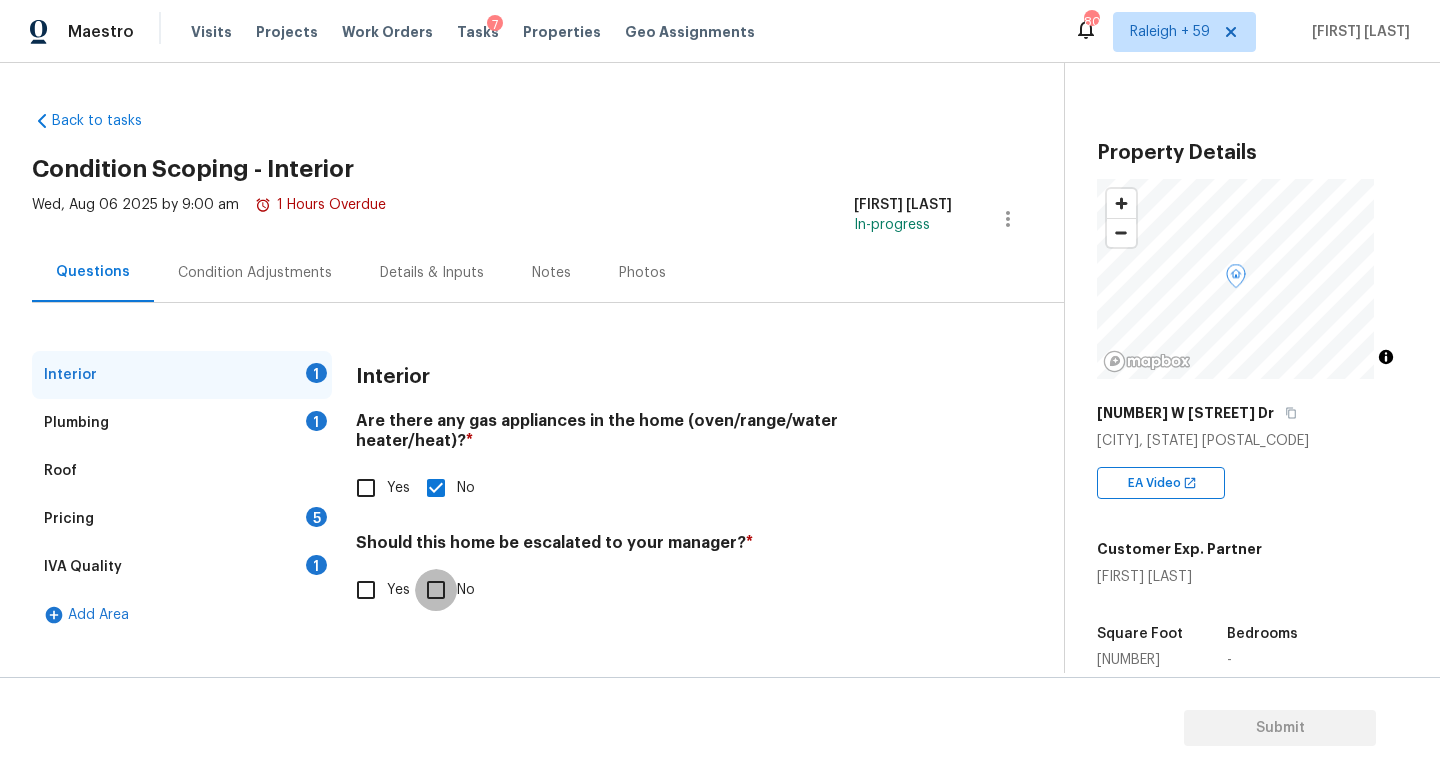 click on "No" at bounding box center (436, 590) 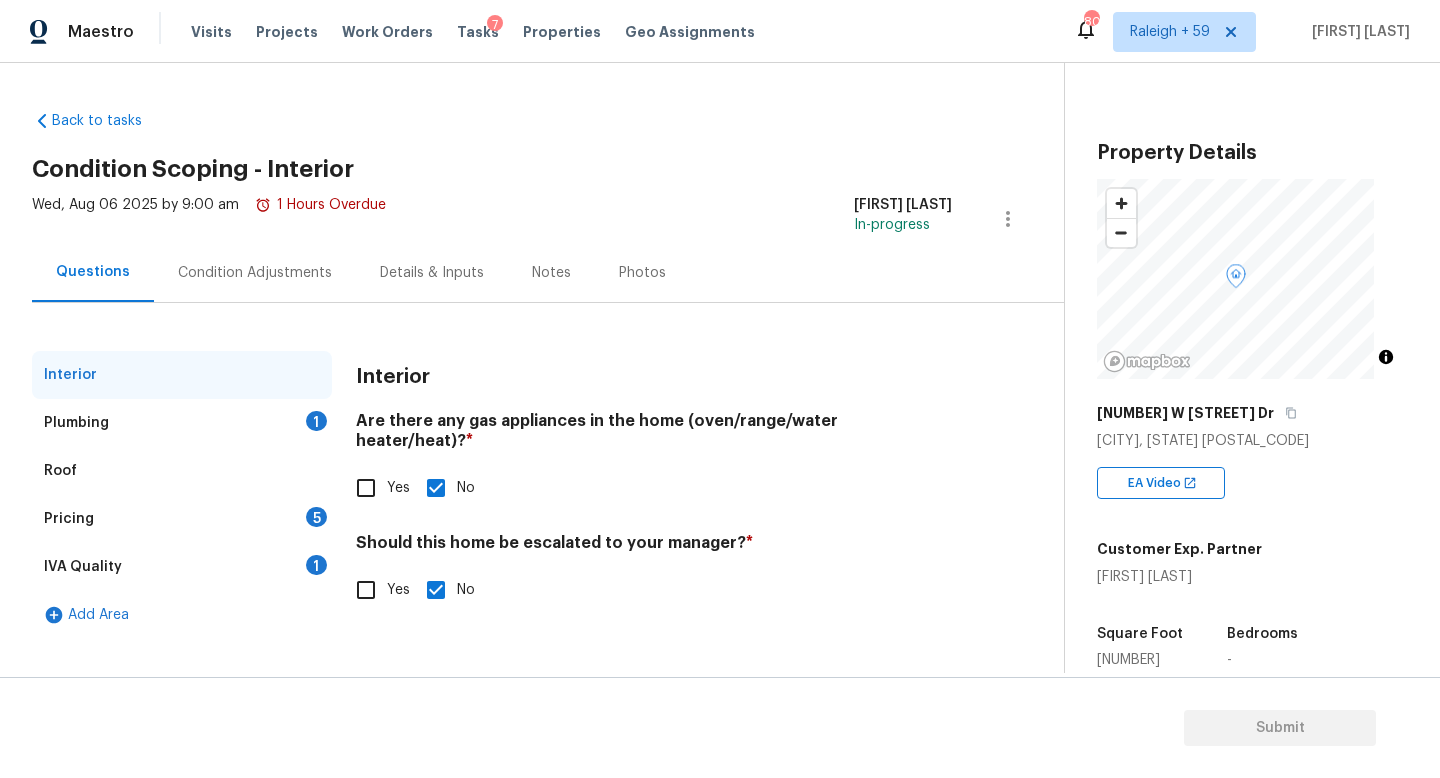 click on "Plumbing 1" at bounding box center (182, 423) 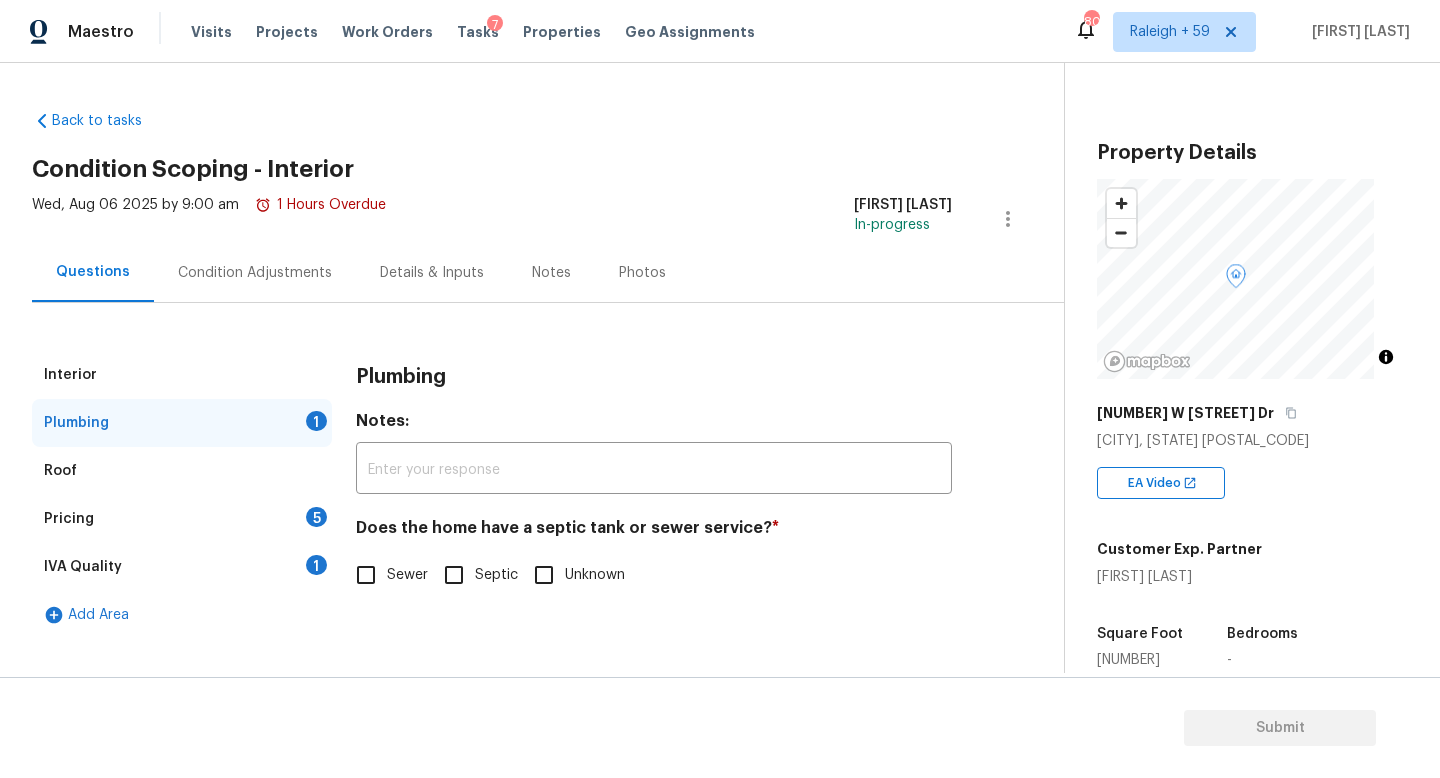 click on "Sewer" at bounding box center [366, 575] 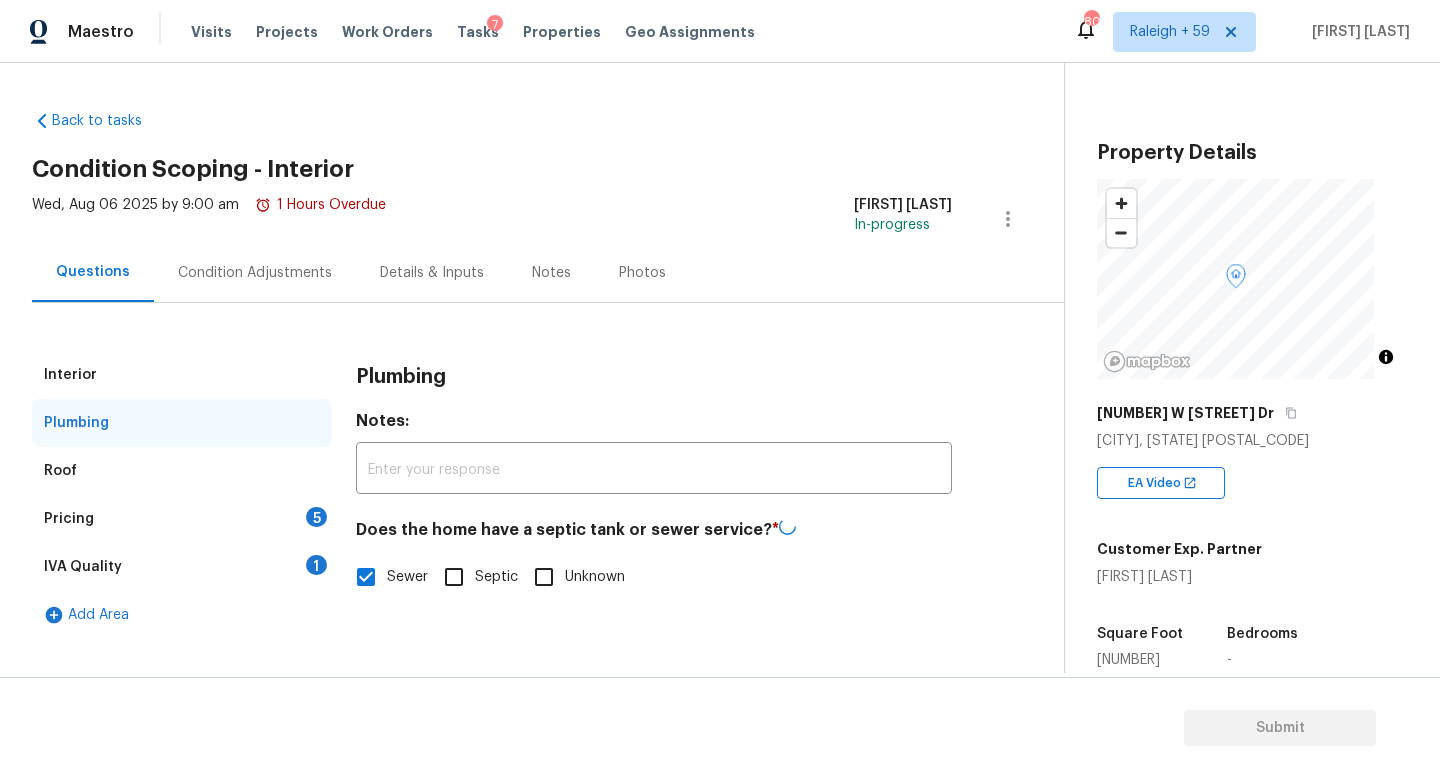 click on "IVA Quality 1" at bounding box center (182, 567) 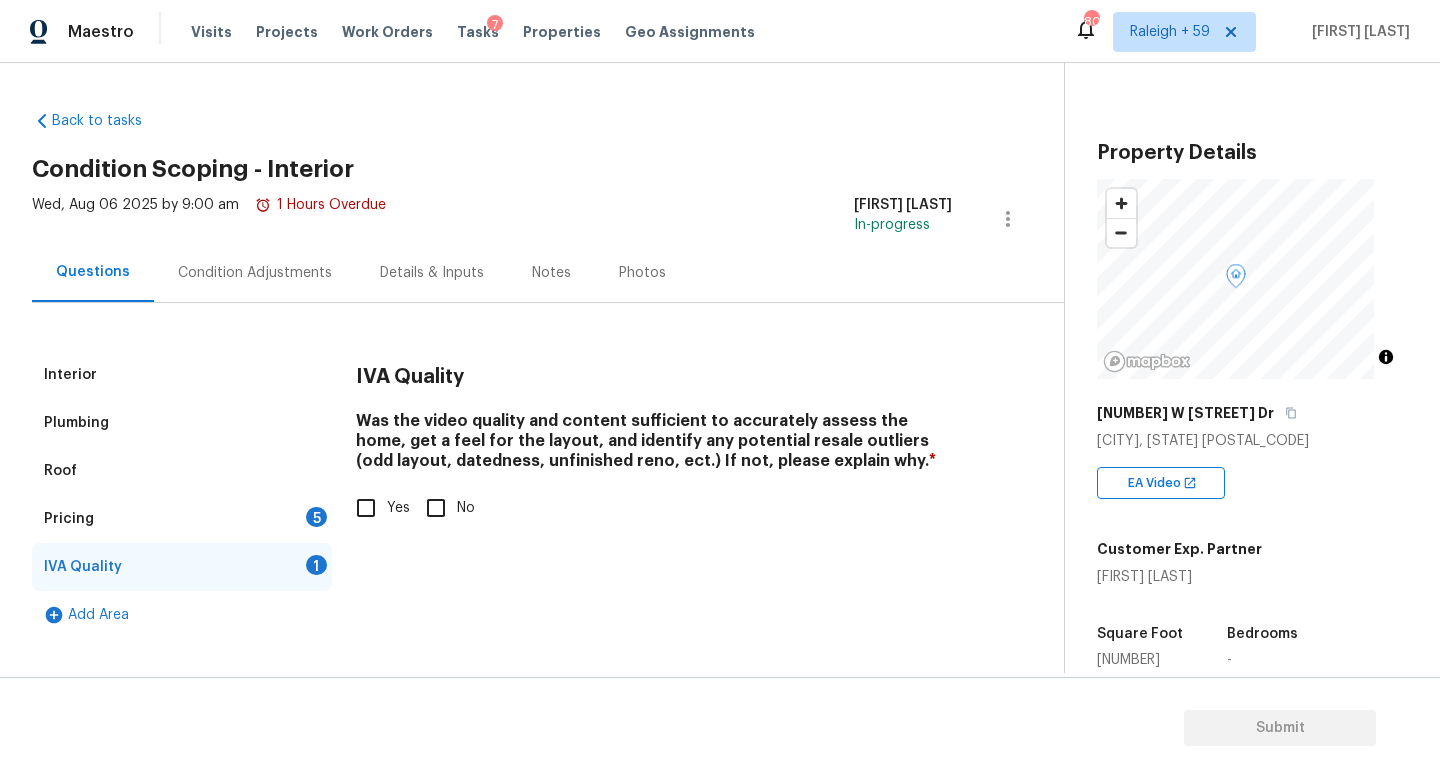 click on "Yes" at bounding box center [366, 508] 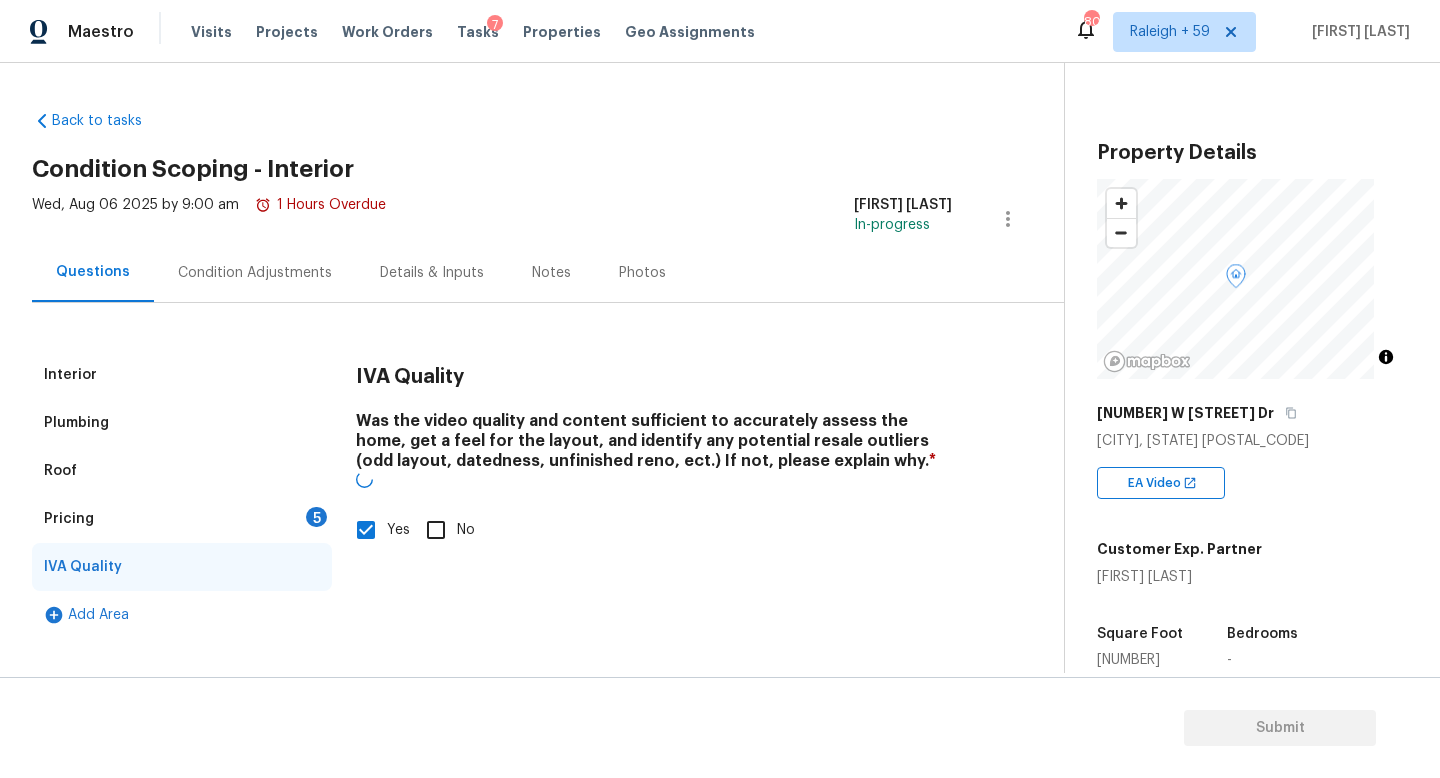 click on "Pricing 5" at bounding box center (182, 519) 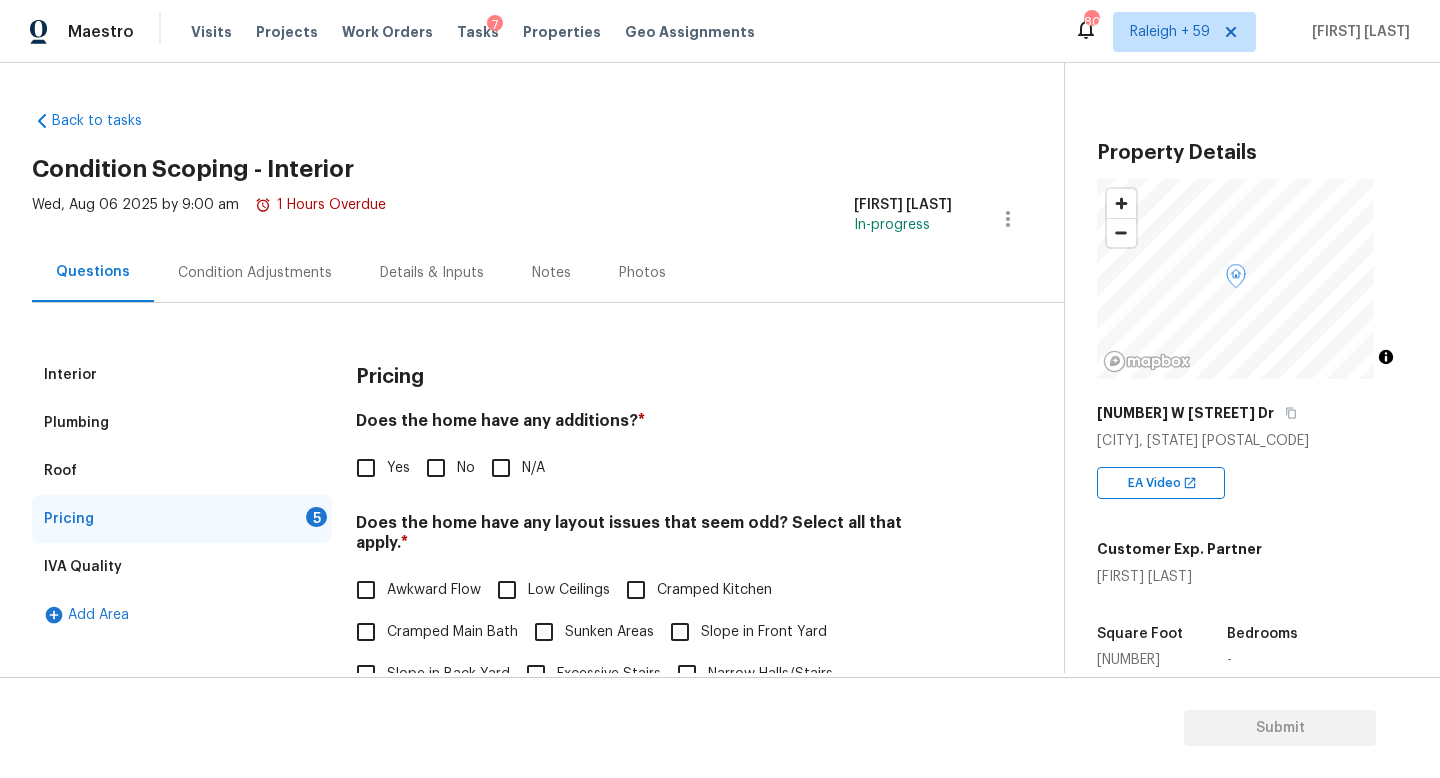 click on "No" at bounding box center [436, 468] 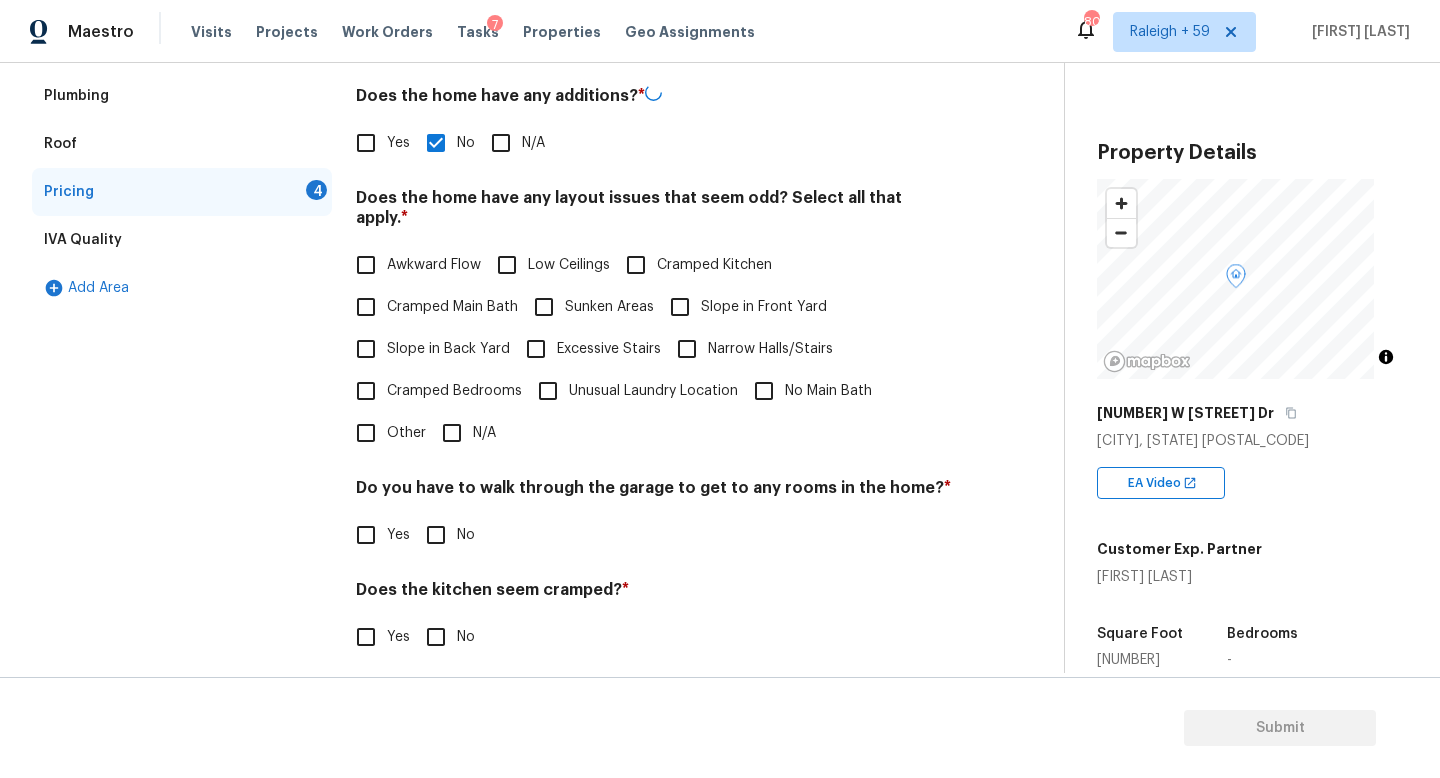 scroll, scrollTop: 448, scrollLeft: 0, axis: vertical 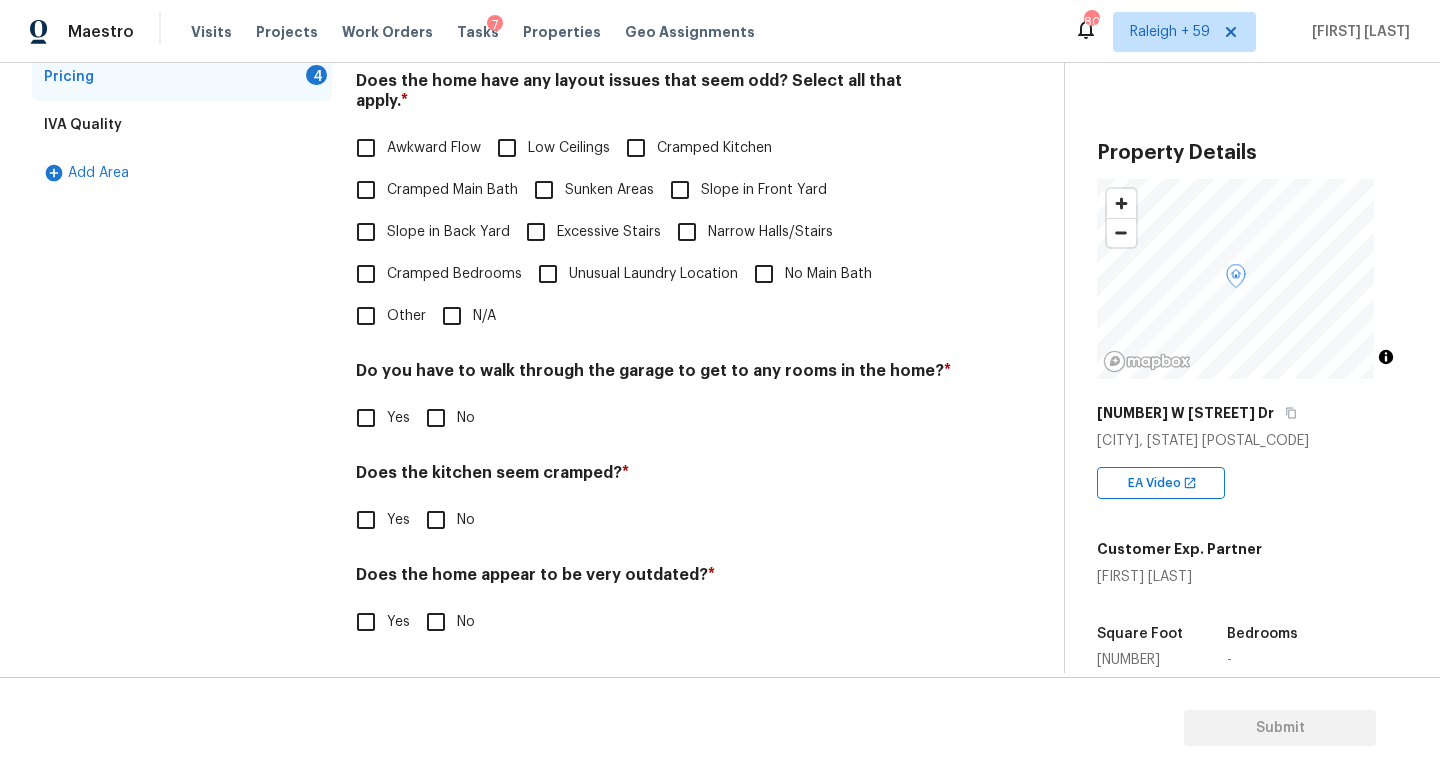 click on "N/A" at bounding box center [452, 316] 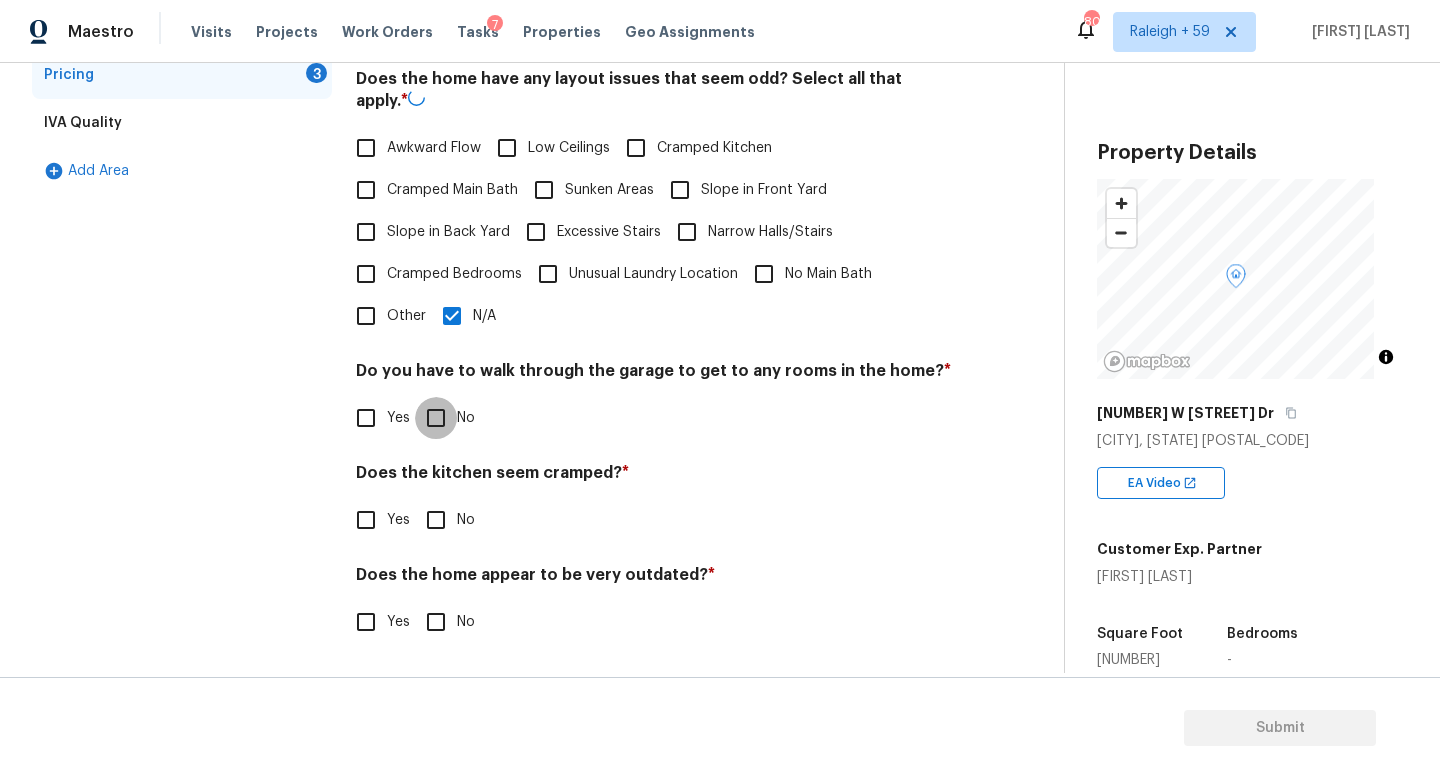 click on "No" at bounding box center (436, 418) 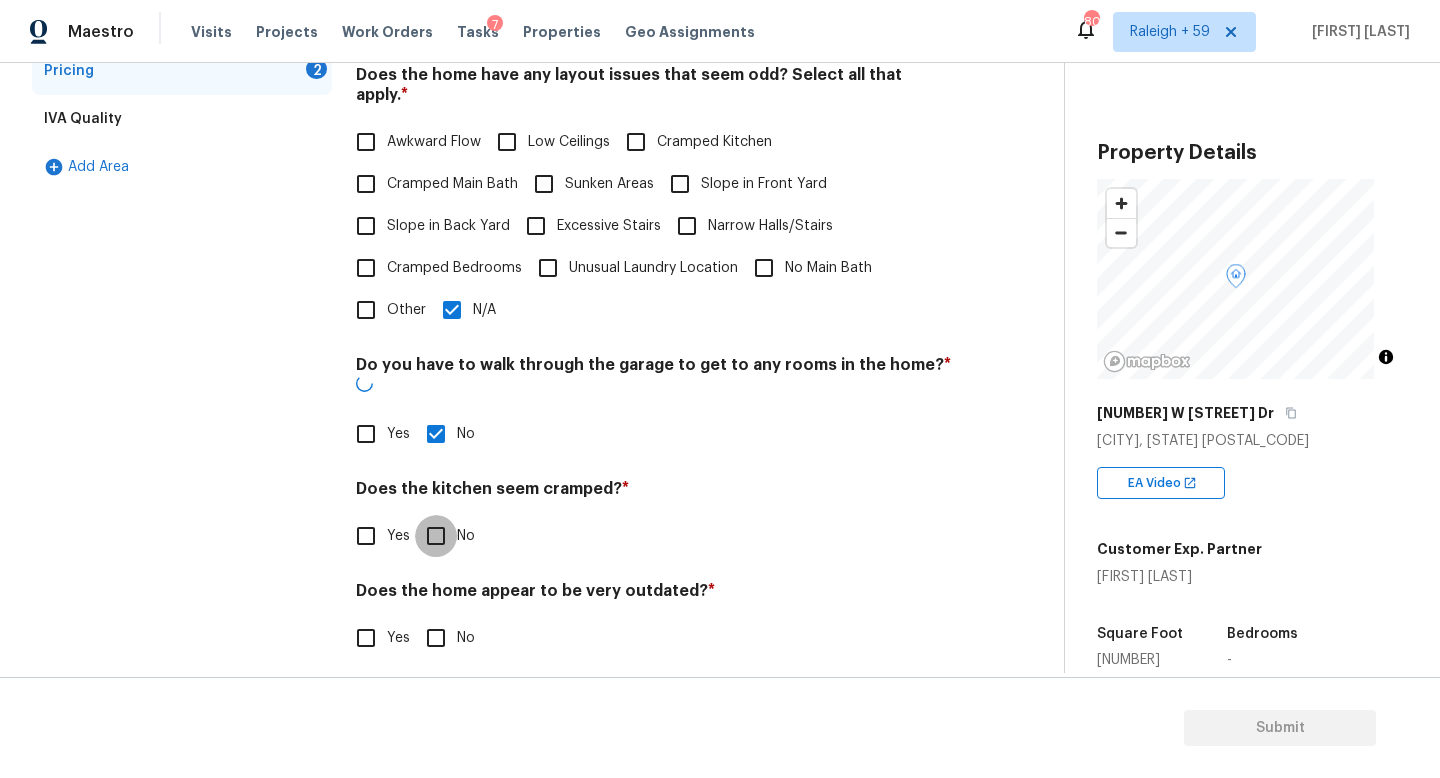 click on "No" at bounding box center (436, 536) 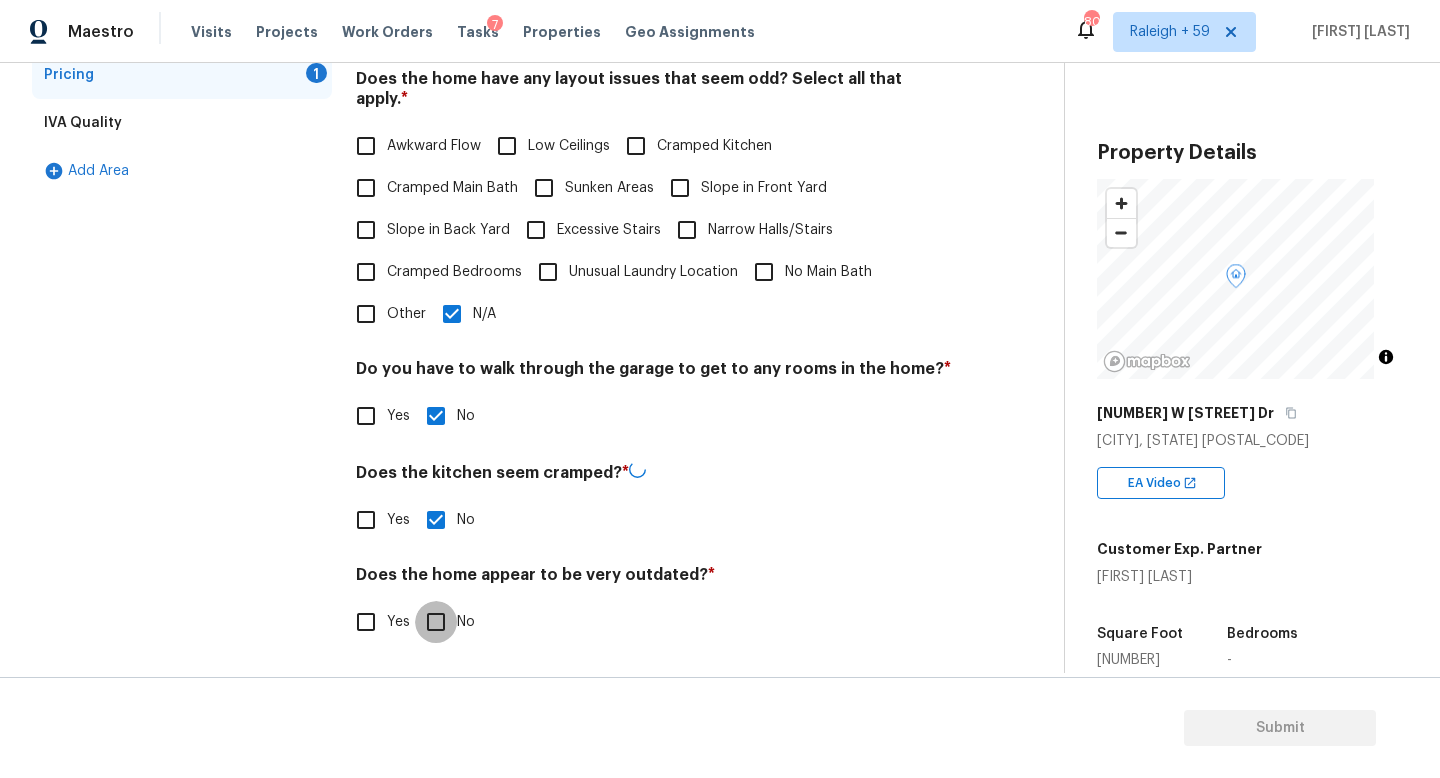 click on "No" at bounding box center [436, 622] 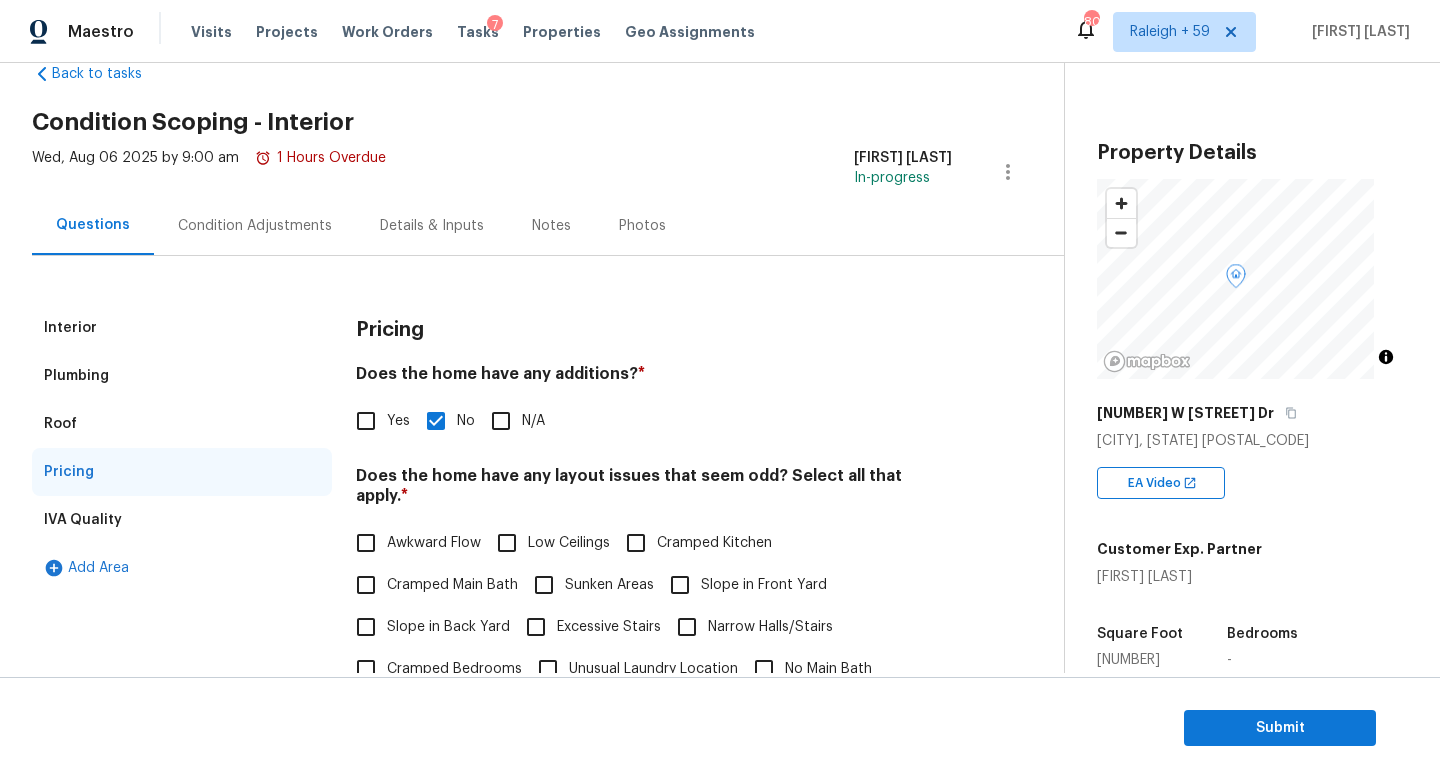 scroll, scrollTop: 0, scrollLeft: 0, axis: both 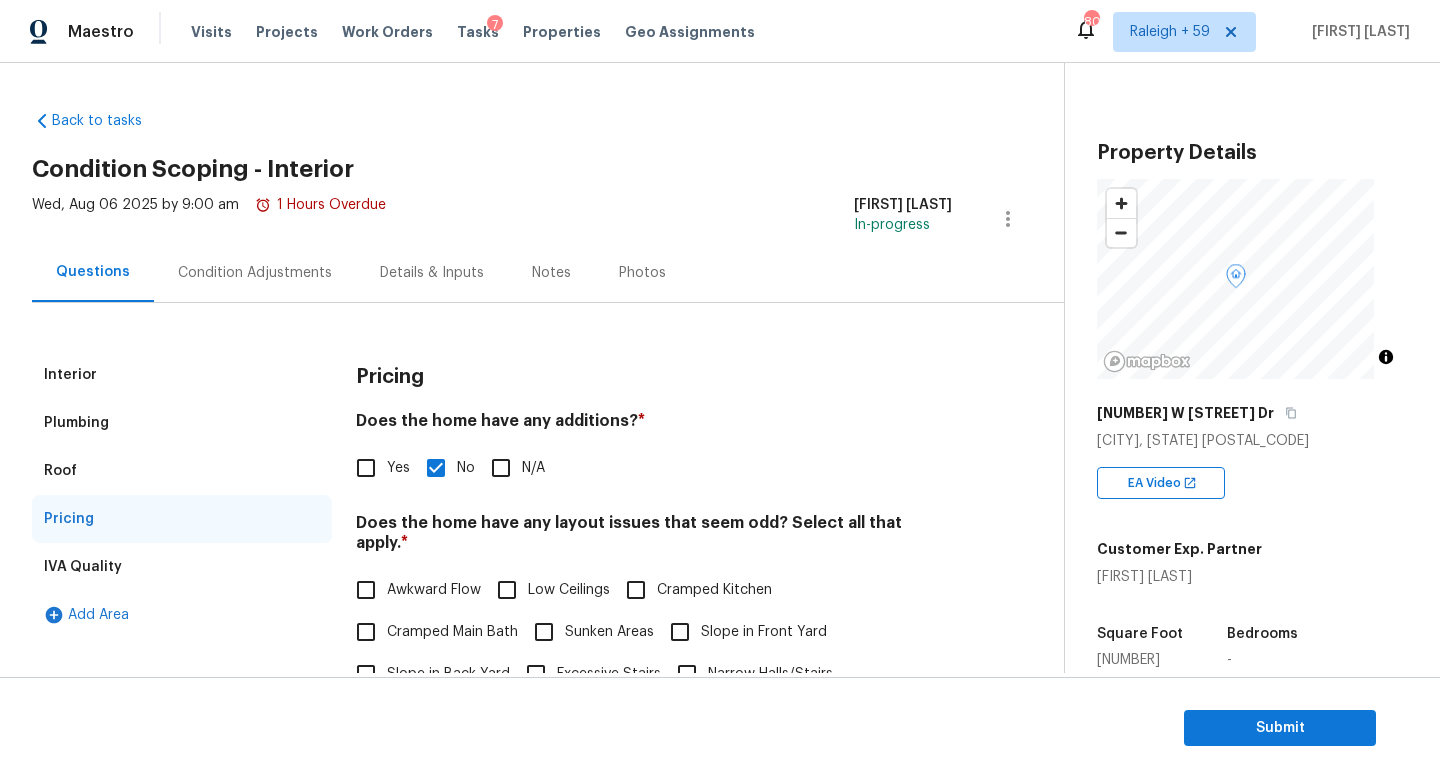click on "Condition Adjustments" at bounding box center (255, 272) 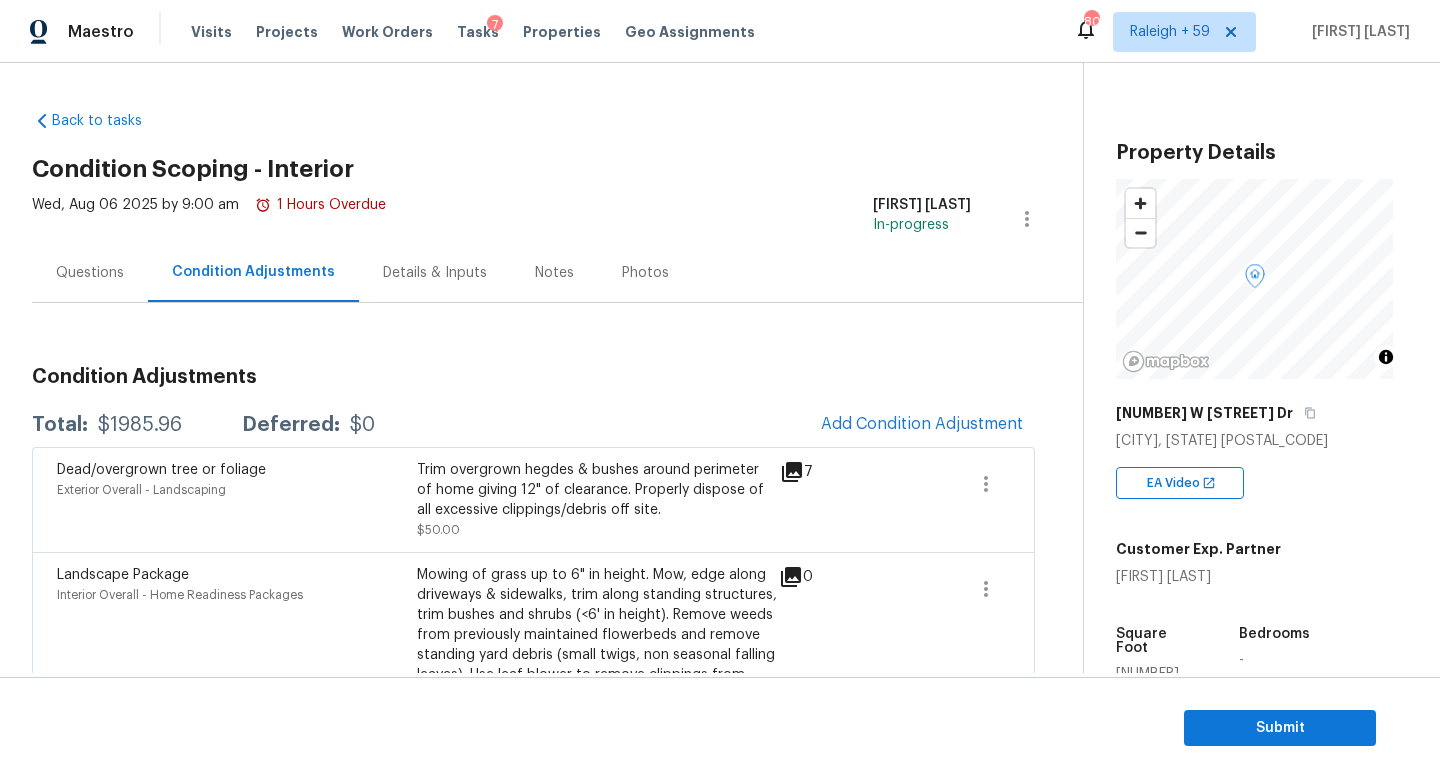 click on "Questions" at bounding box center [90, 272] 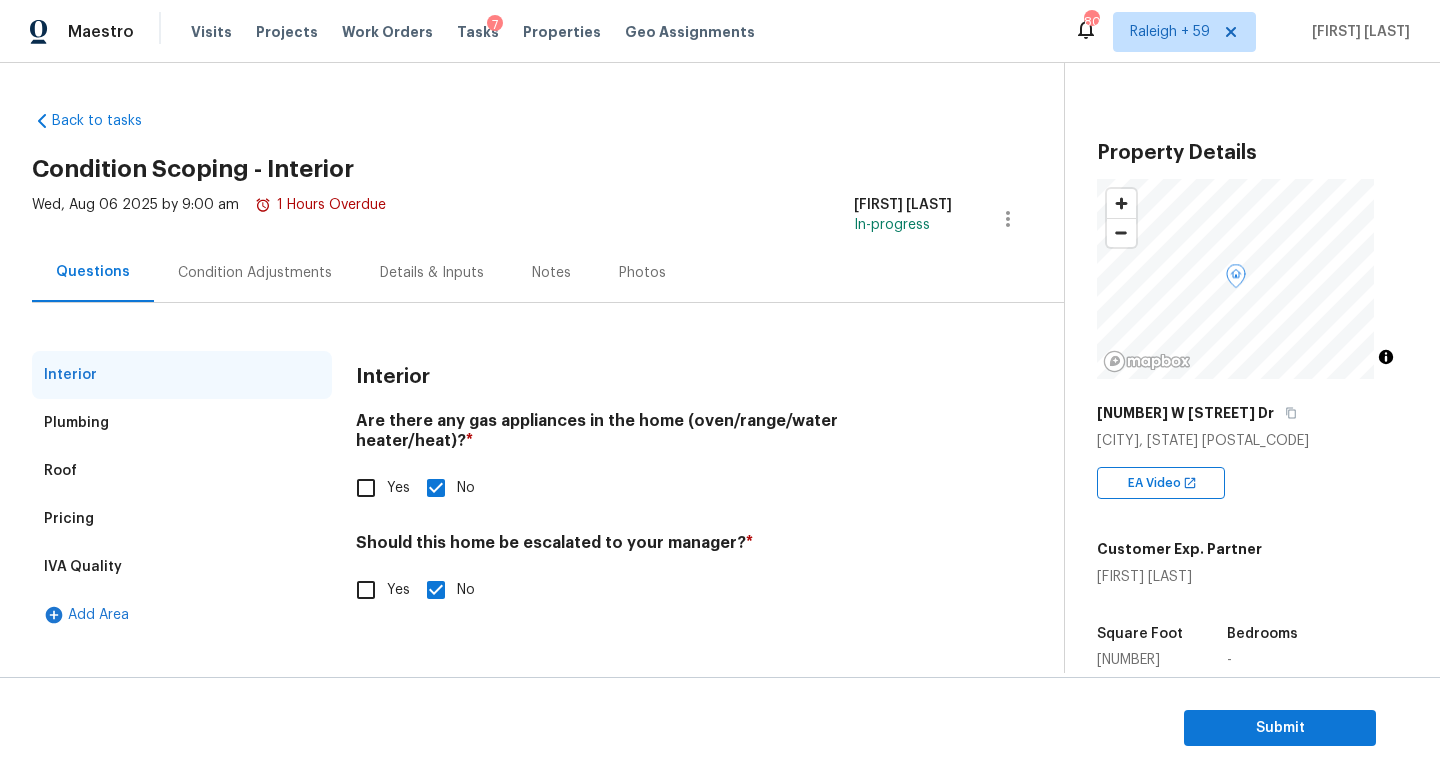 click on "Pricing" at bounding box center [182, 519] 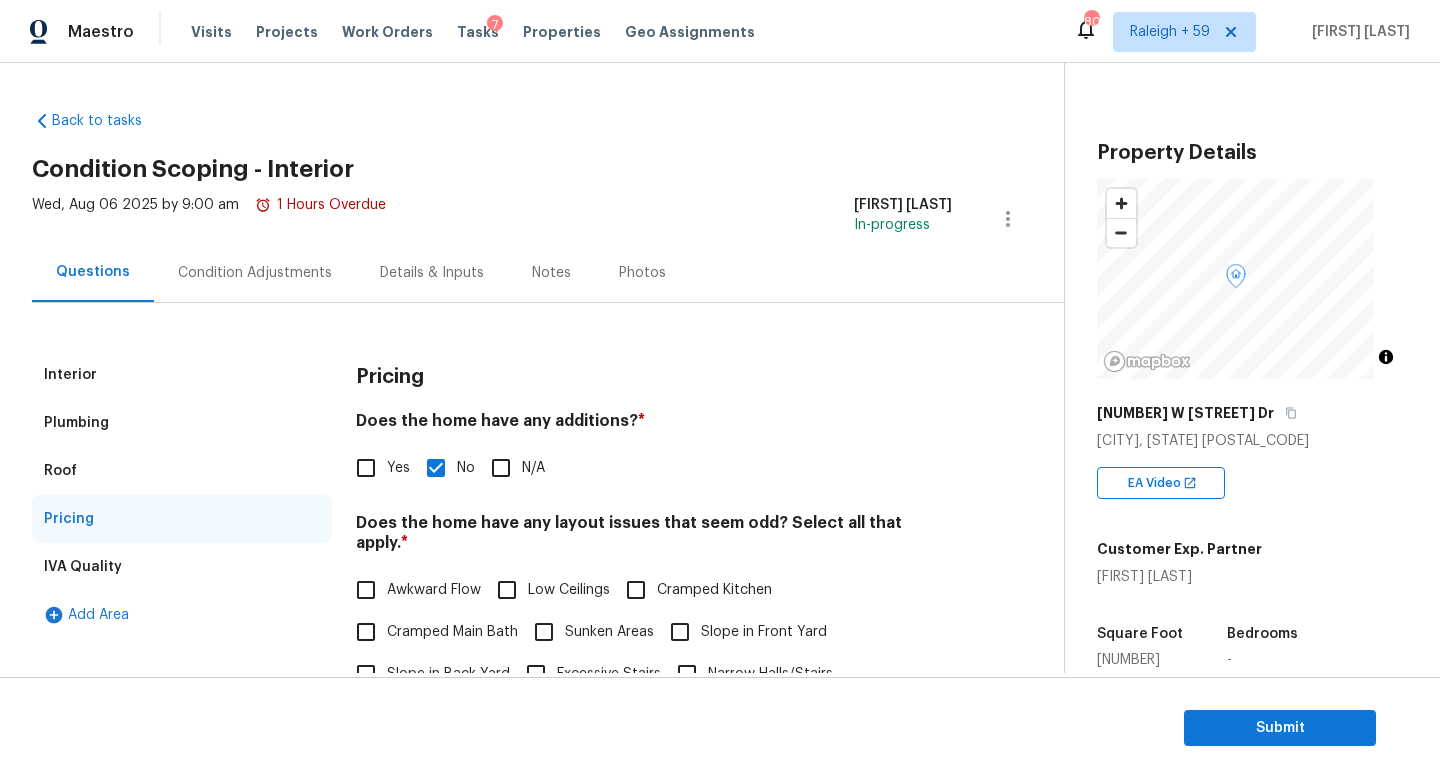 scroll, scrollTop: 443, scrollLeft: 0, axis: vertical 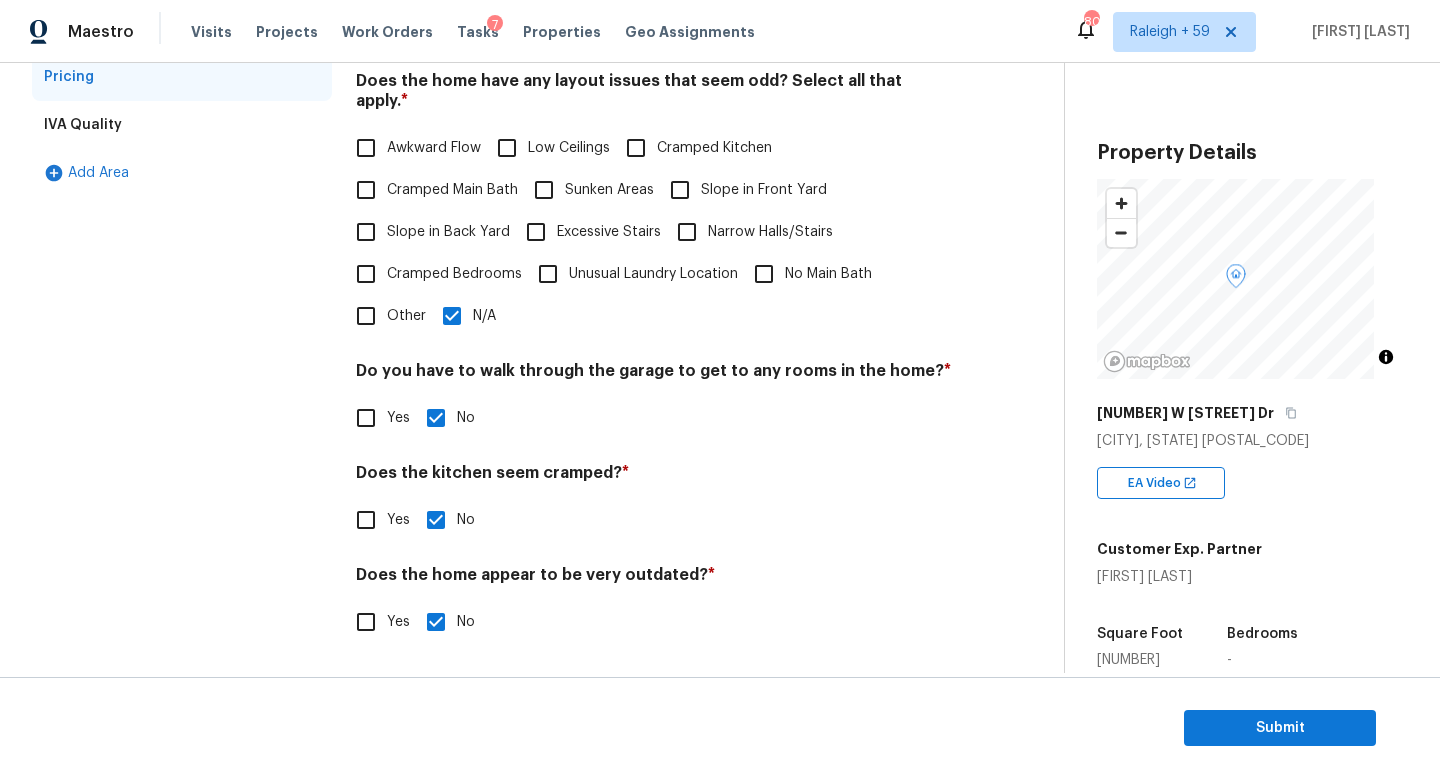 click on "Awkward Flow" at bounding box center [434, 148] 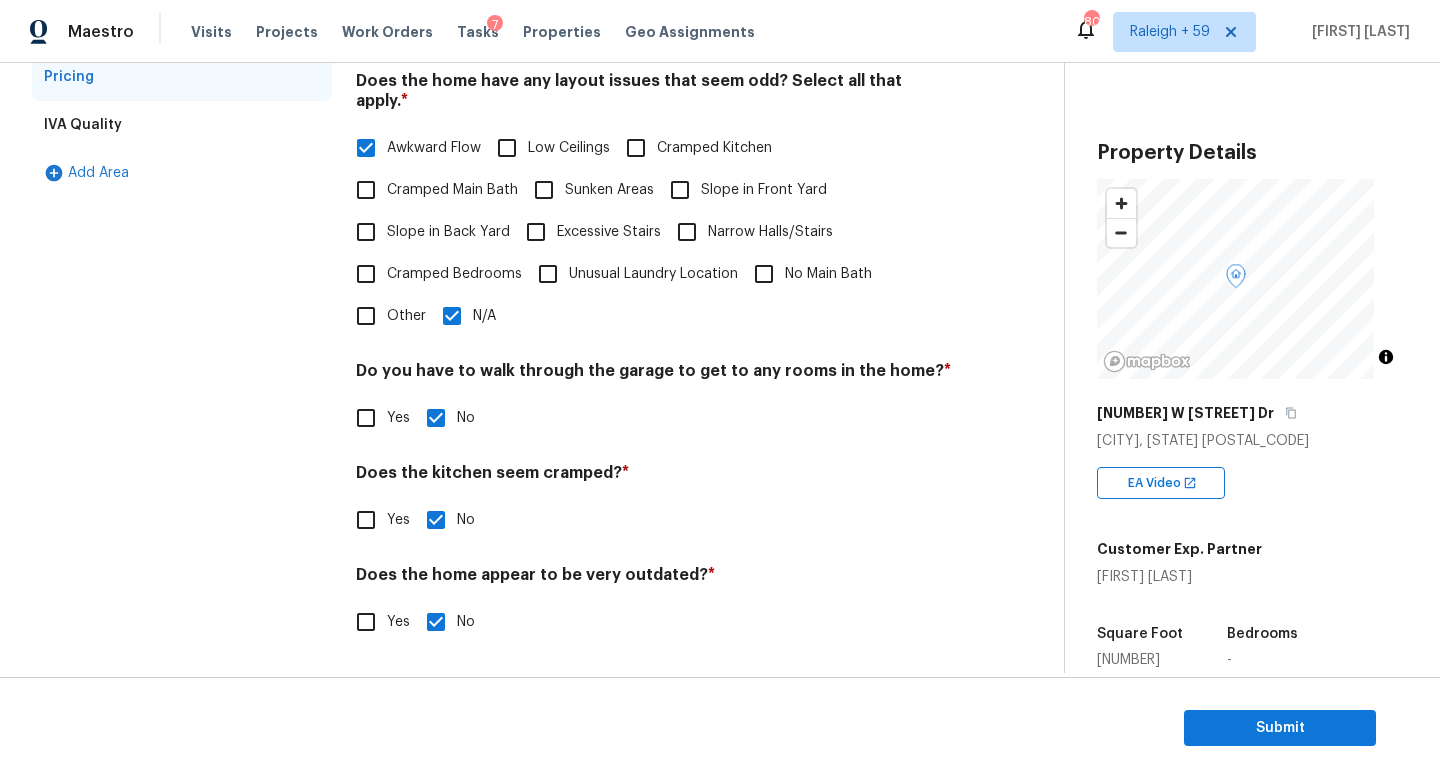 click on "Cramped Kitchen" at bounding box center (714, 148) 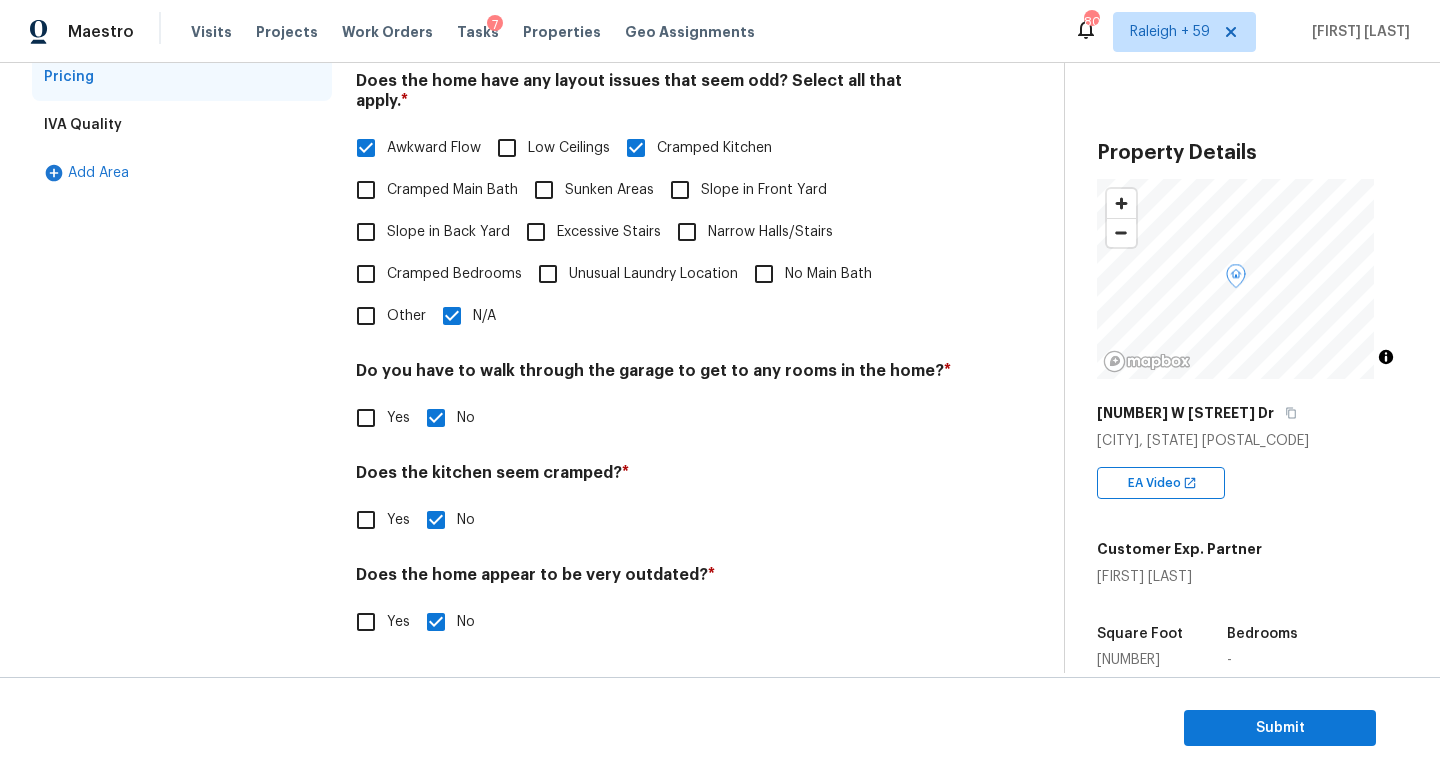 click on "Sunken Areas" at bounding box center (588, 190) 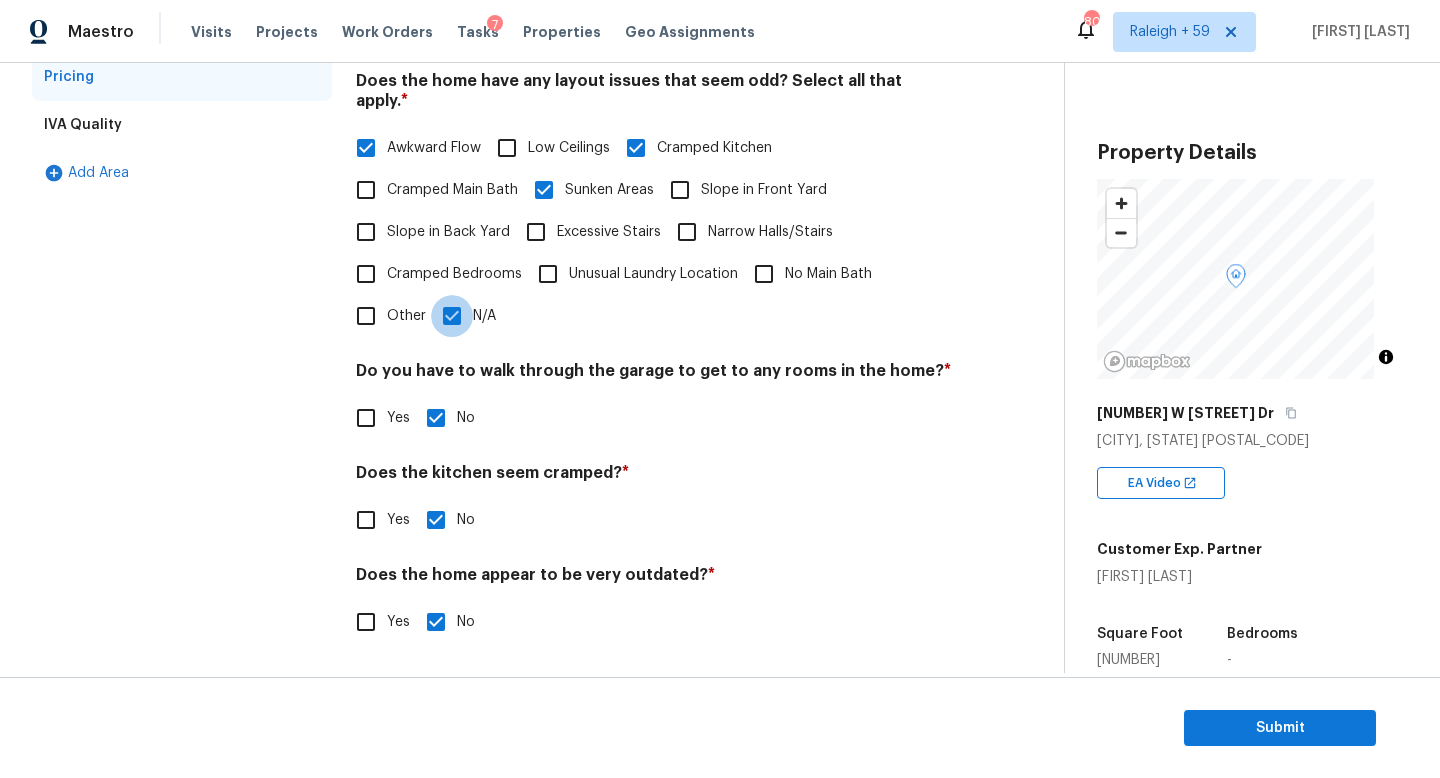 click on "N/A" at bounding box center [452, 316] 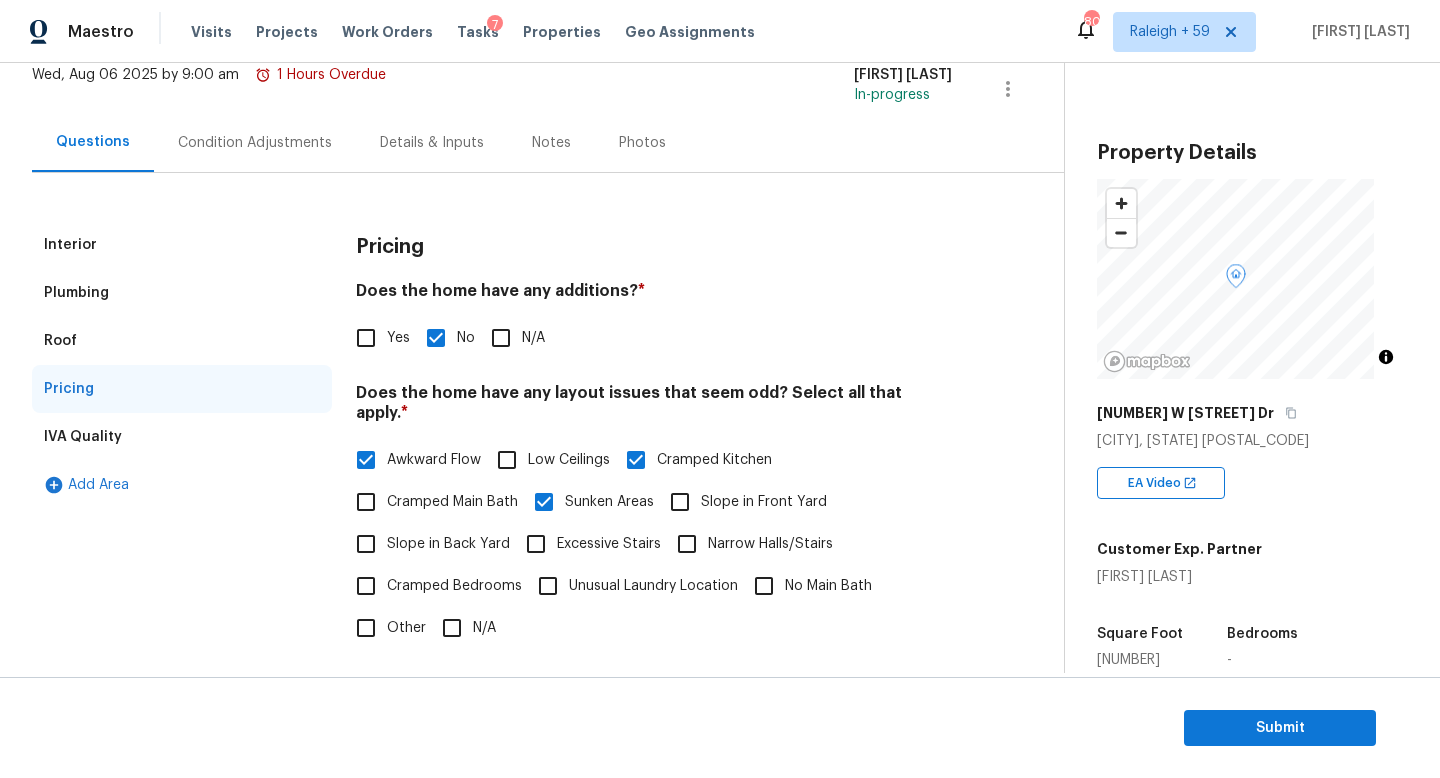 scroll, scrollTop: 90, scrollLeft: 0, axis: vertical 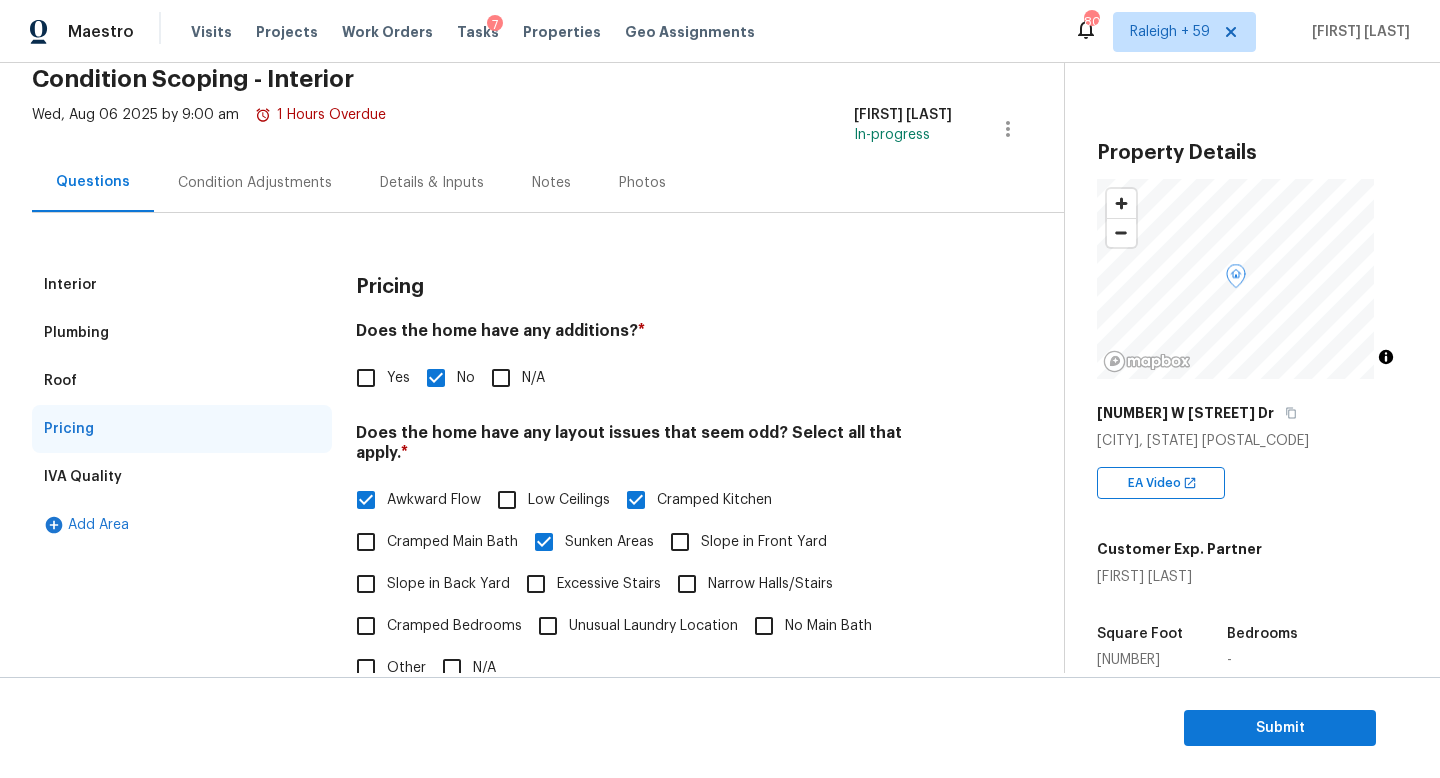 click on "Condition Adjustments" at bounding box center (255, 183) 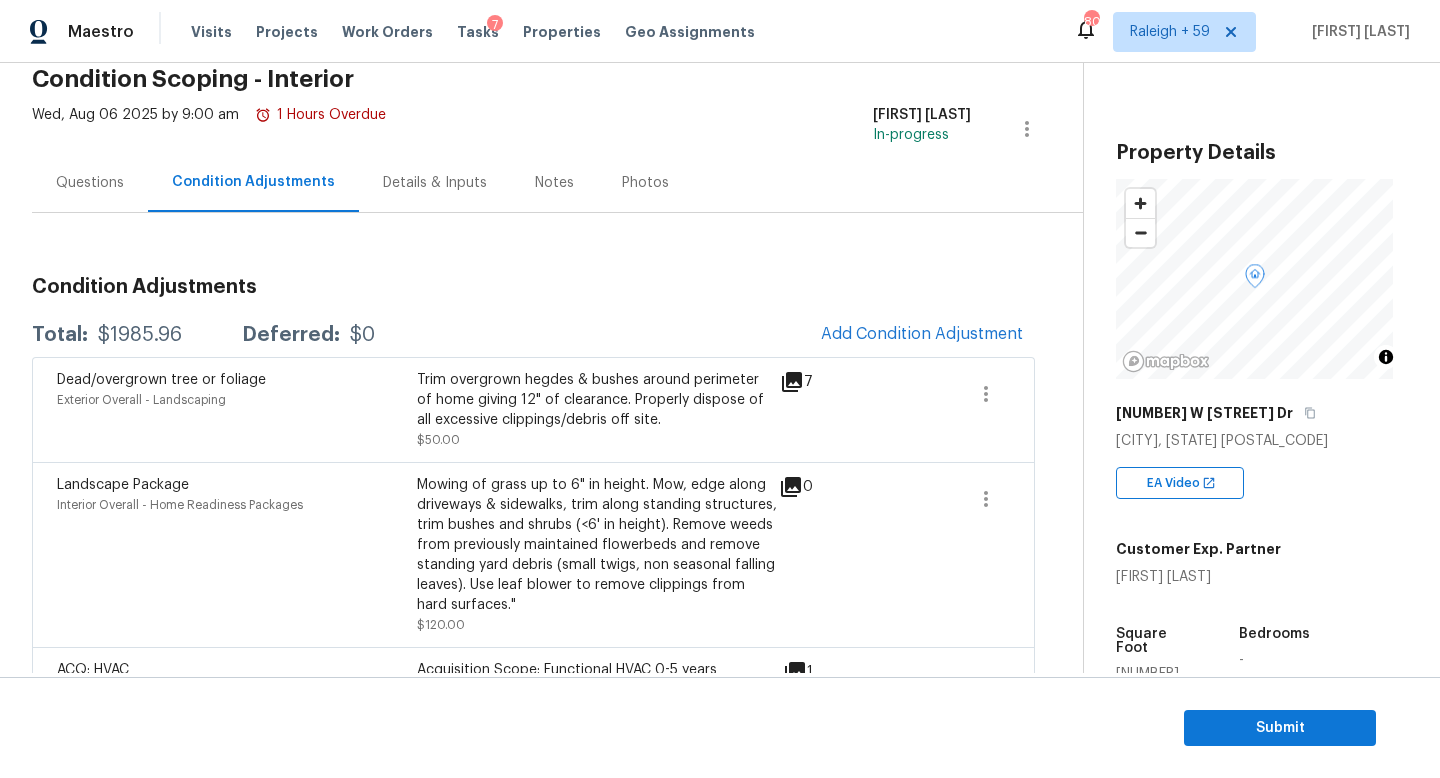 click on "Questions" at bounding box center (90, 183) 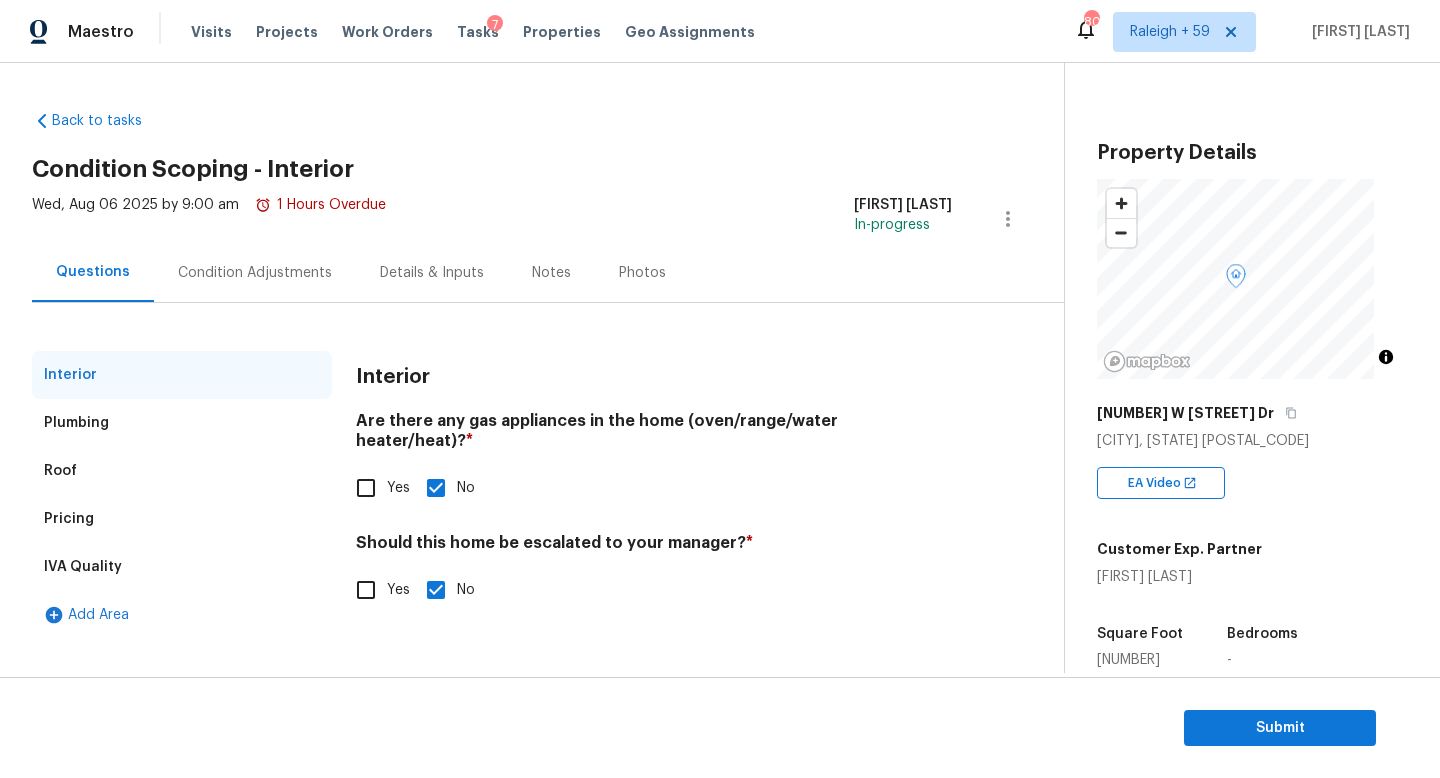 scroll, scrollTop: 0, scrollLeft: 0, axis: both 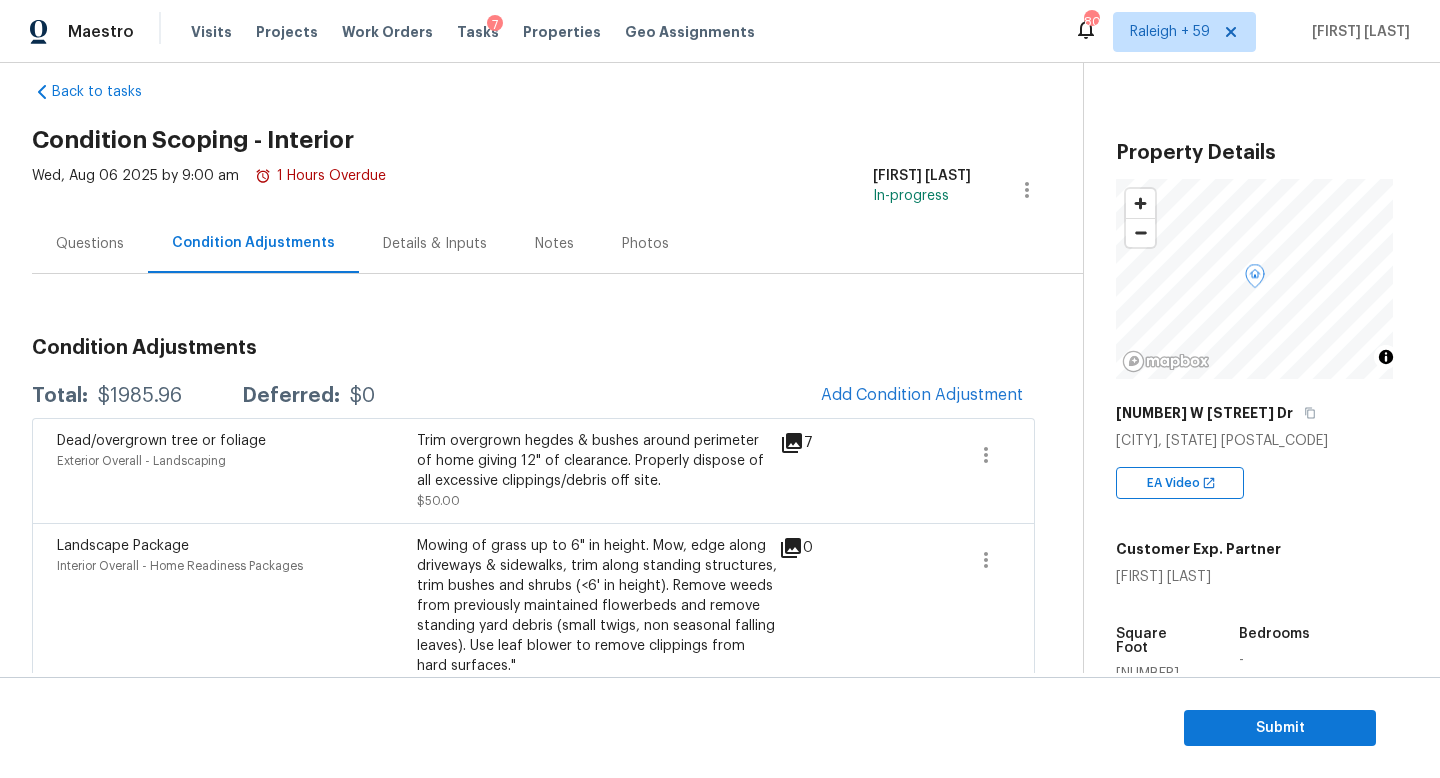click on "Questions" at bounding box center (90, 244) 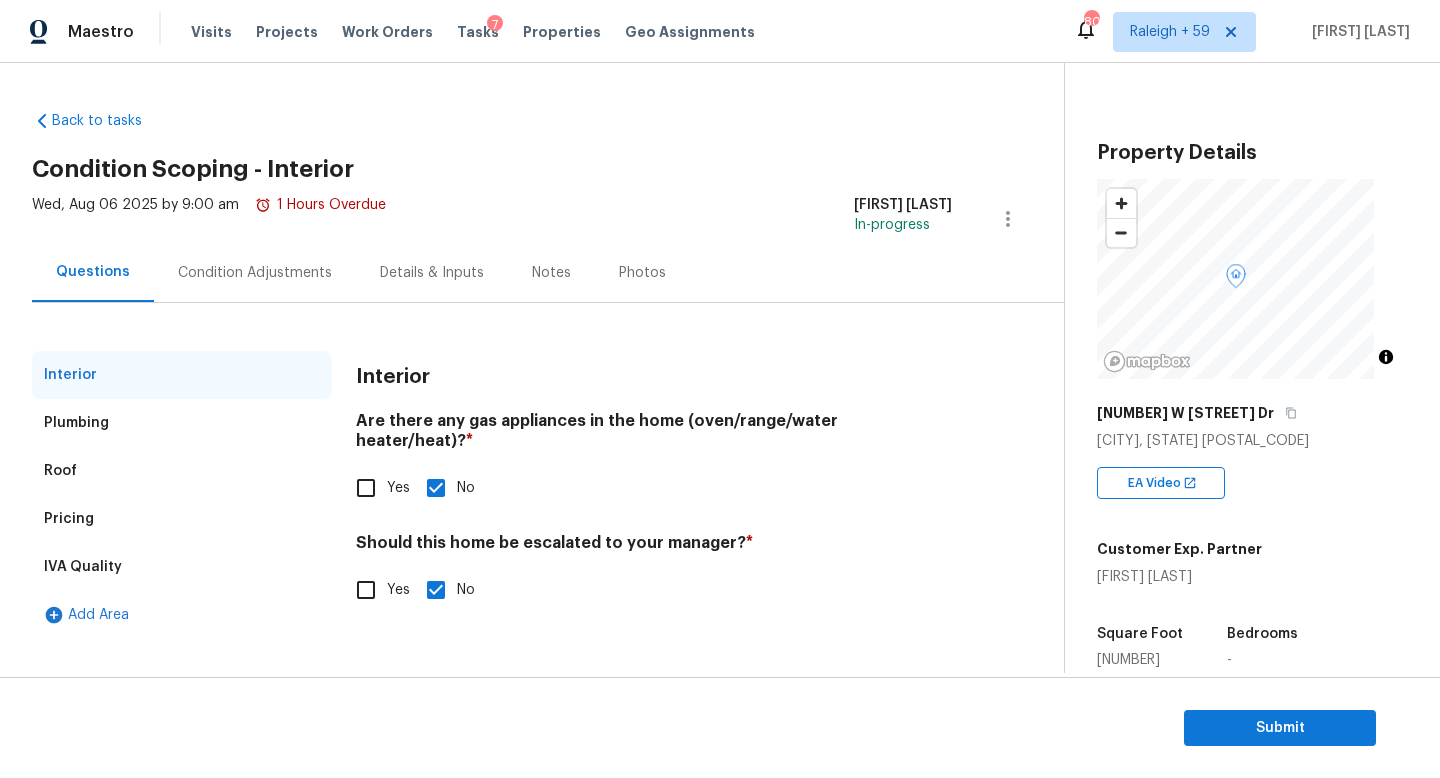 click on "Condition Adjustments" at bounding box center [255, 272] 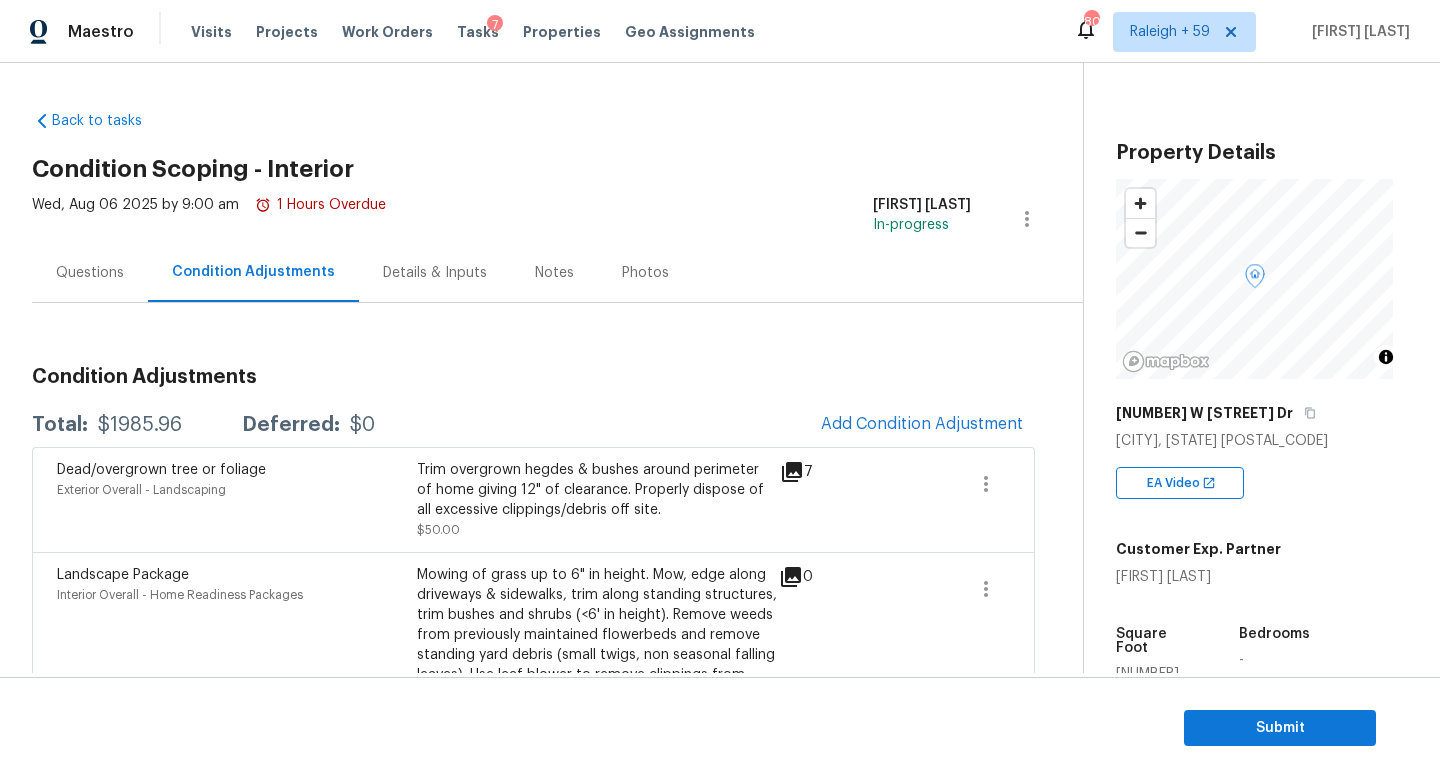 click on "Questions" at bounding box center [90, 273] 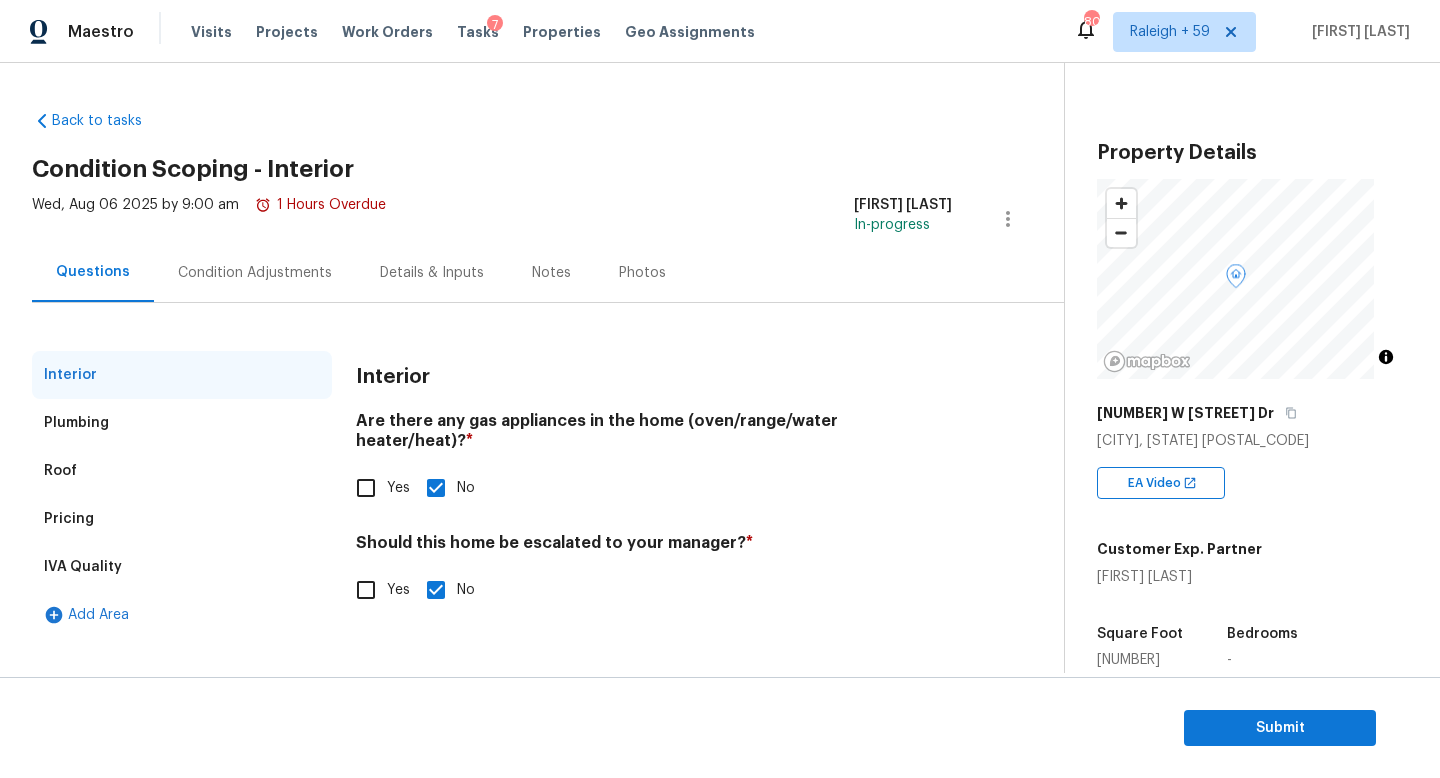 click on "Condition Adjustments" at bounding box center (255, 273) 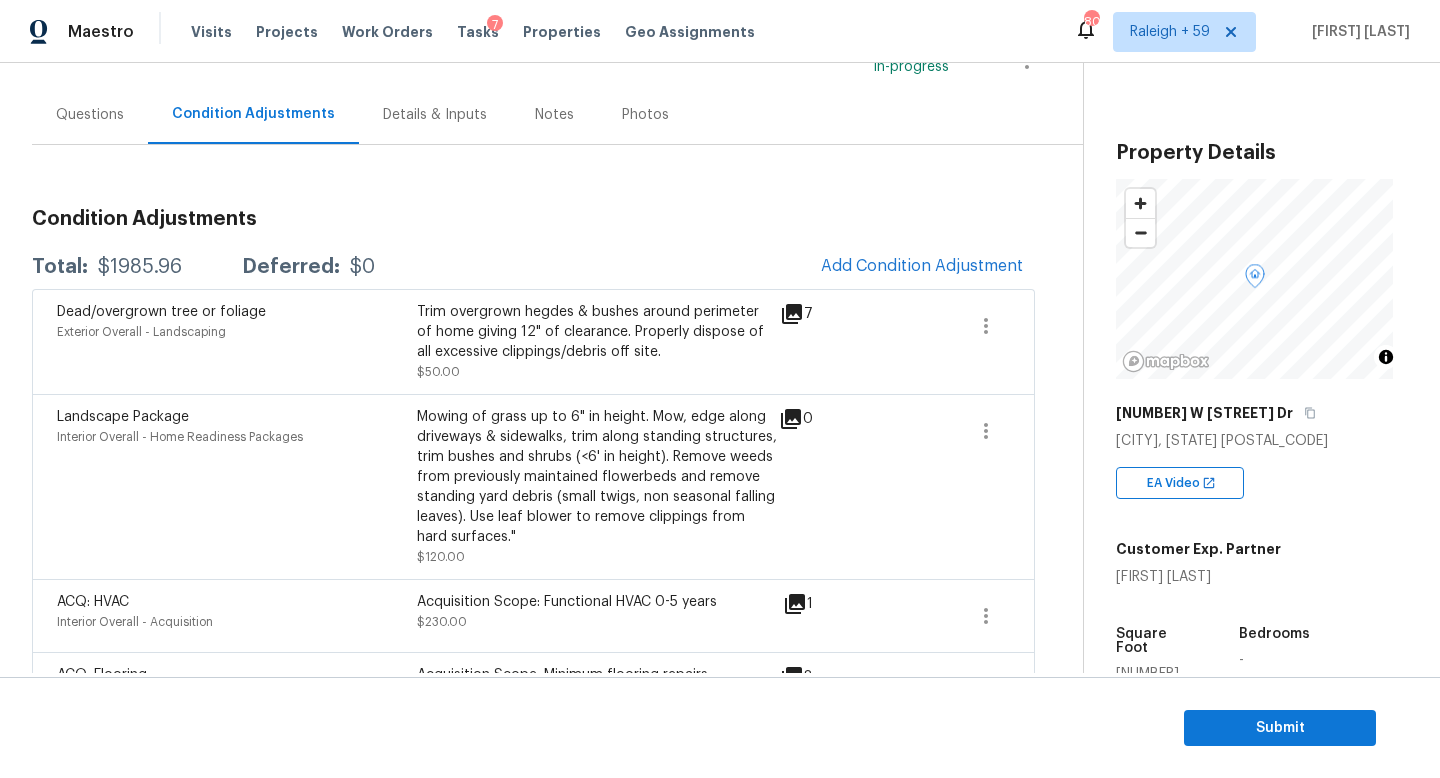 scroll, scrollTop: 153, scrollLeft: 0, axis: vertical 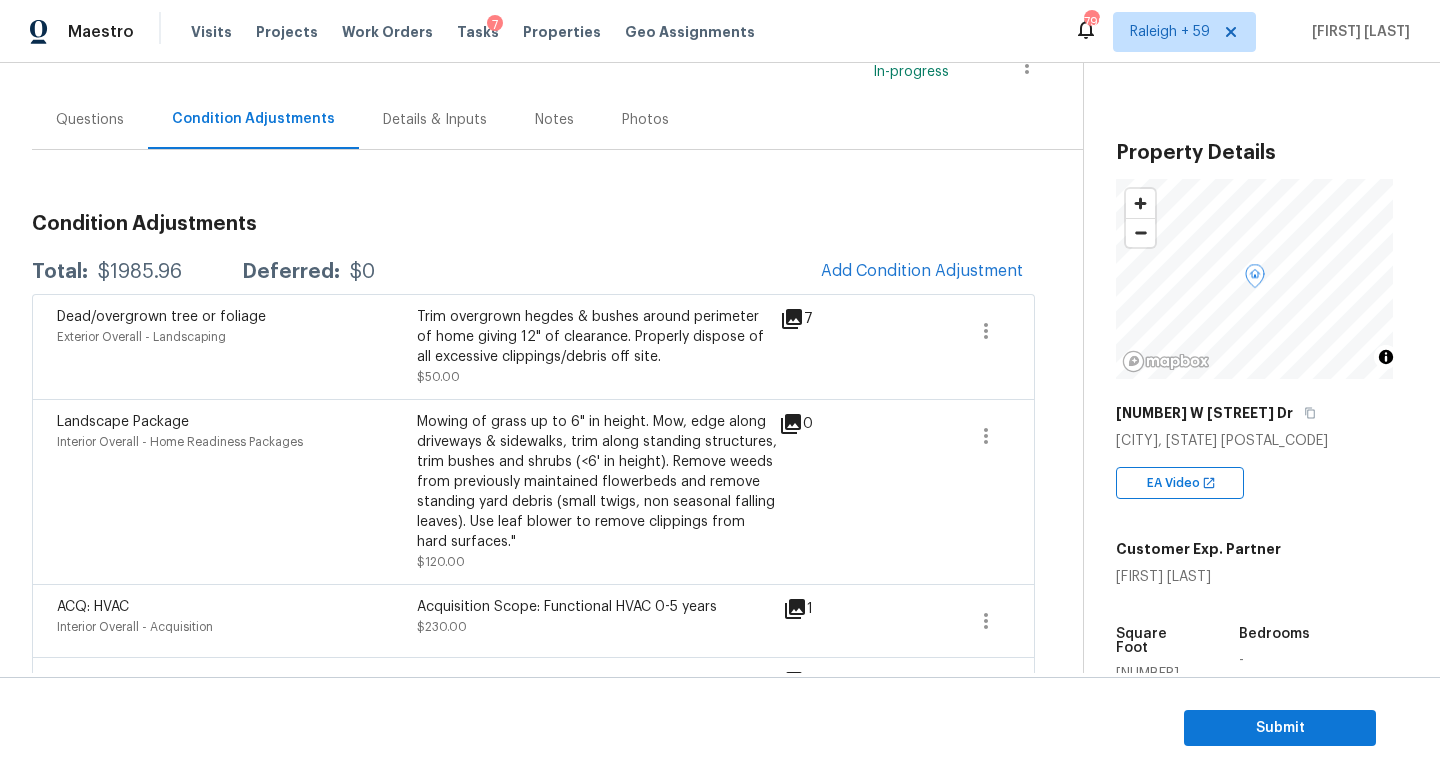 click on "Condition Adjustments" at bounding box center (533, 224) 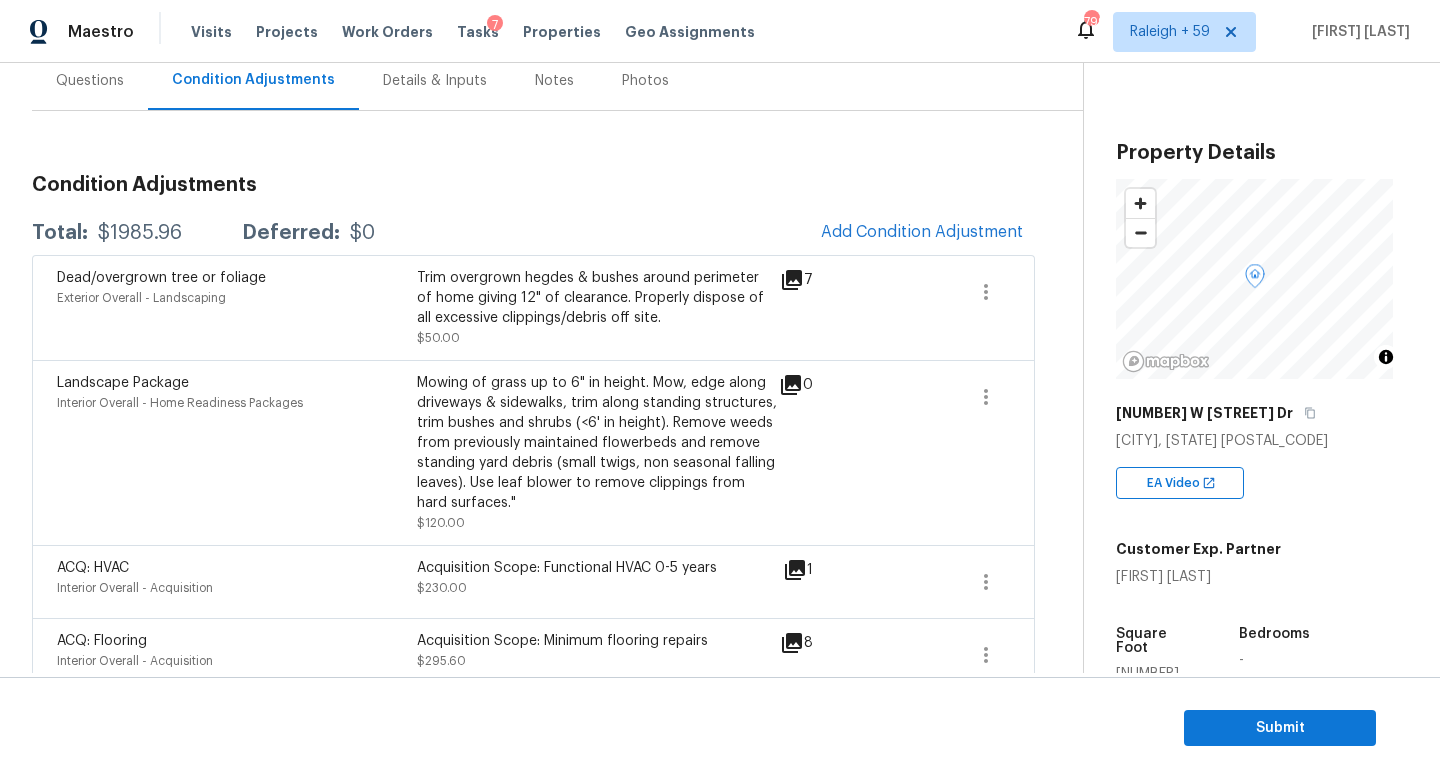 scroll, scrollTop: 300, scrollLeft: 0, axis: vertical 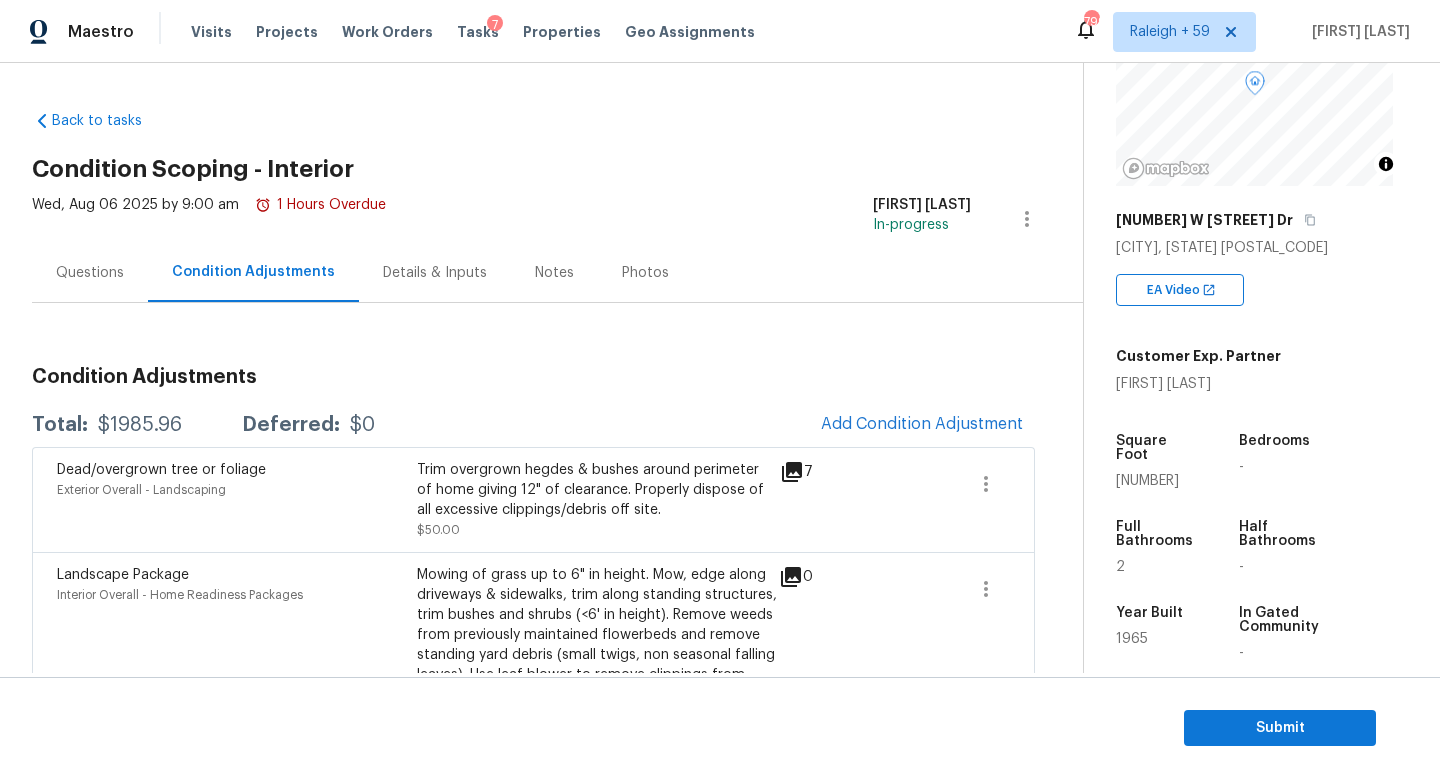 click on "Questions" at bounding box center (90, 272) 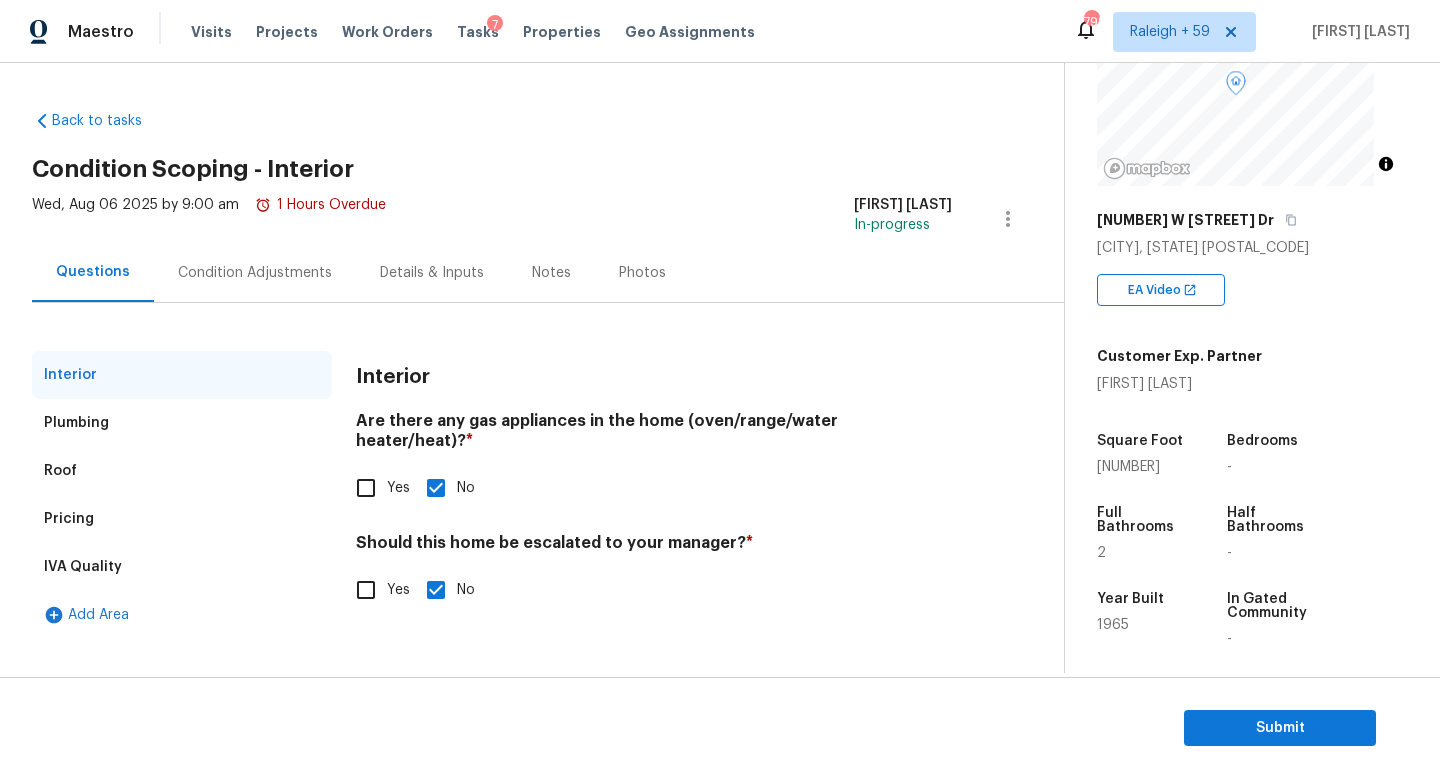 click on "Condition Adjustments" at bounding box center [255, 272] 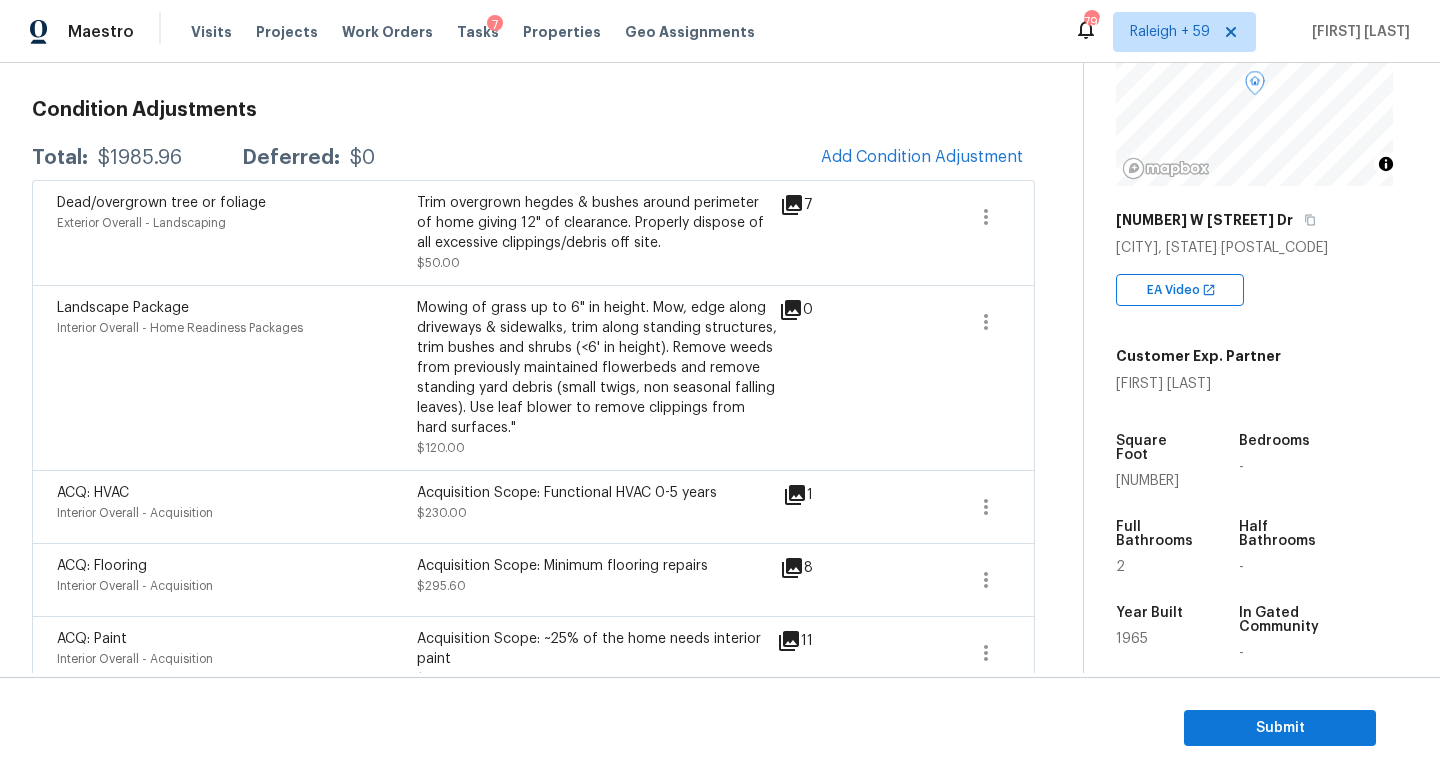 scroll, scrollTop: 154, scrollLeft: 0, axis: vertical 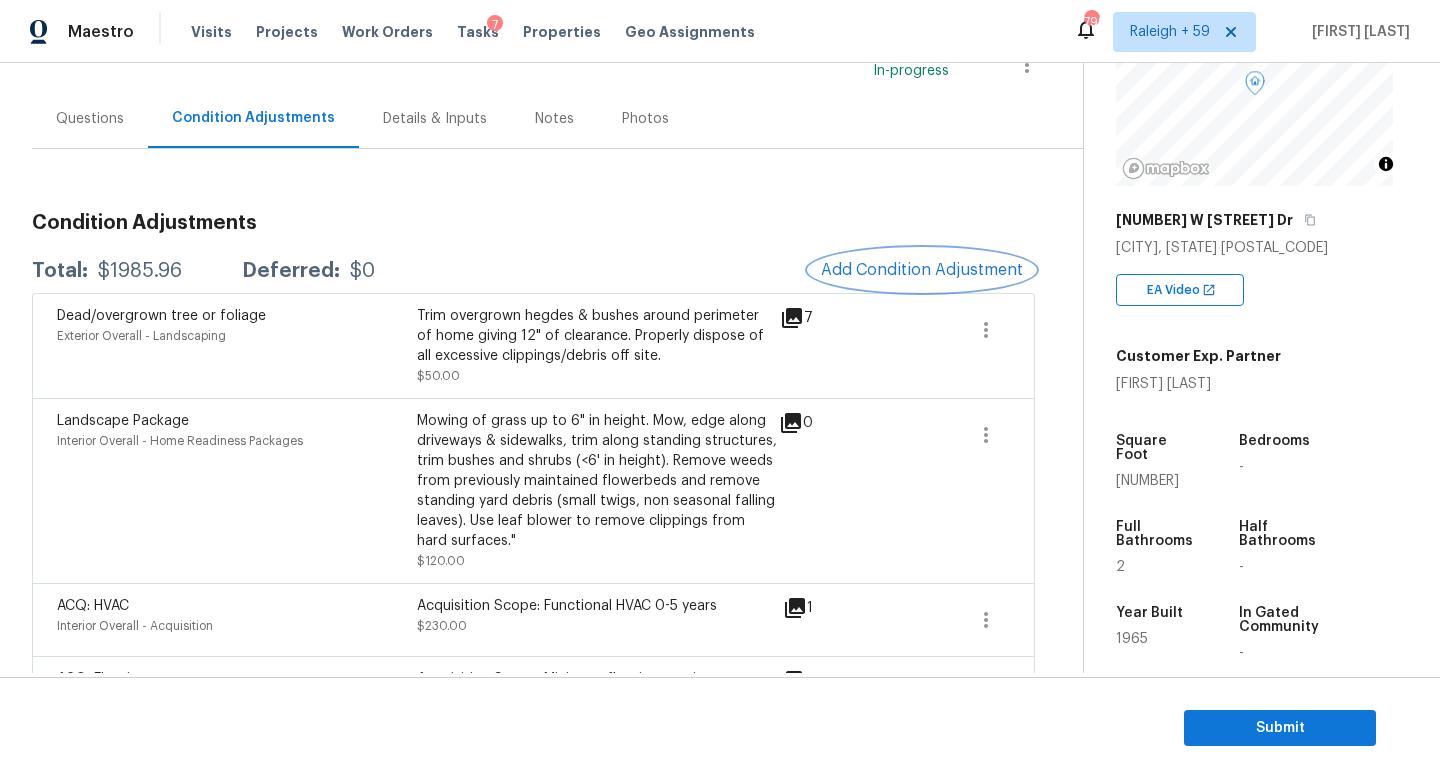 click on "Add Condition Adjustment" at bounding box center [922, 270] 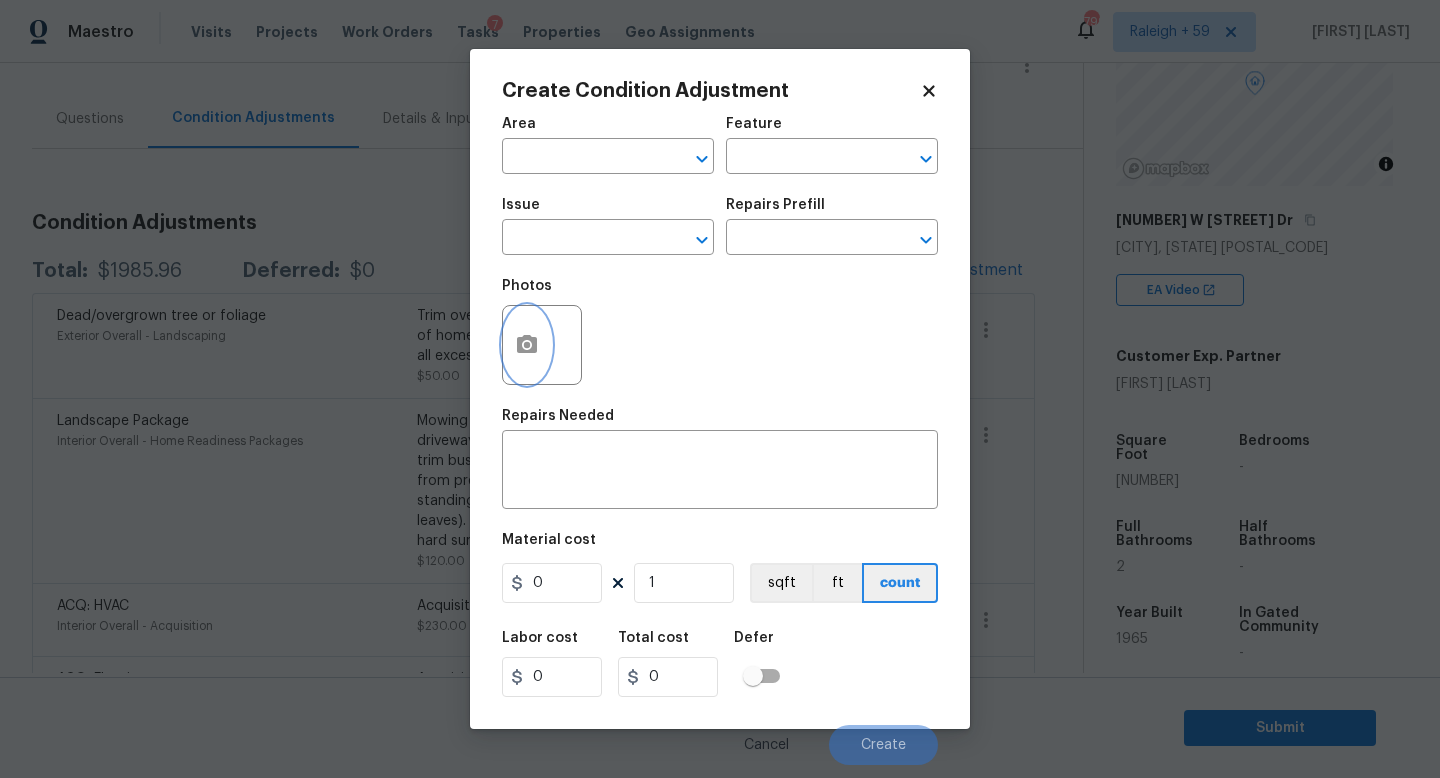 click at bounding box center (527, 345) 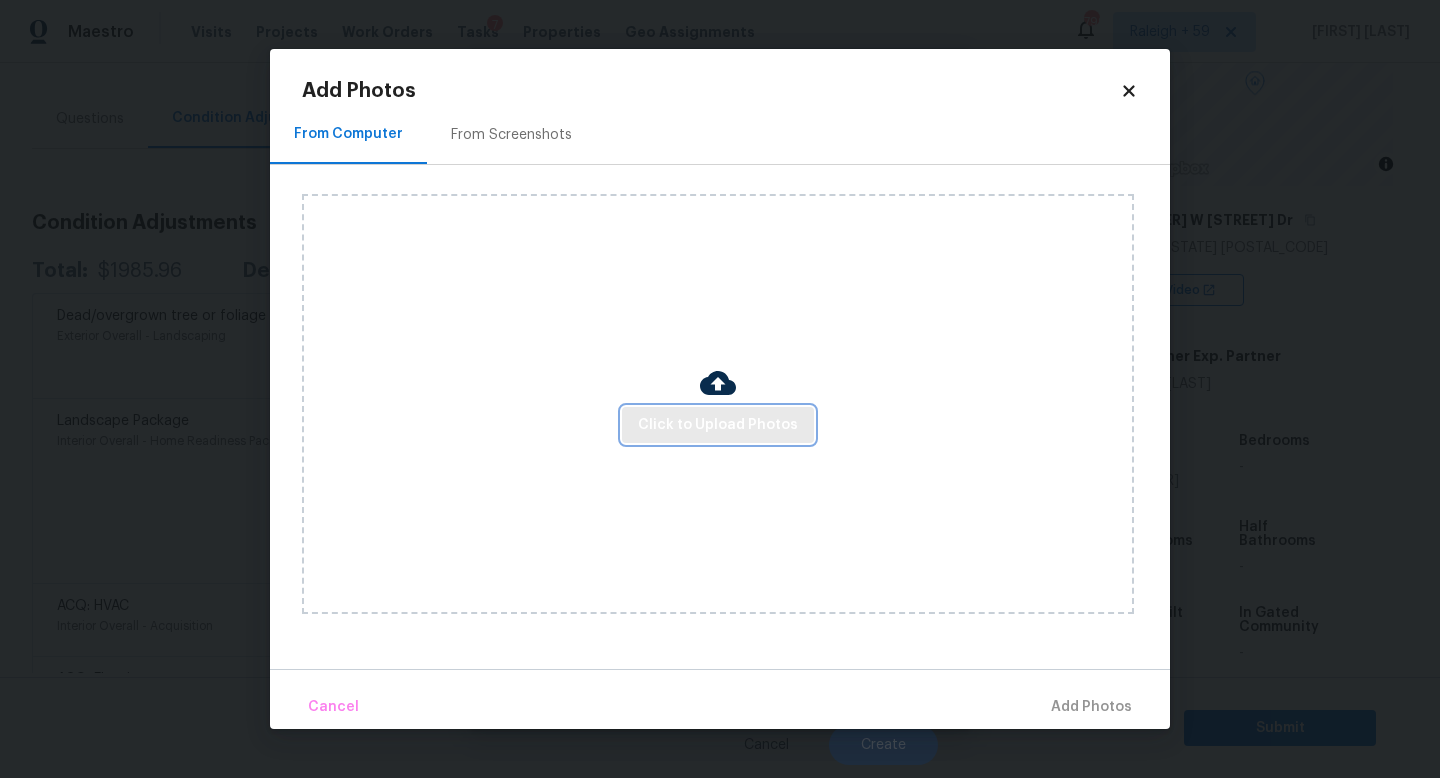 click on "Click to Upload Photos" at bounding box center [718, 425] 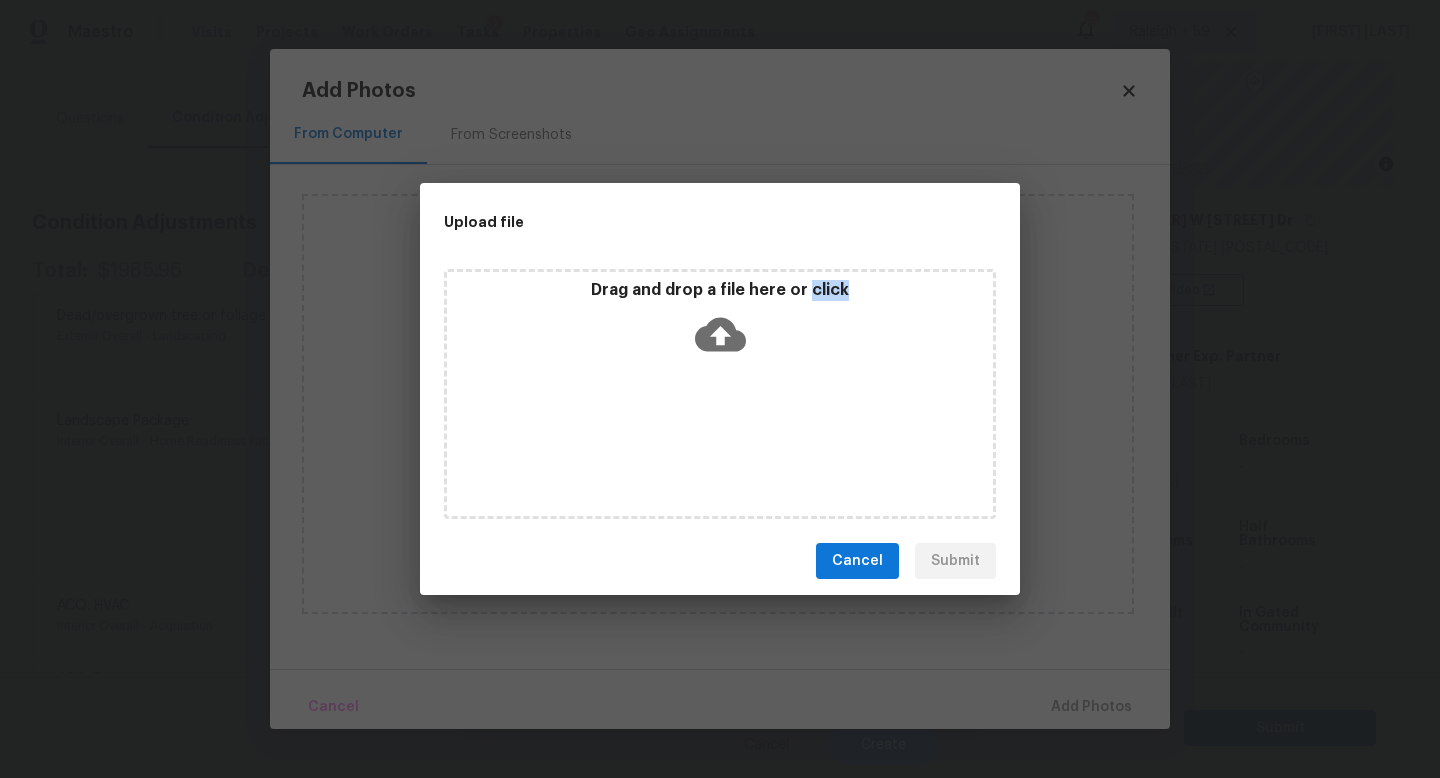 click on "Drag and drop a file here or click" at bounding box center [720, 394] 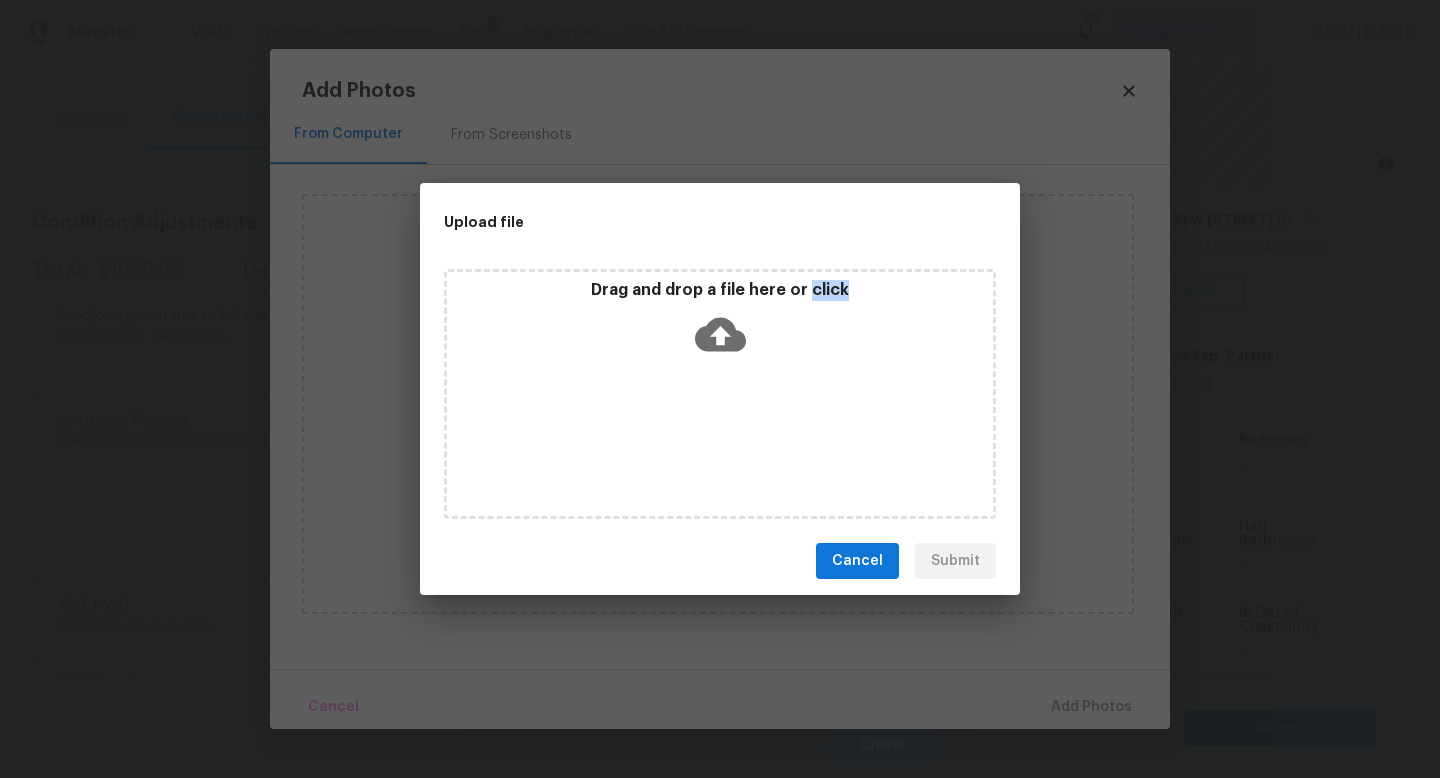 type 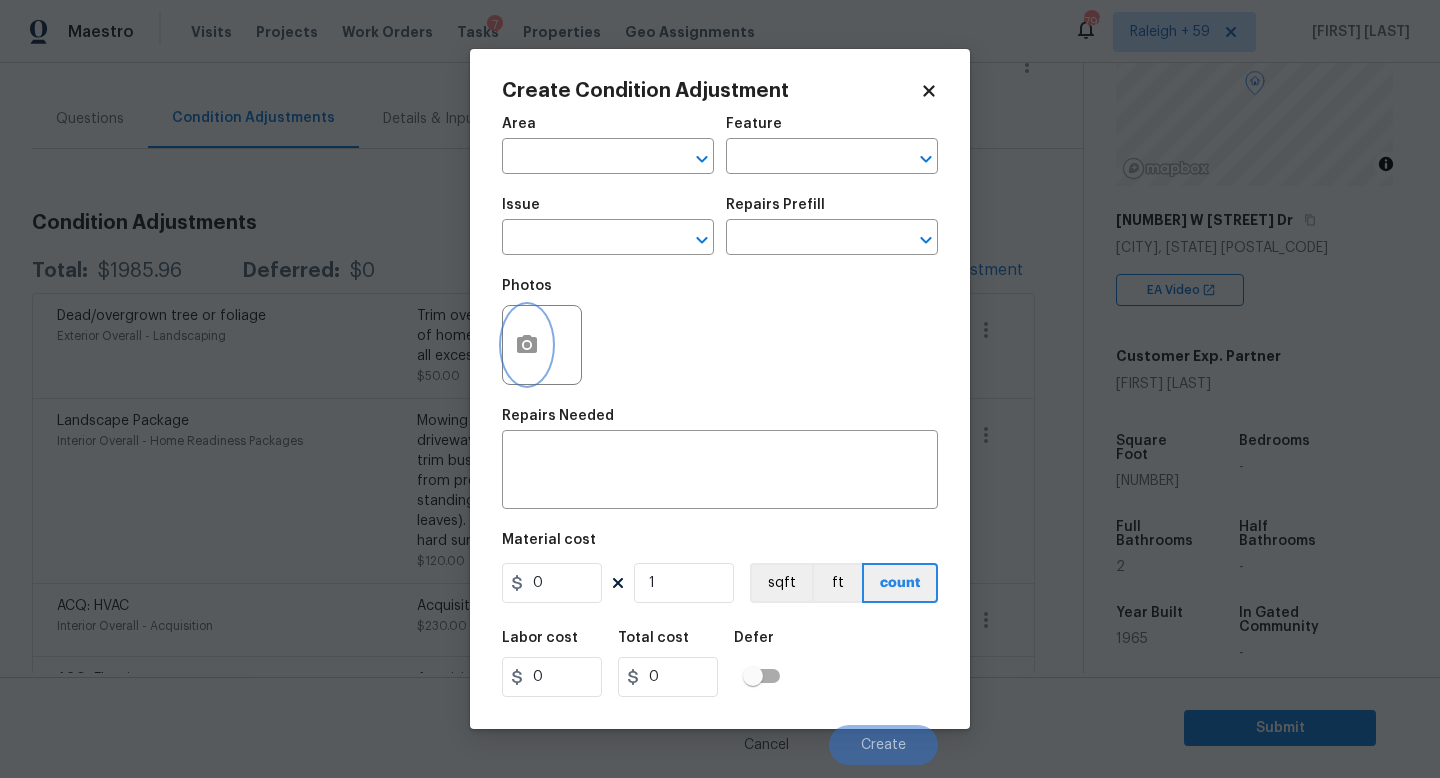type 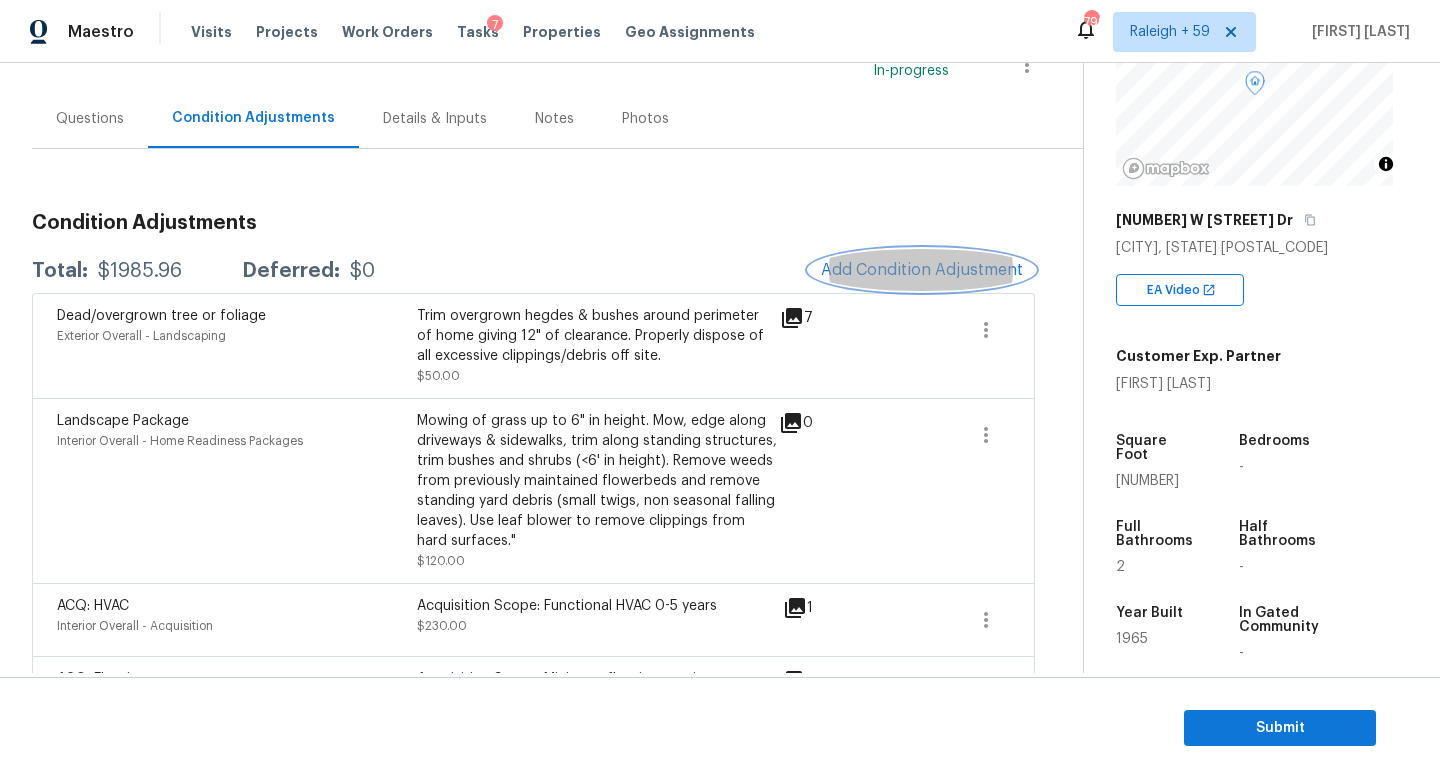 click on "Add Condition Adjustment" at bounding box center (922, 270) 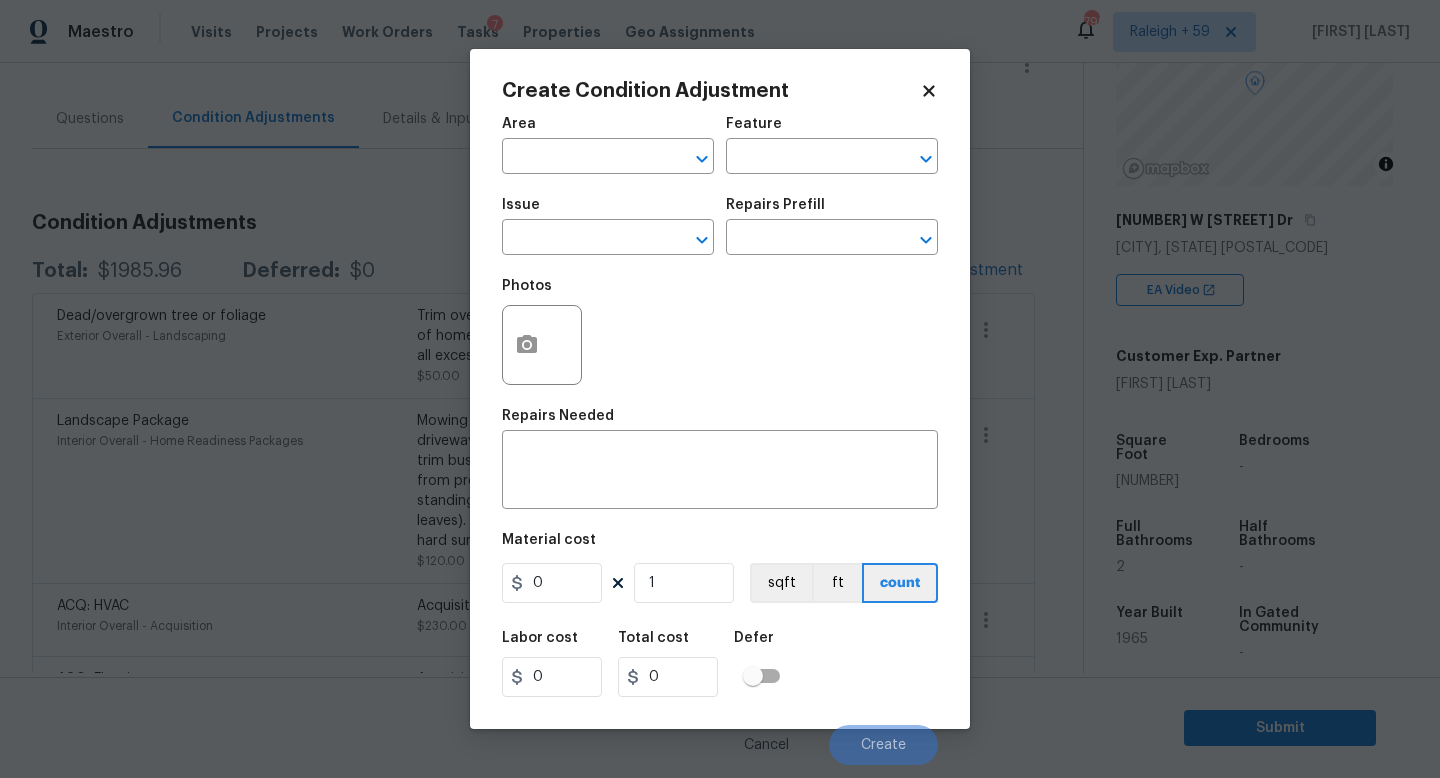 click at bounding box center [542, 345] 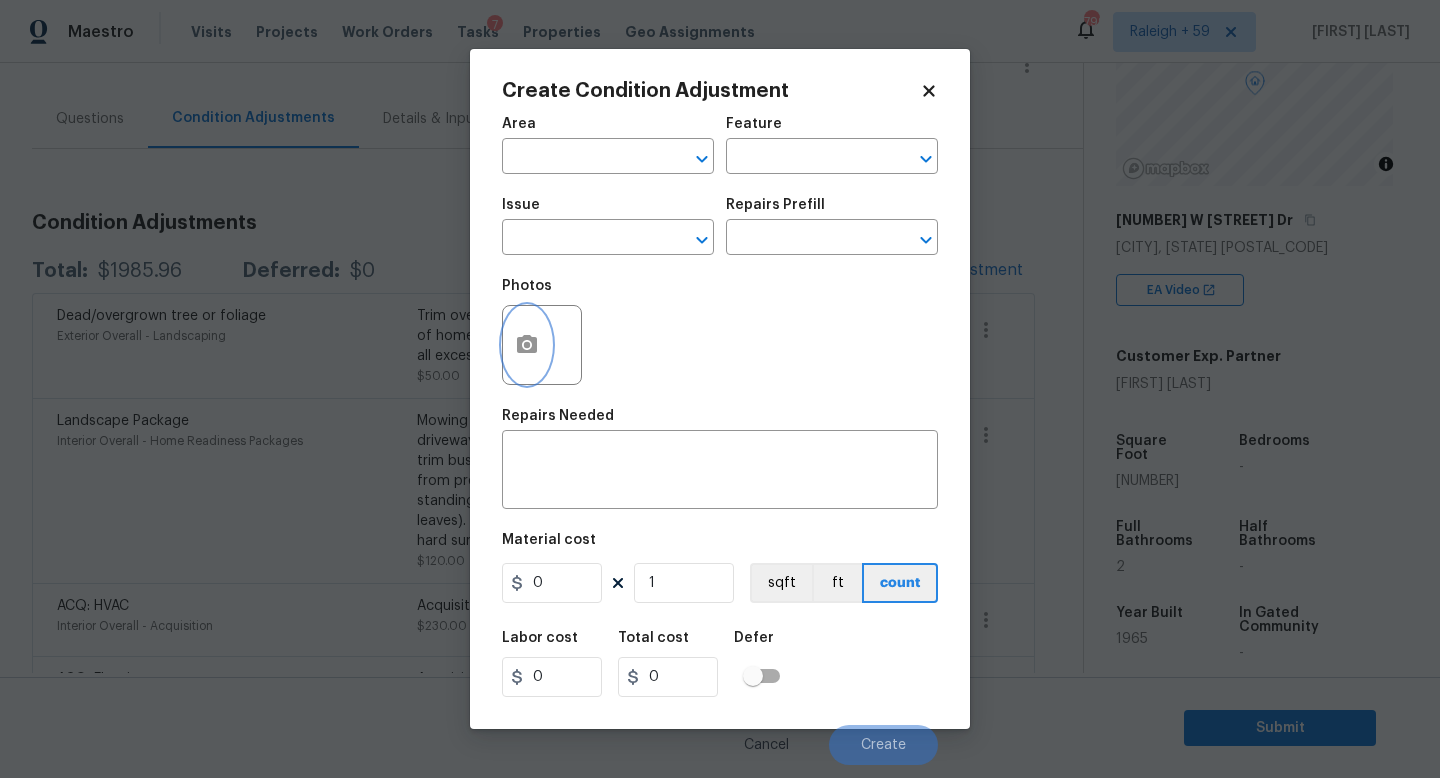 click at bounding box center [527, 345] 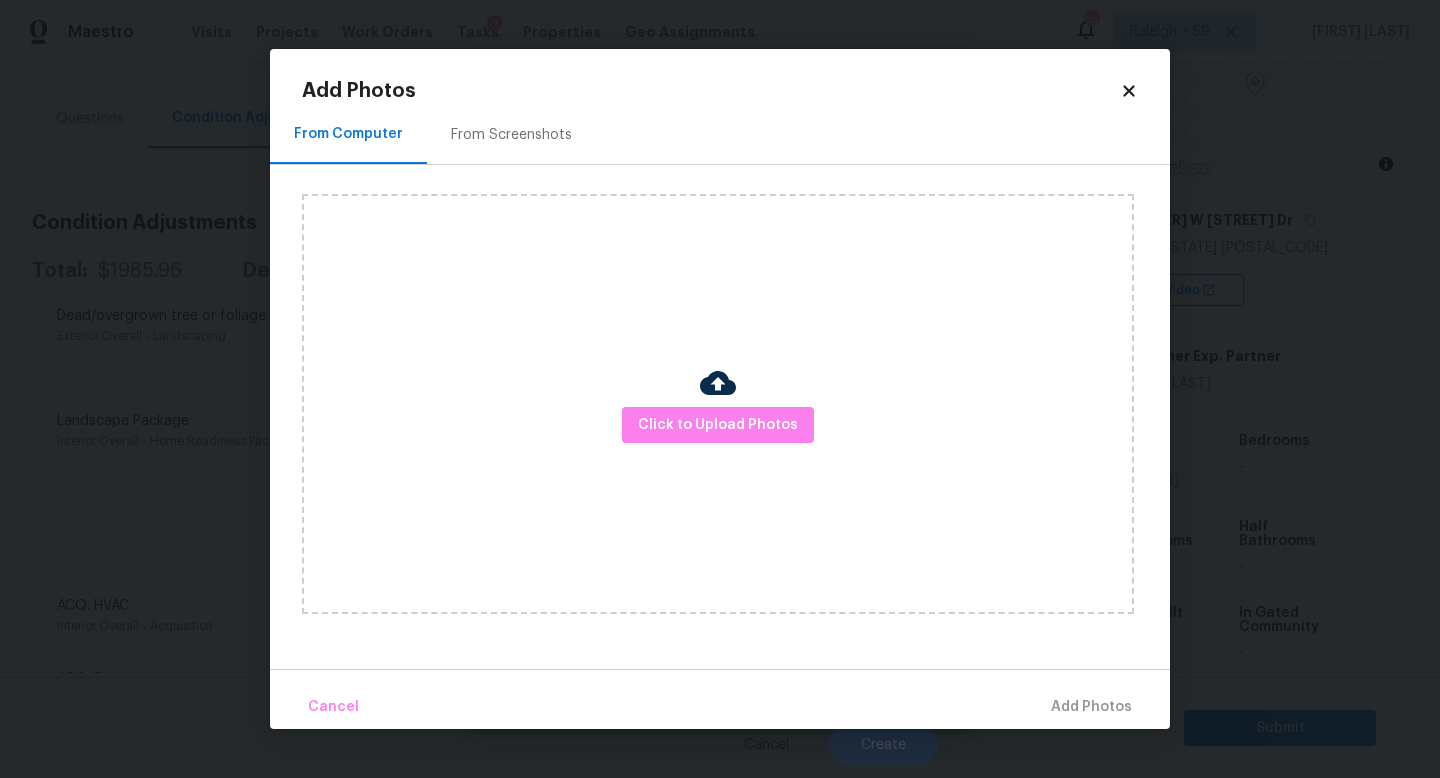 click on "Click to Upload Photos" at bounding box center (718, 404) 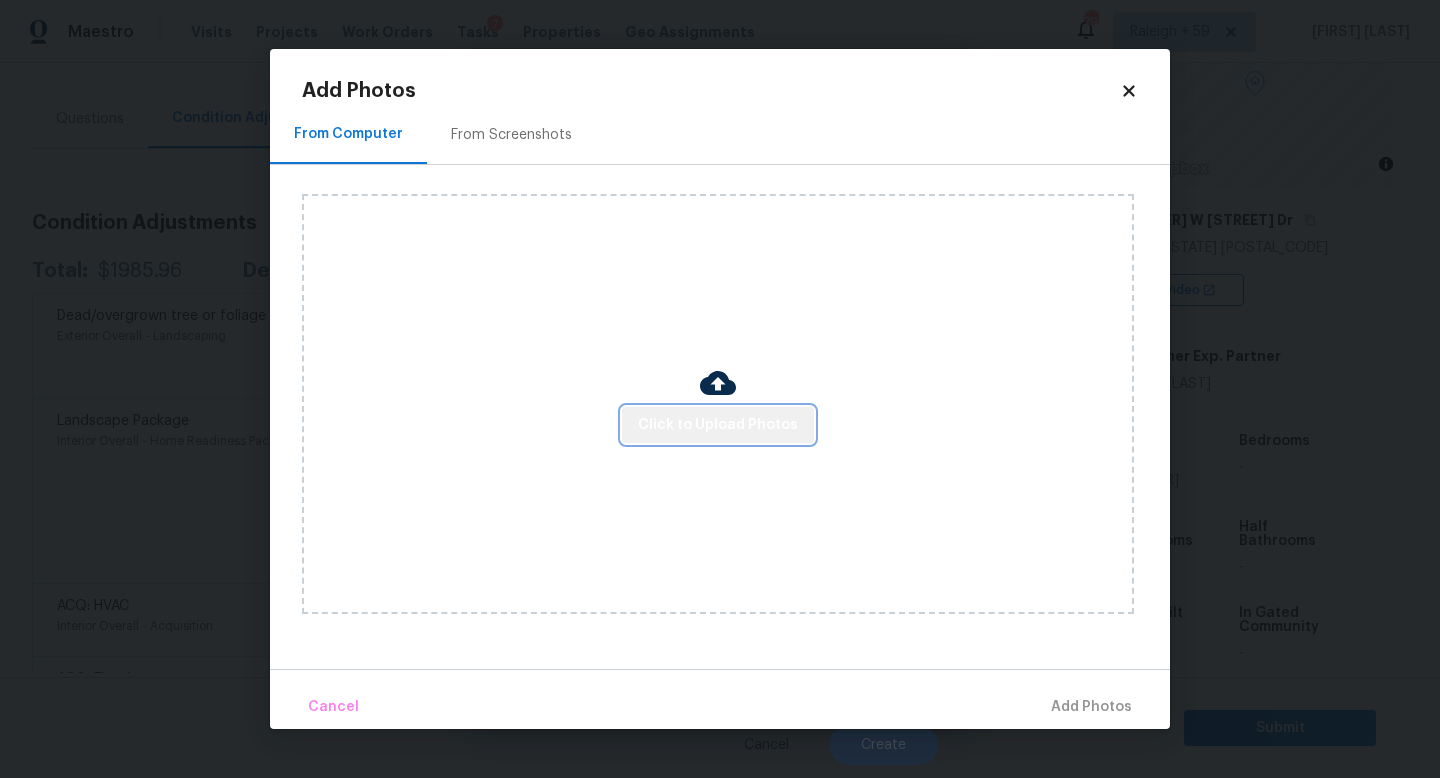 click on "Click to Upload Photos" at bounding box center [718, 425] 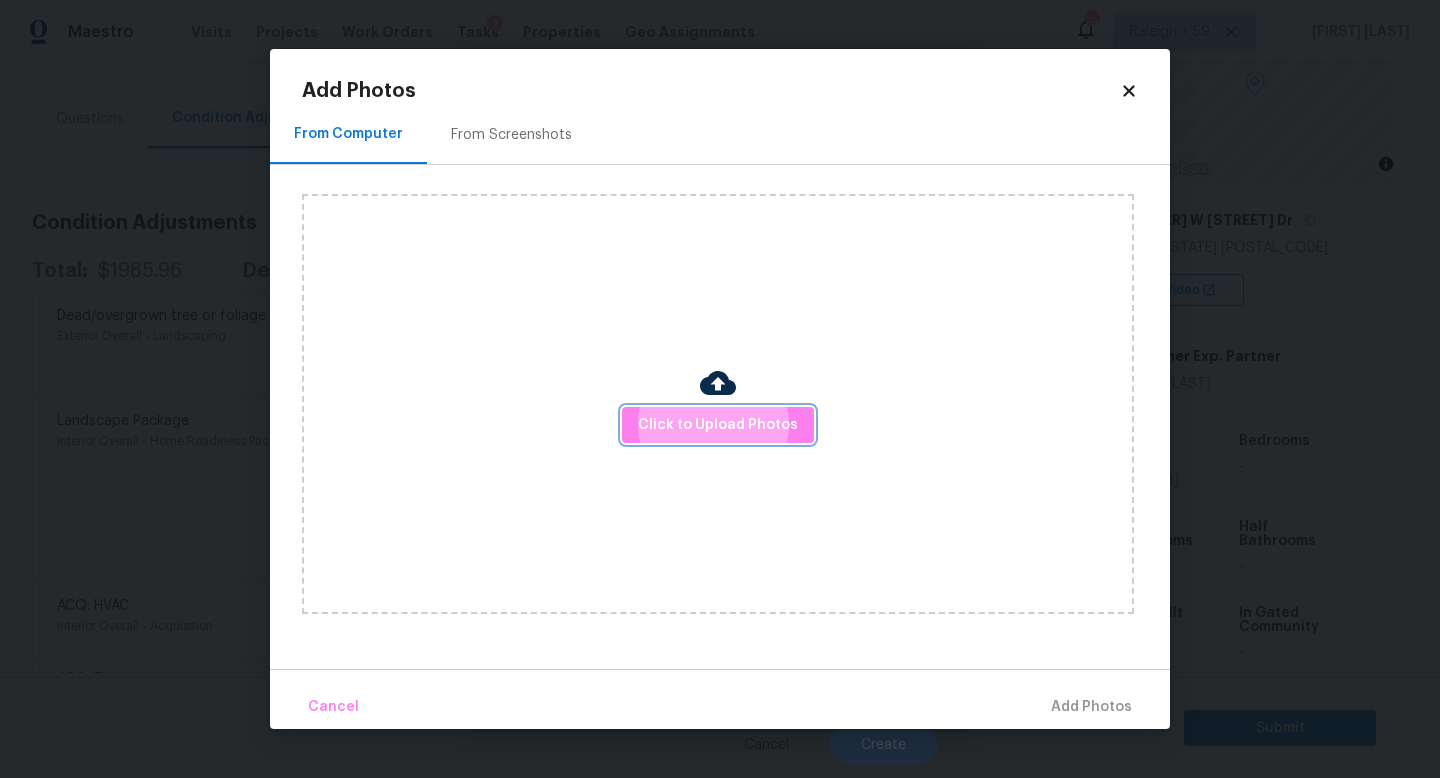 type 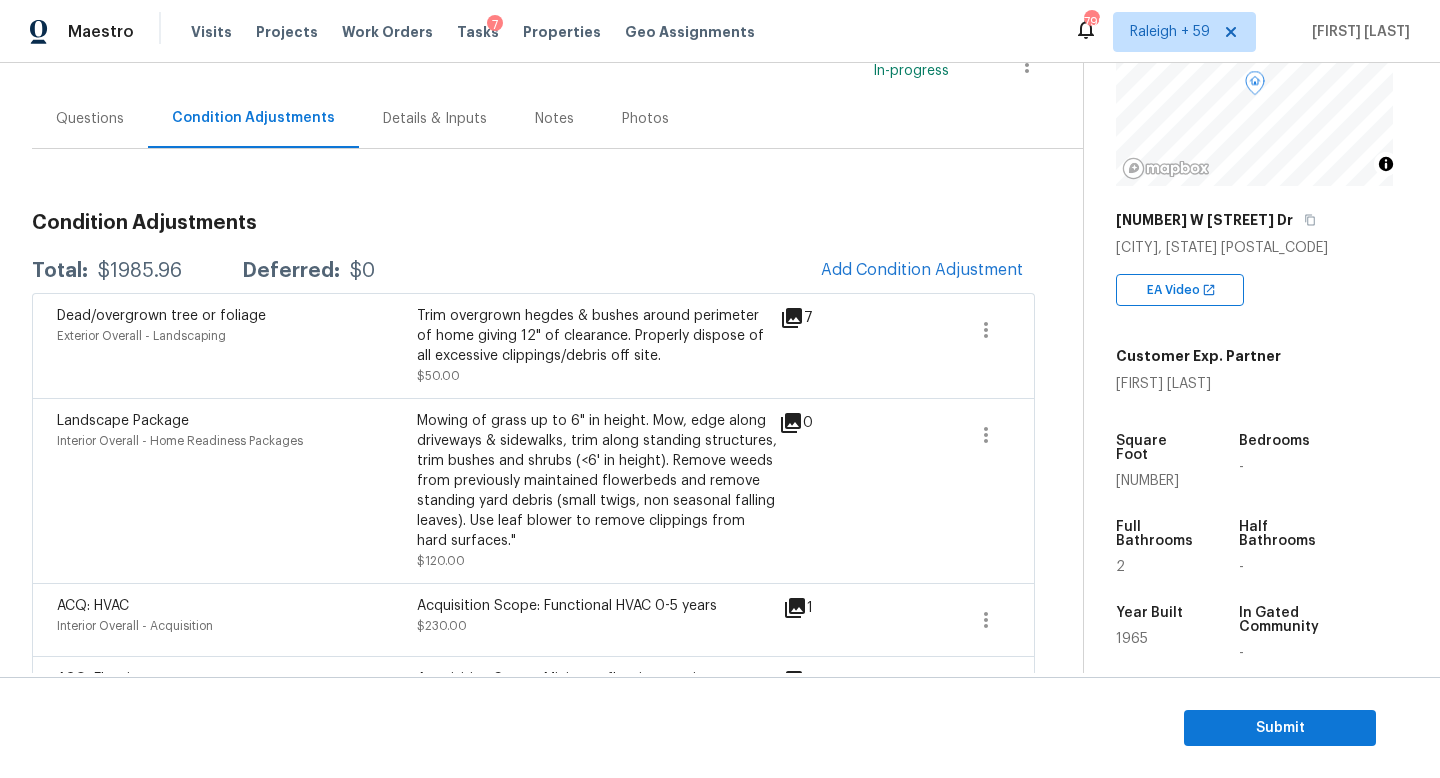 type 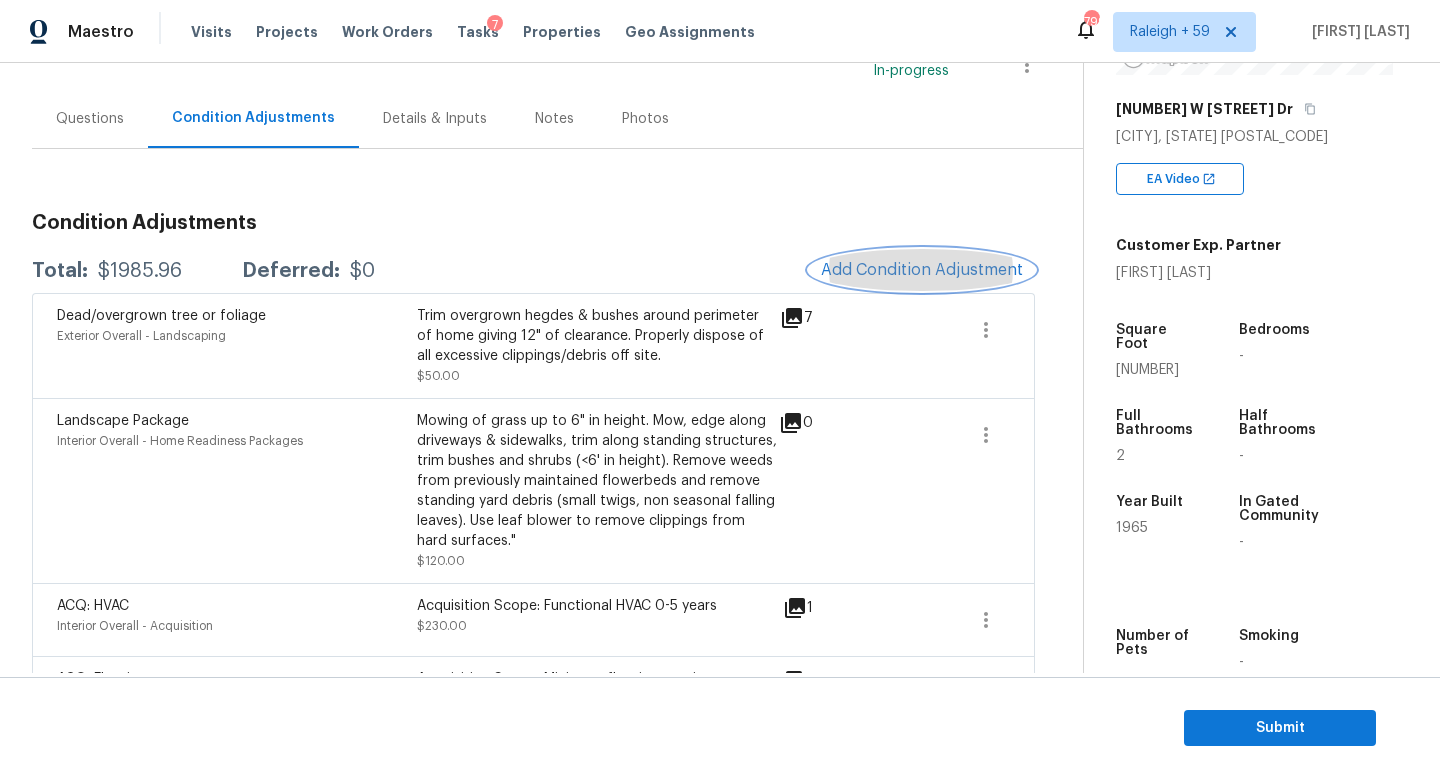 scroll, scrollTop: 255, scrollLeft: 0, axis: vertical 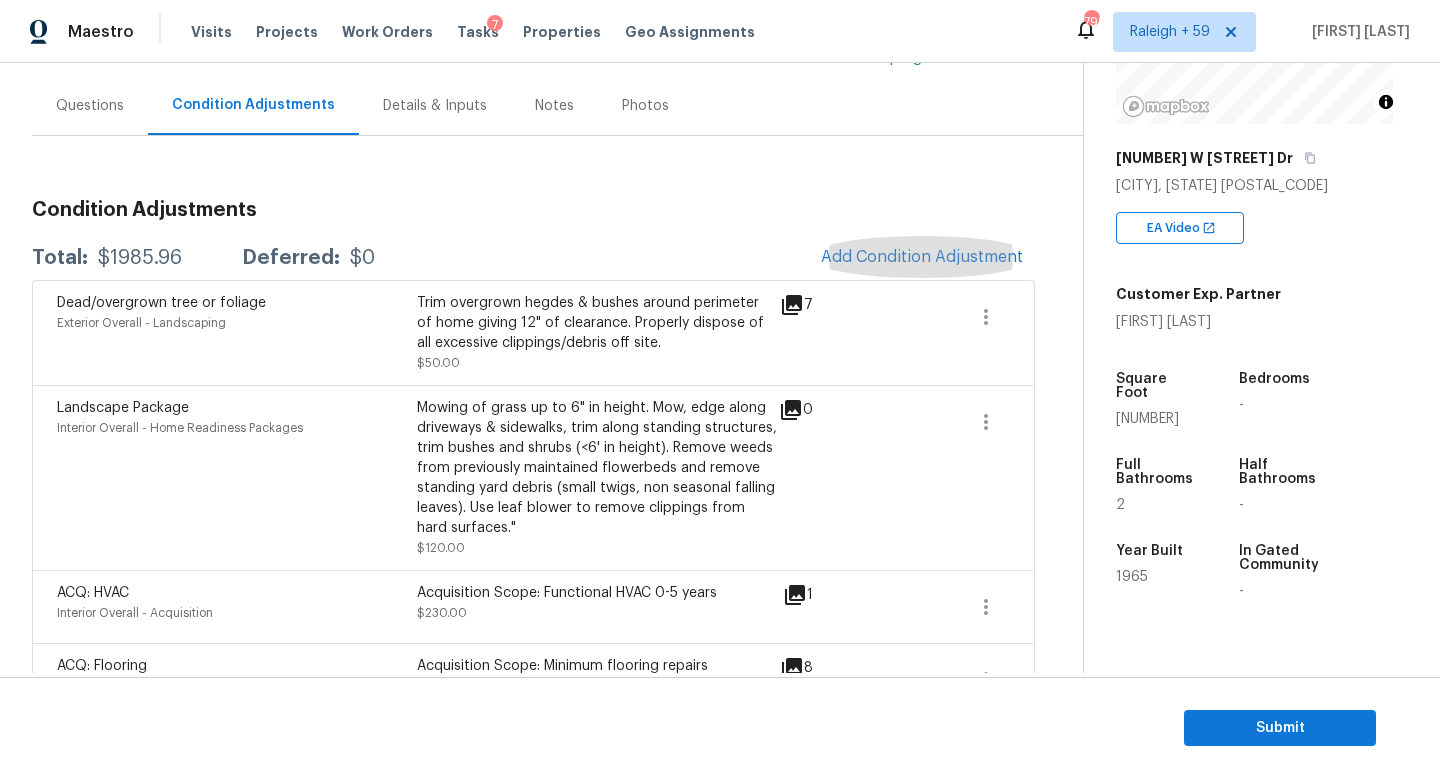 click on "Questions" at bounding box center (90, 105) 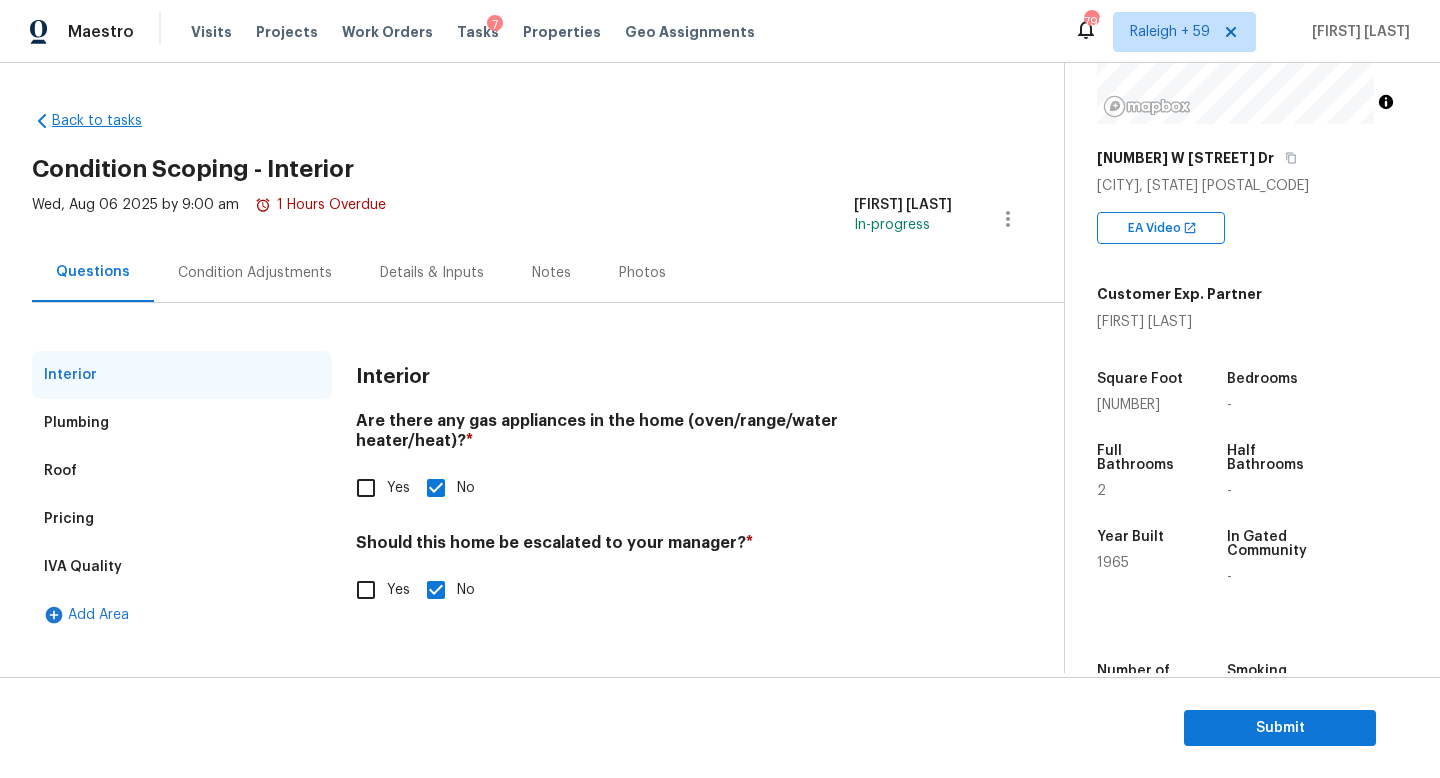 scroll, scrollTop: 0, scrollLeft: 0, axis: both 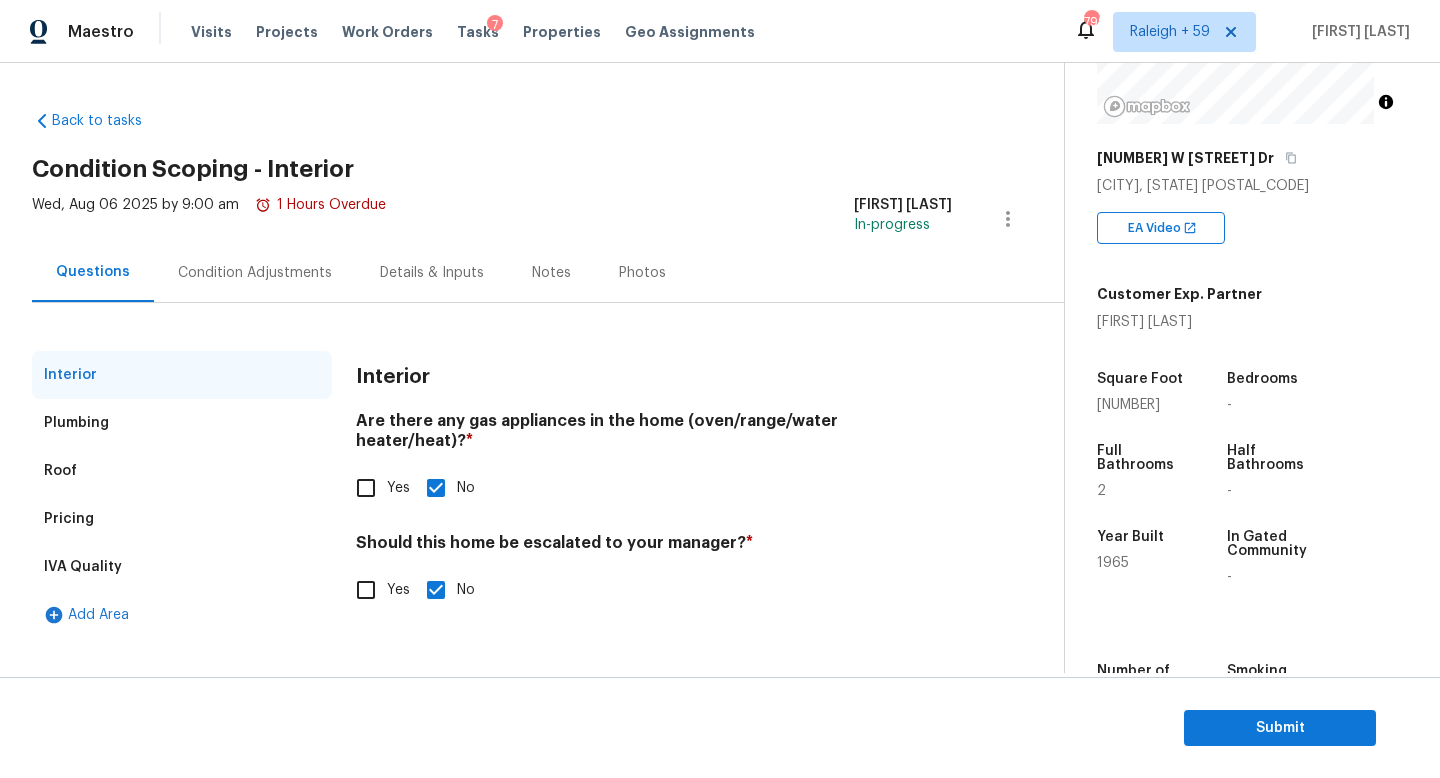 click on "Condition Adjustments" at bounding box center [255, 273] 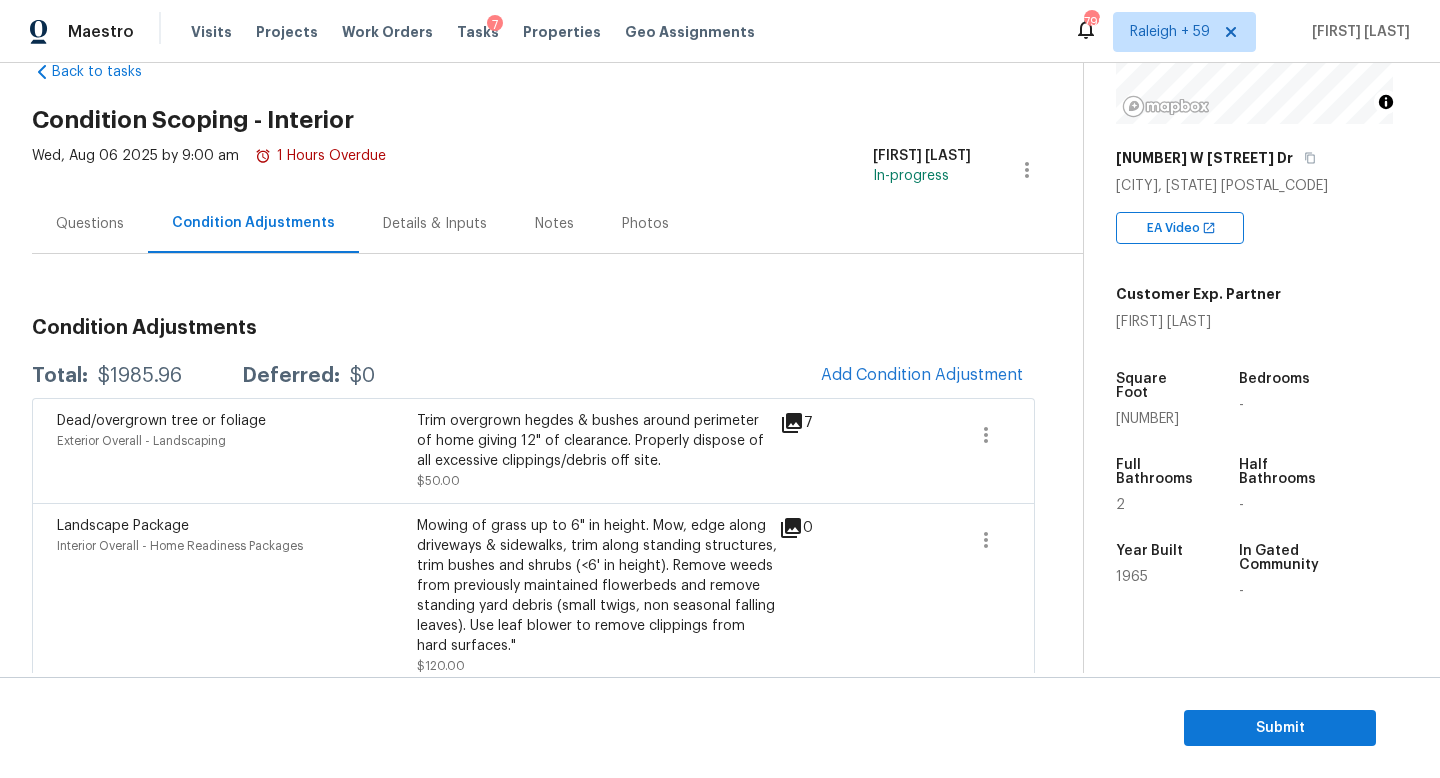 scroll, scrollTop: 153, scrollLeft: 0, axis: vertical 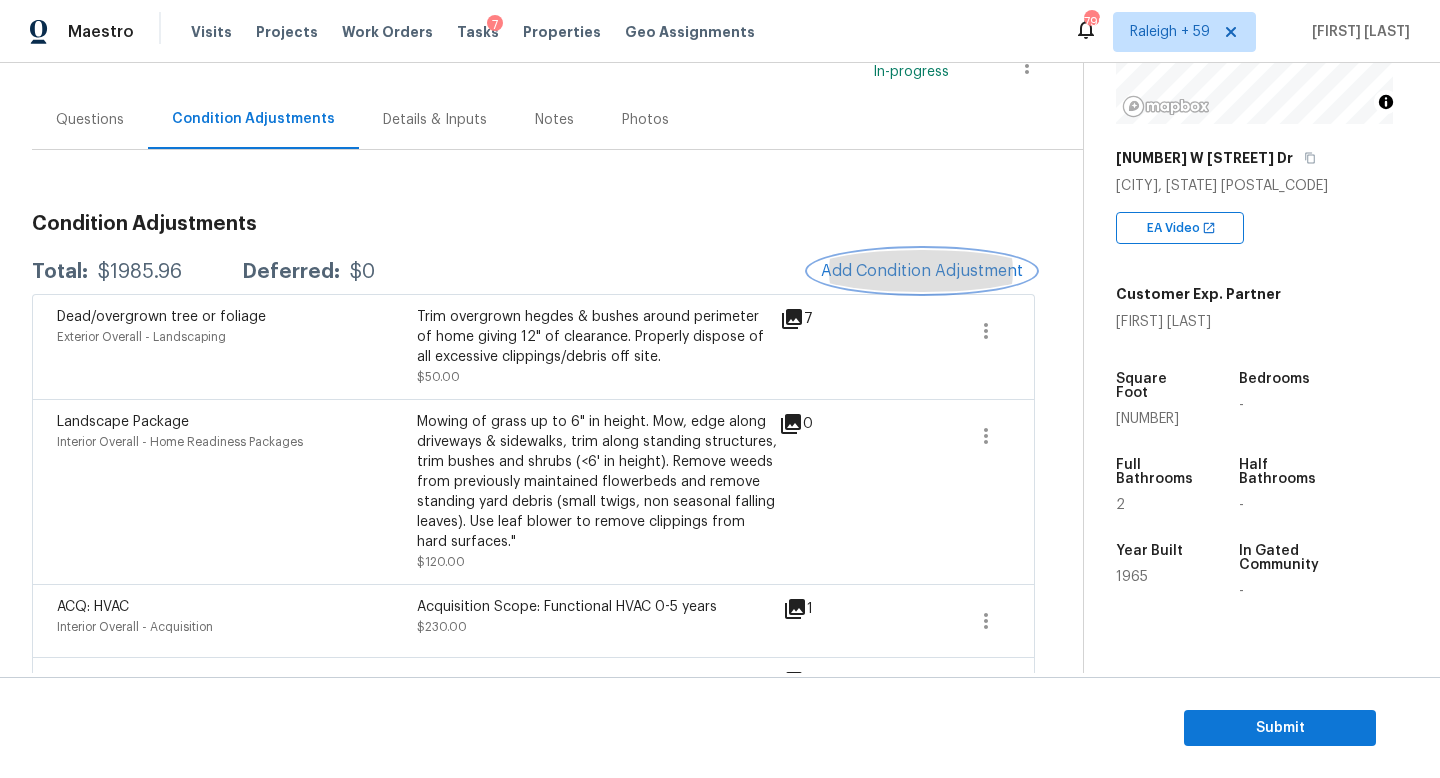 click on "Add Condition Adjustment" at bounding box center [922, 271] 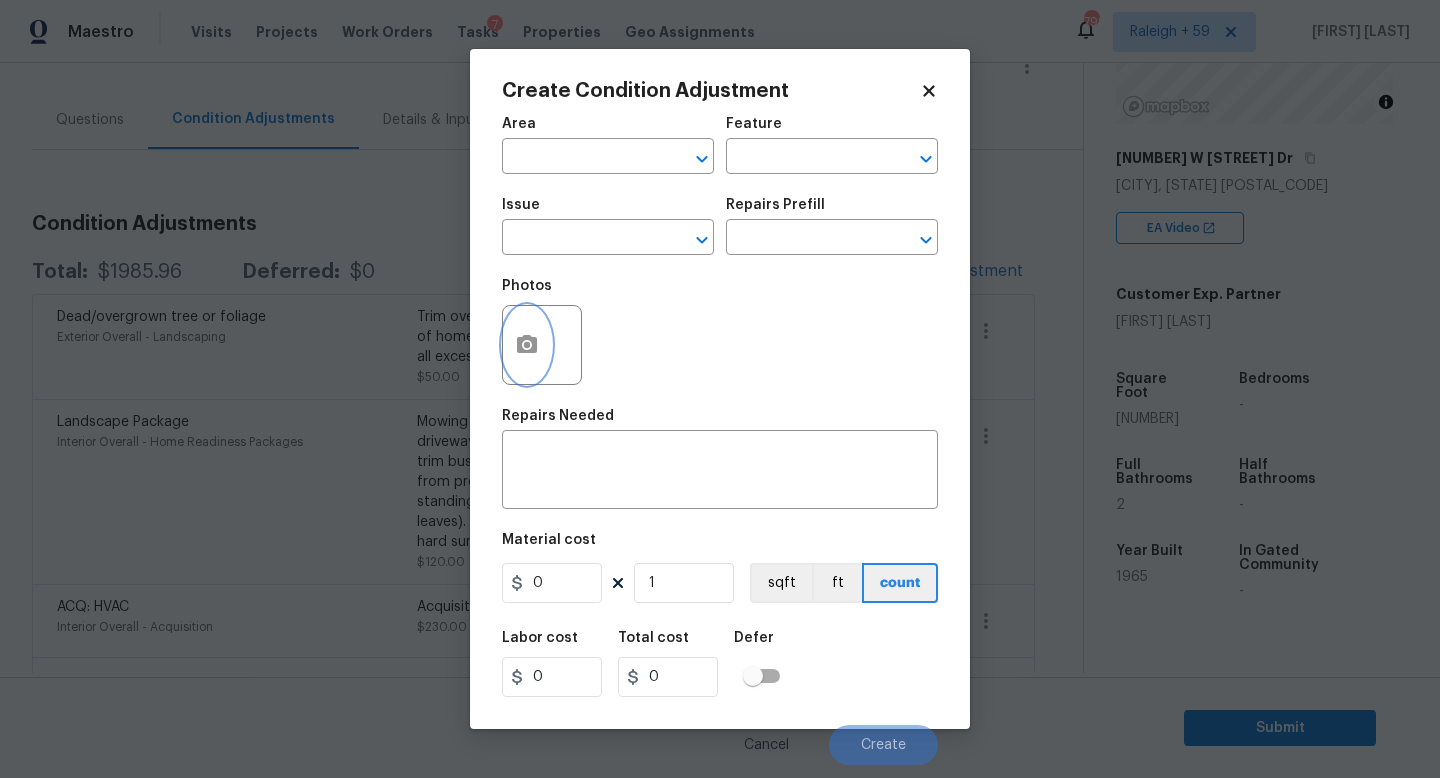click 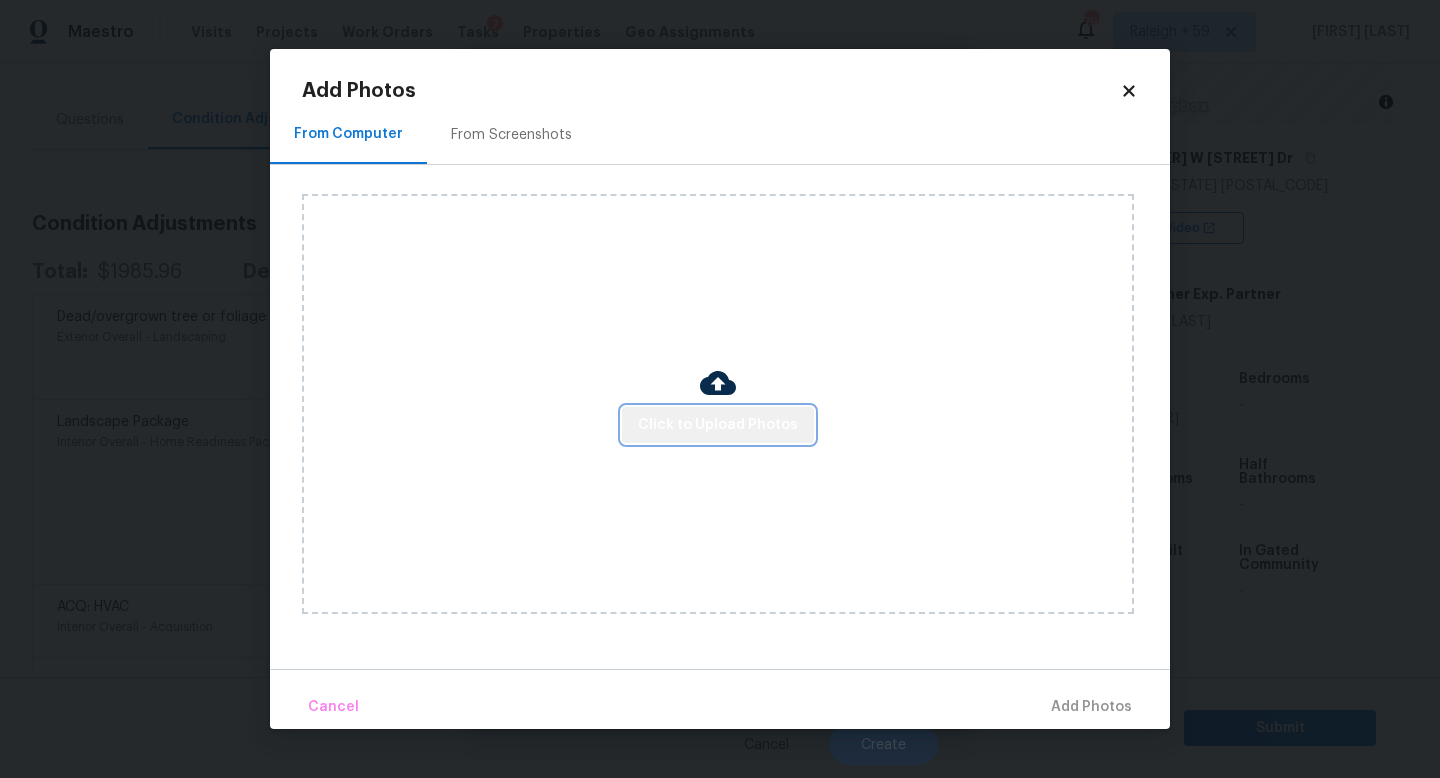 click on "Click to Upload Photos" at bounding box center (718, 425) 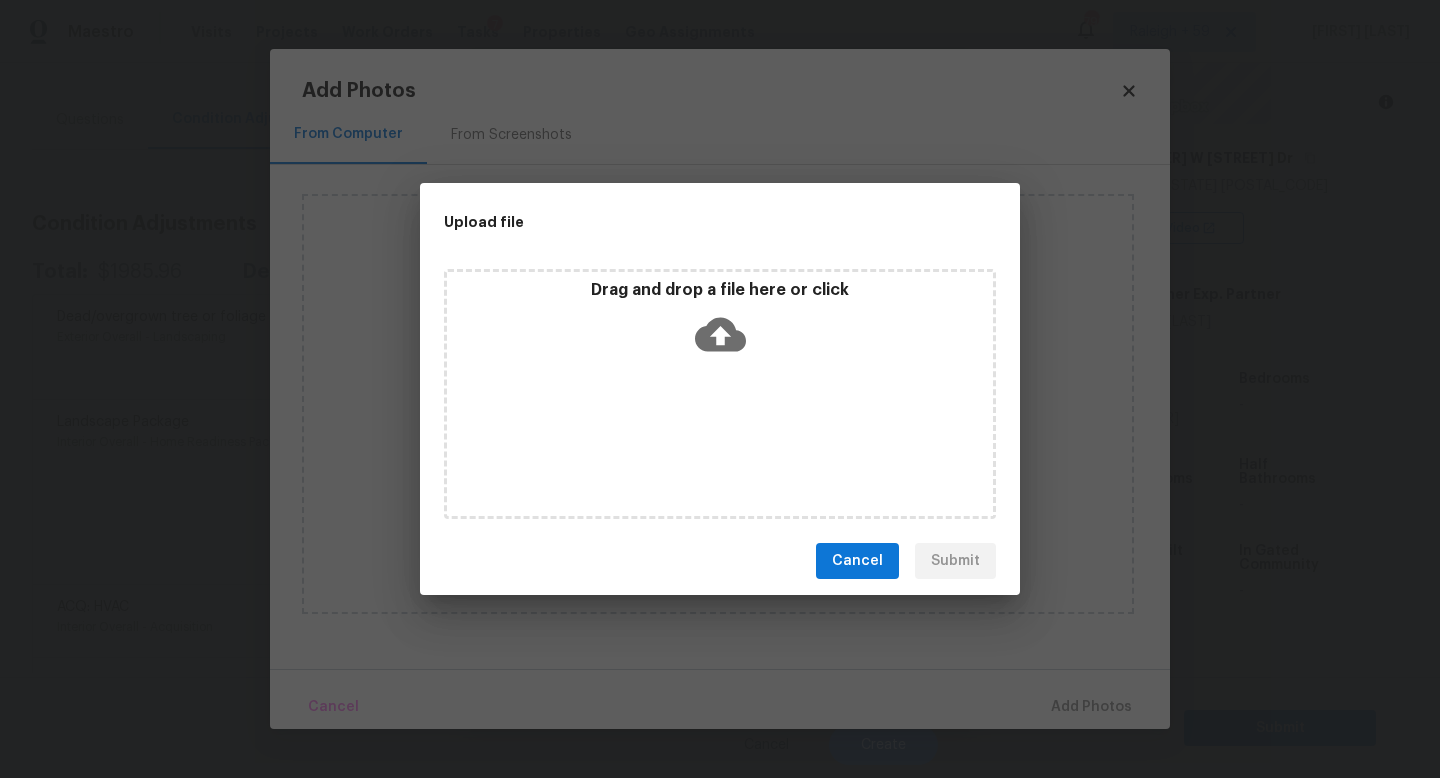 type 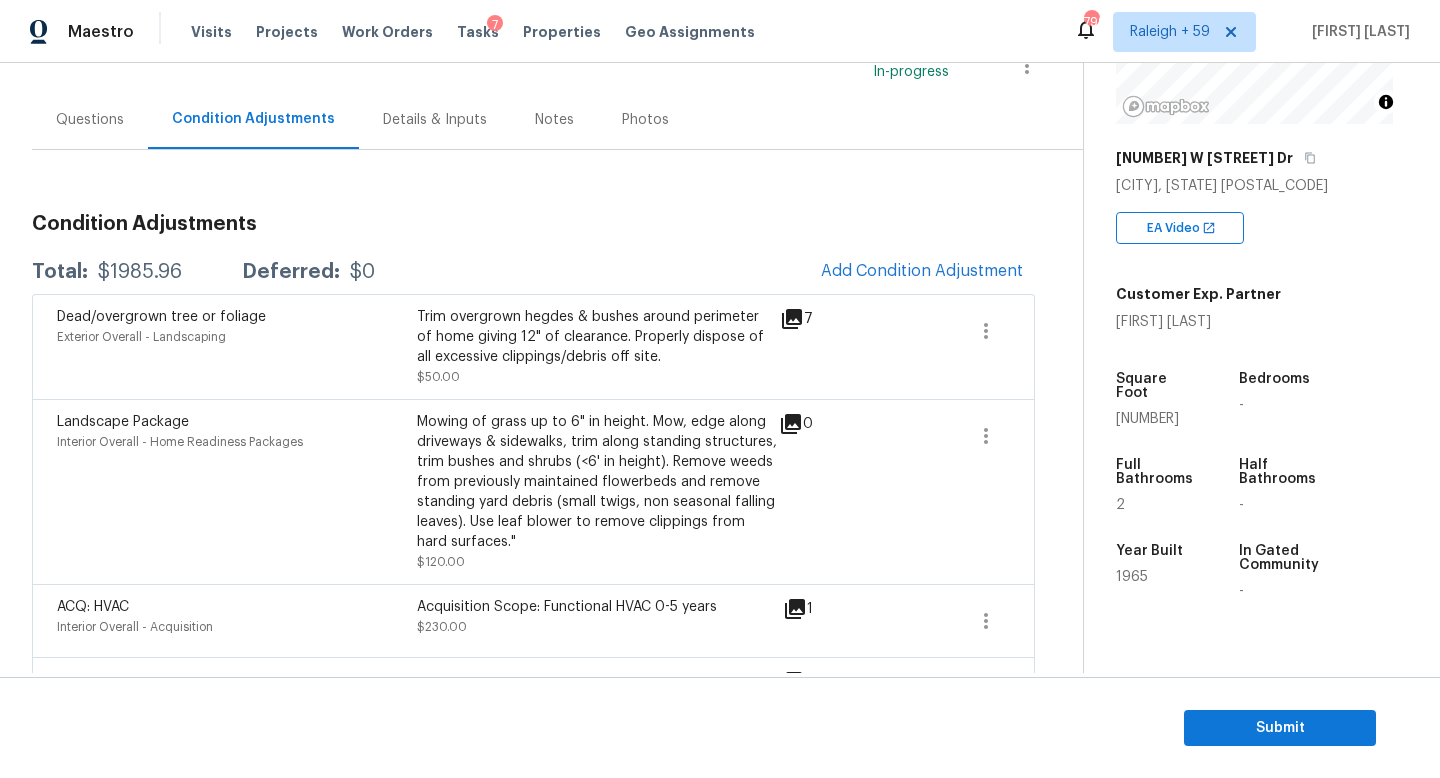 type 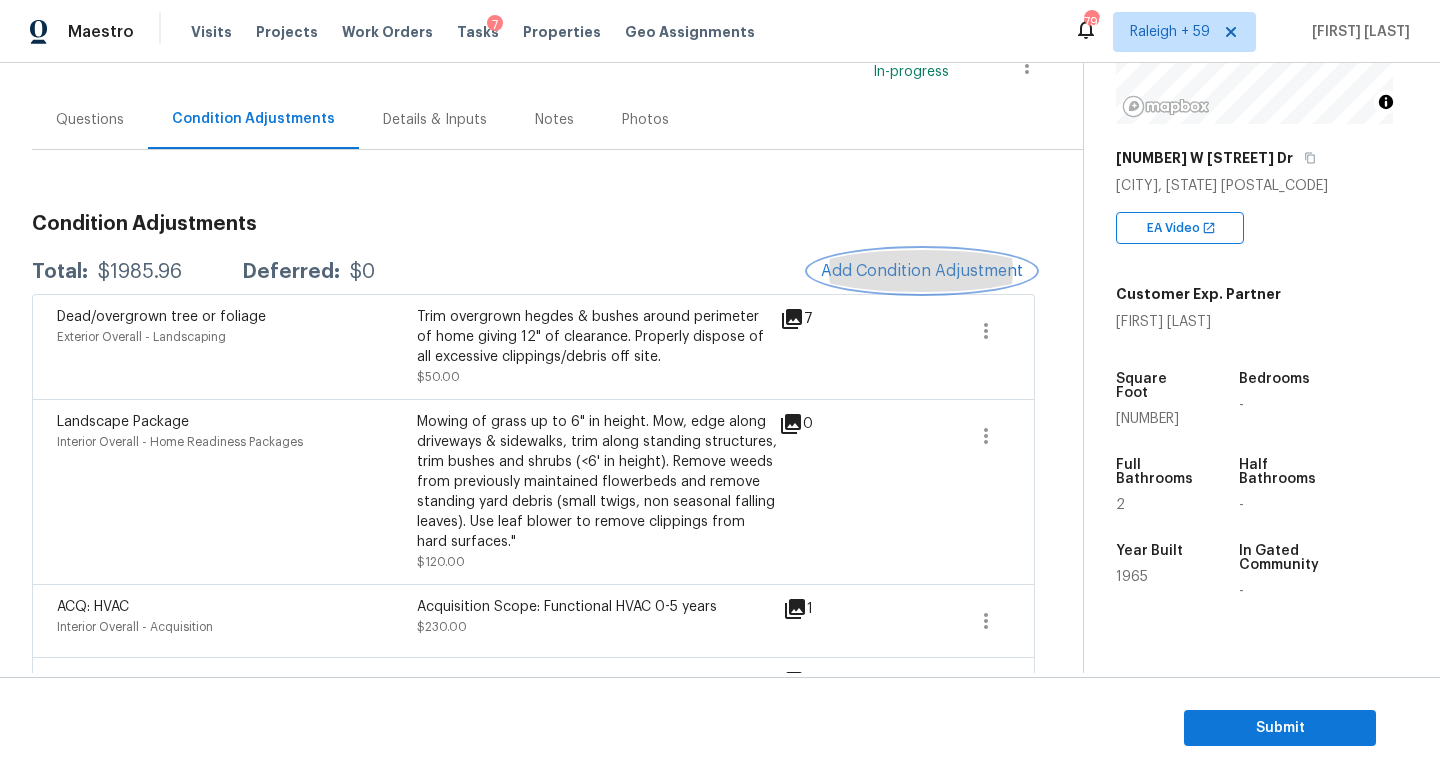 click on "Add Condition Adjustment" at bounding box center (922, 271) 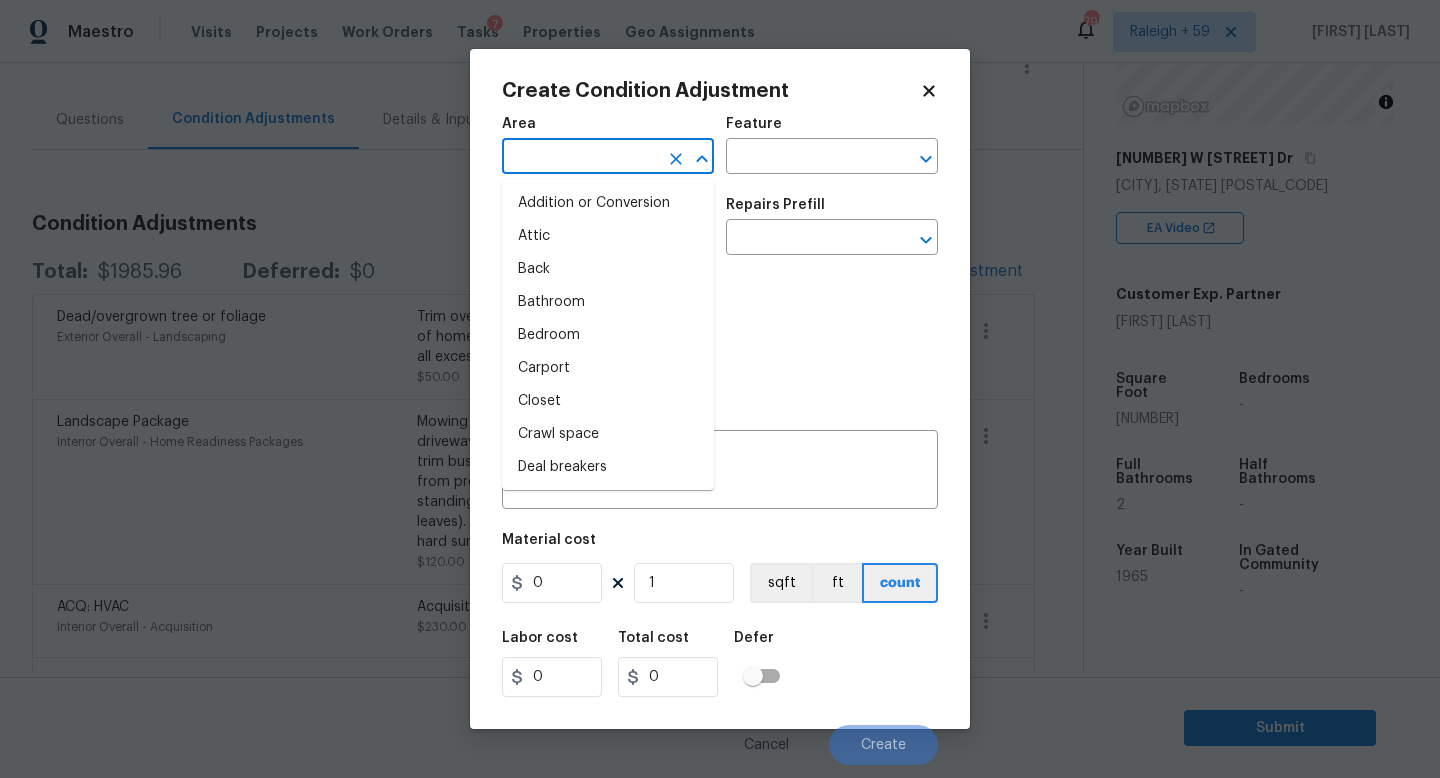 click at bounding box center [580, 158] 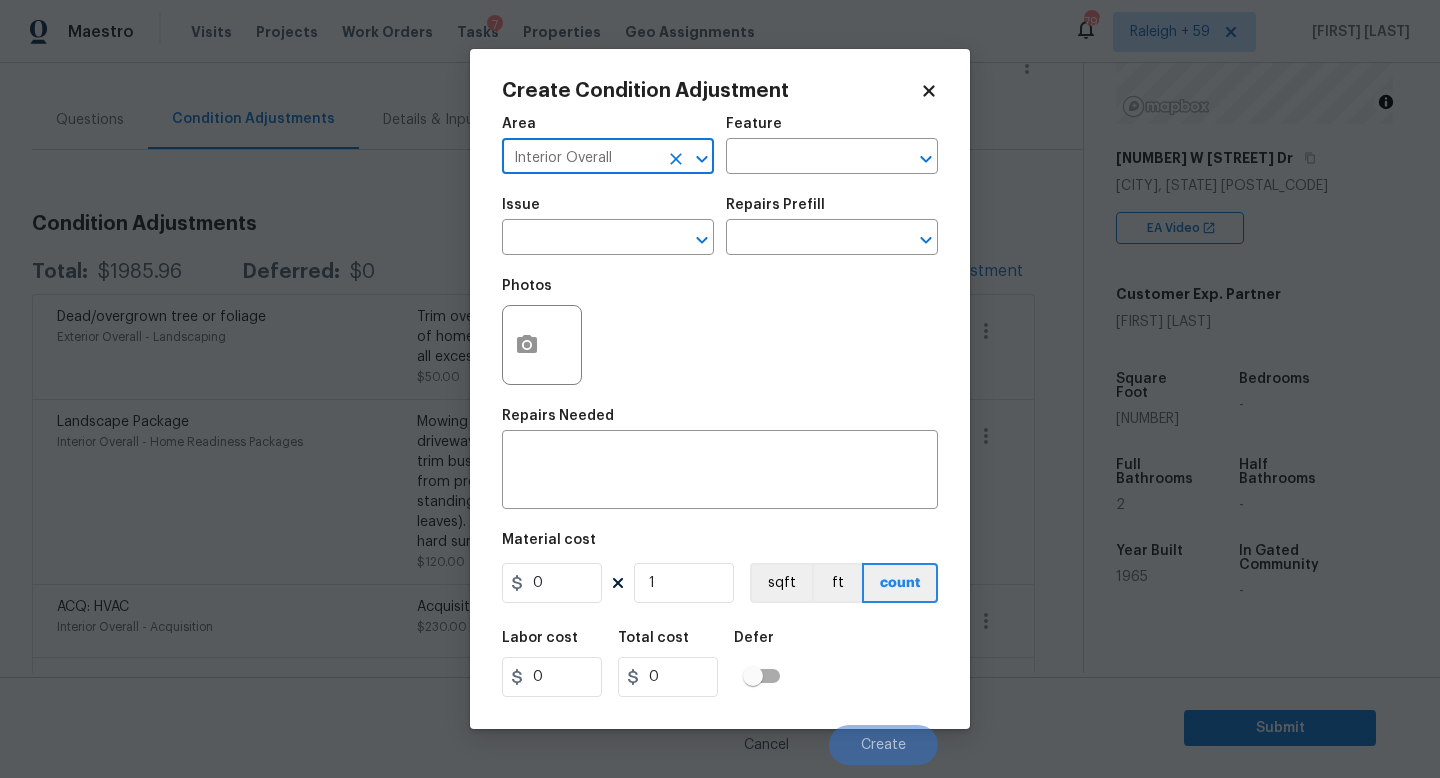 type on "Interior Overall" 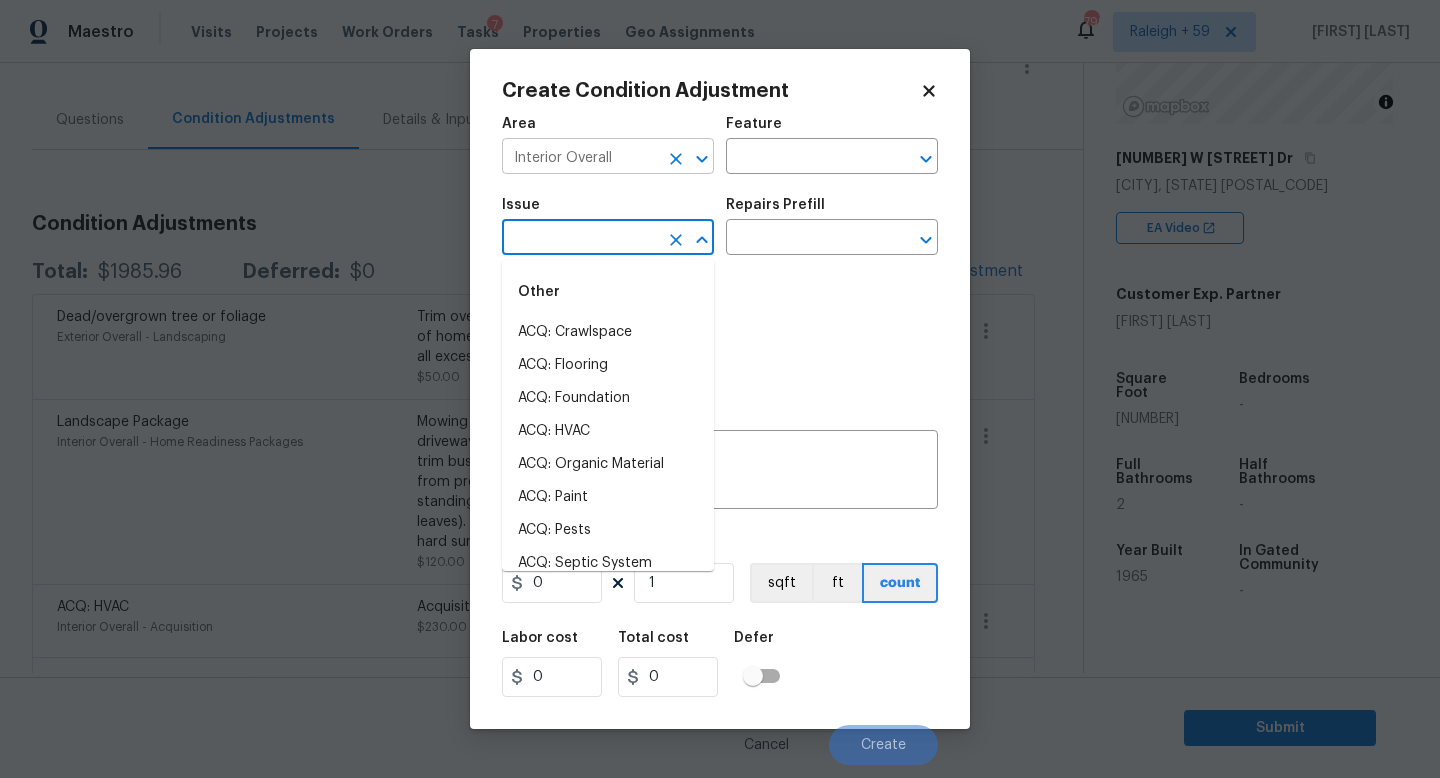 type on "o" 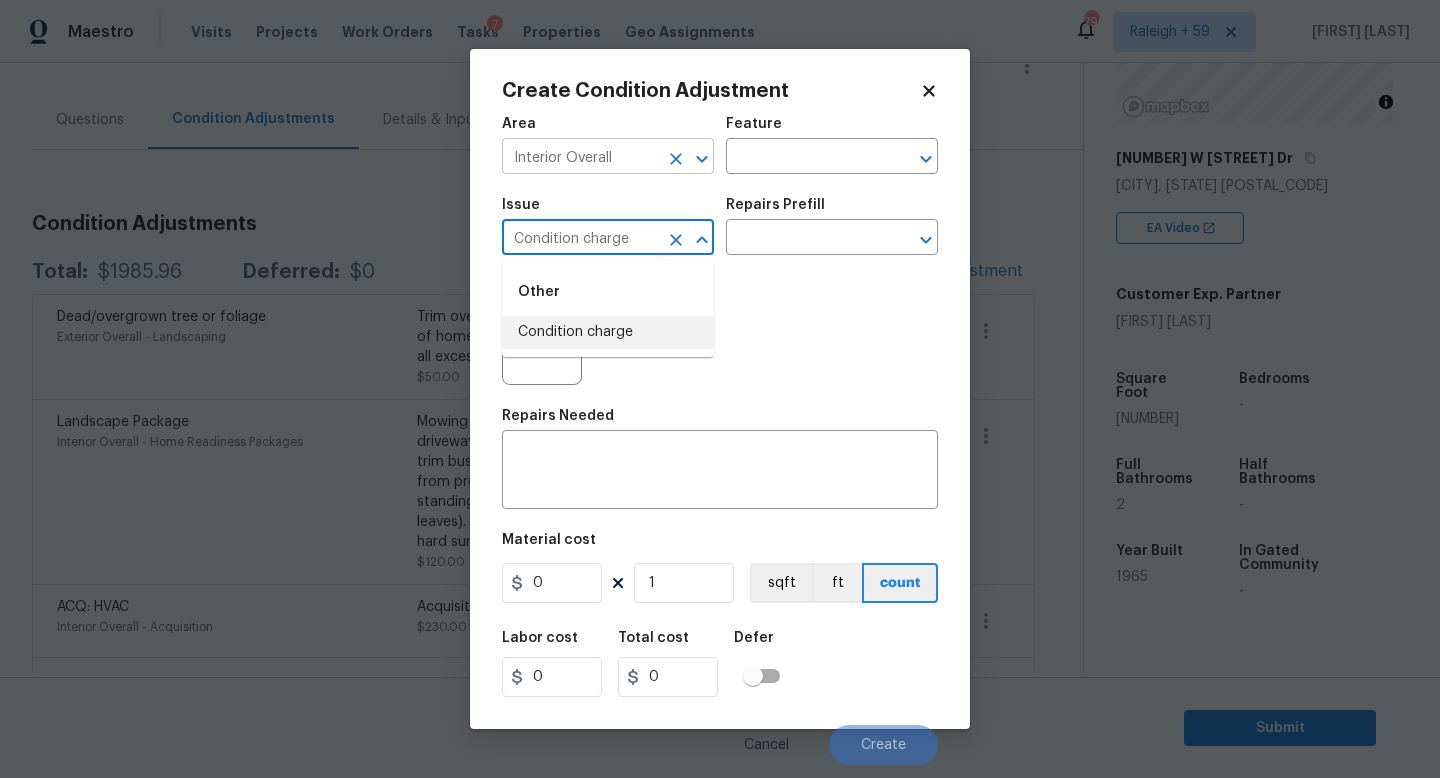 type on "Condition charge" 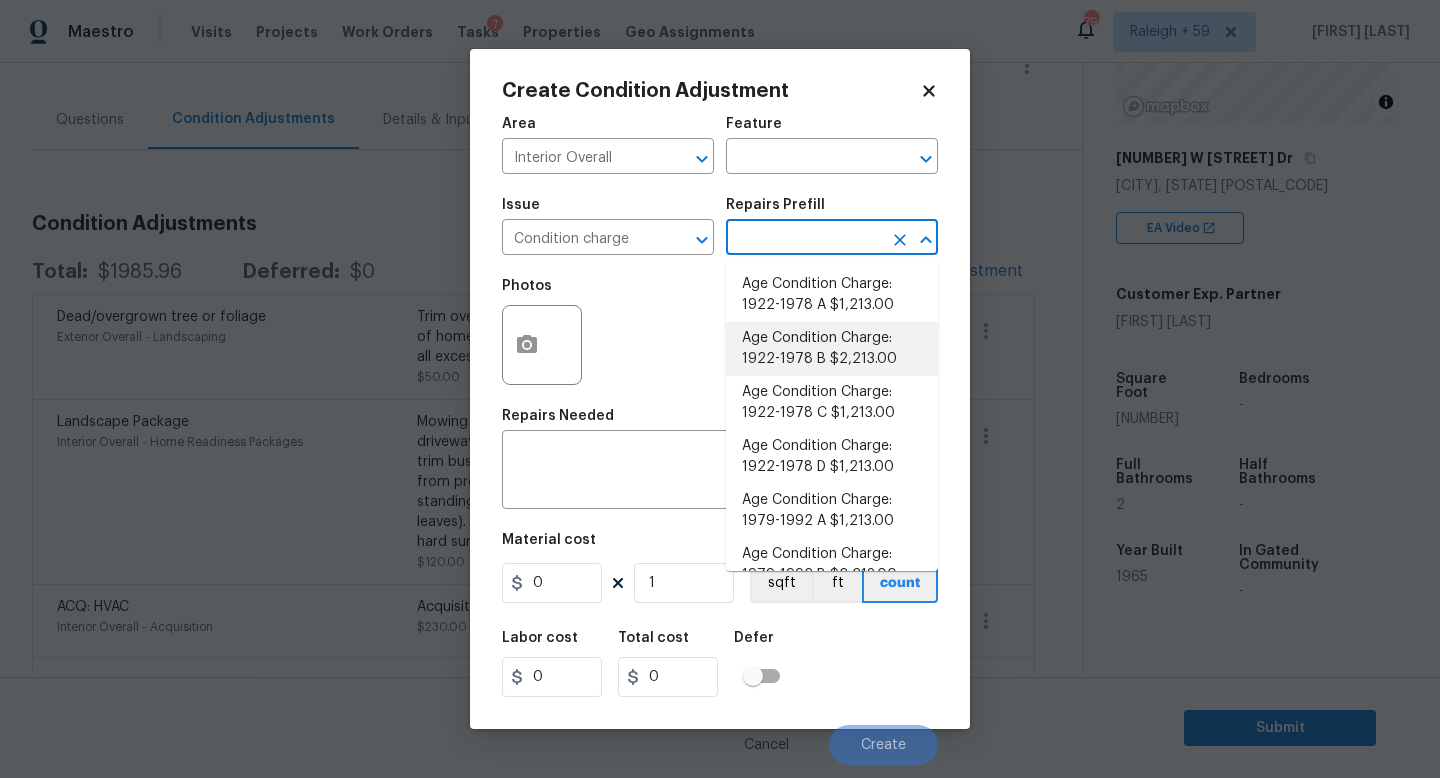 click on "Age Condition Charge: 1922-1978 B	 $2,213.00" at bounding box center [832, 349] 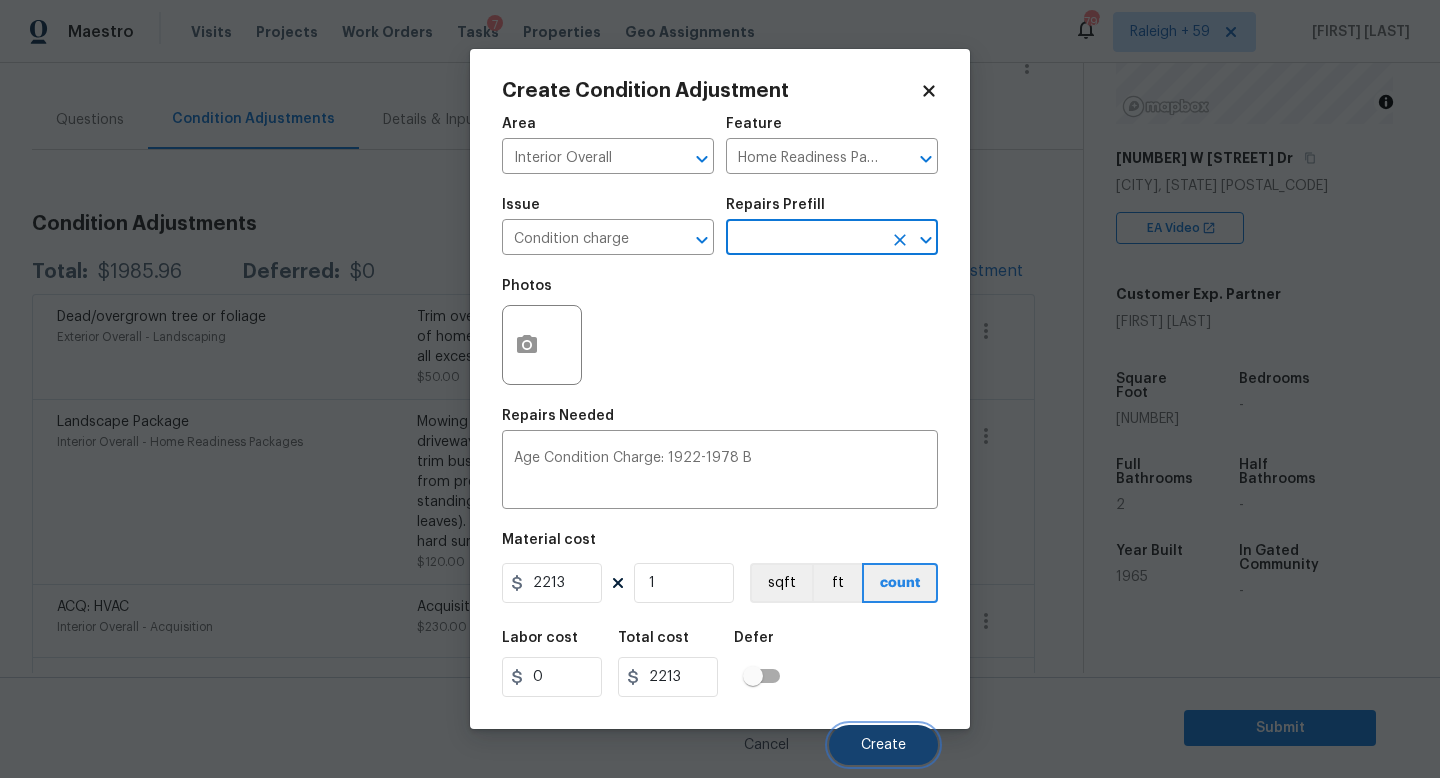 click on "Create" at bounding box center [883, 745] 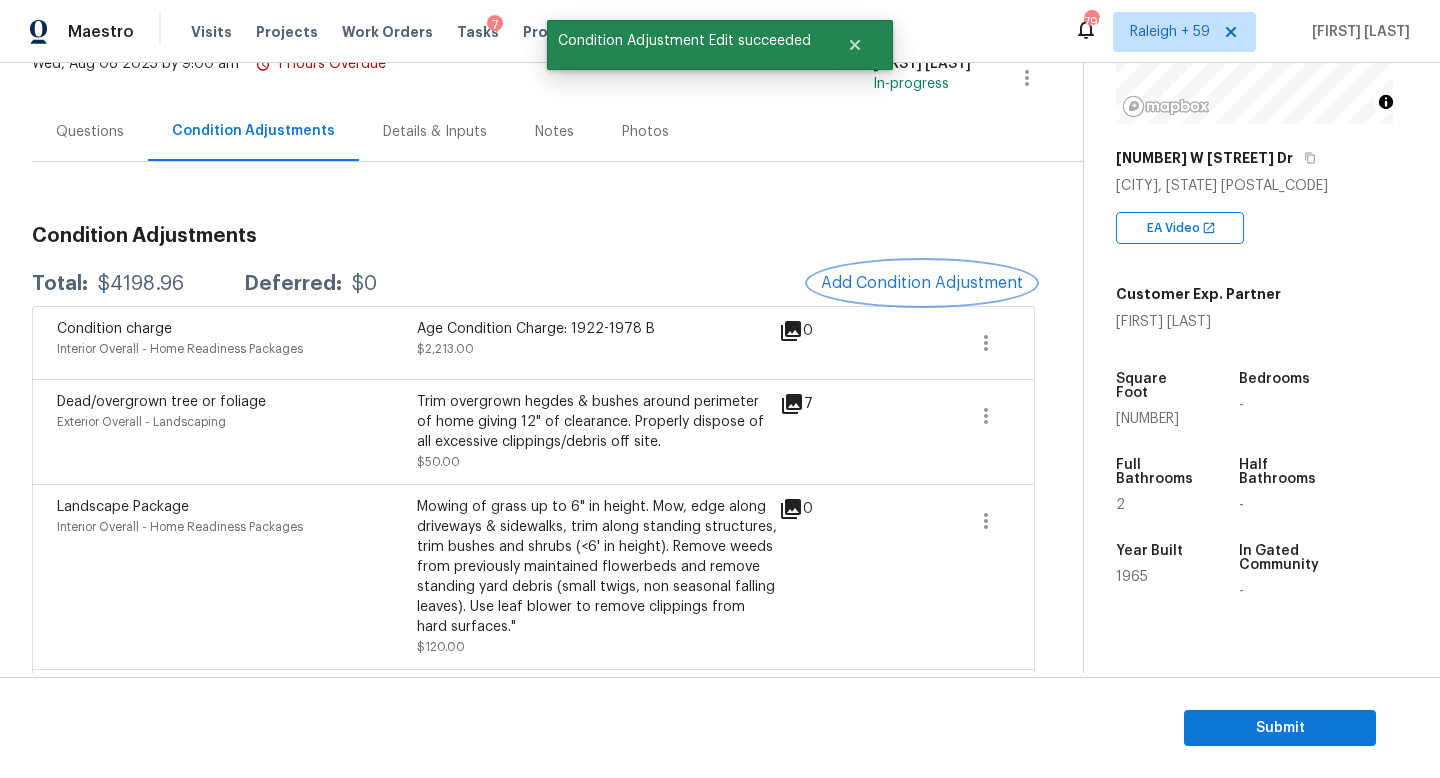 scroll, scrollTop: 125, scrollLeft: 0, axis: vertical 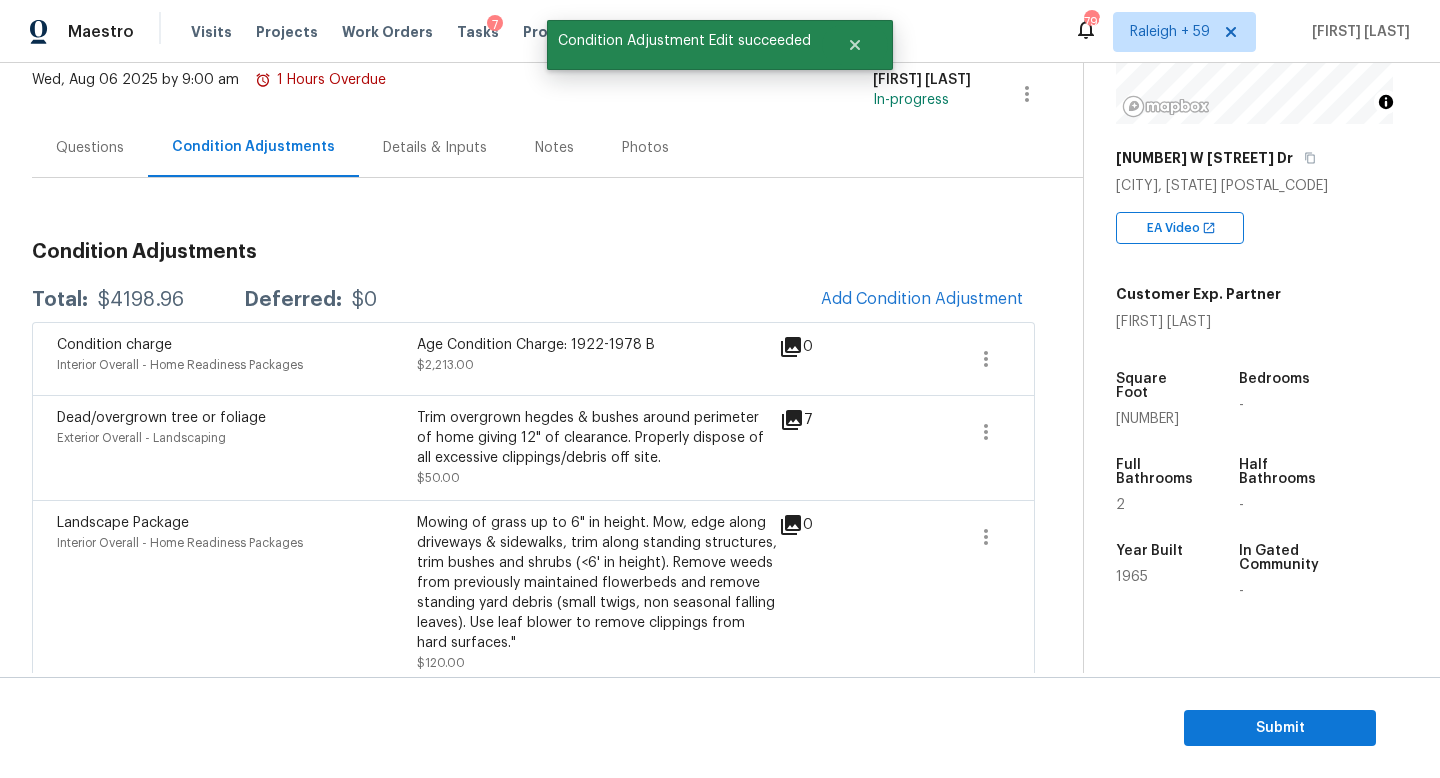 click on "Questions" at bounding box center [90, 147] 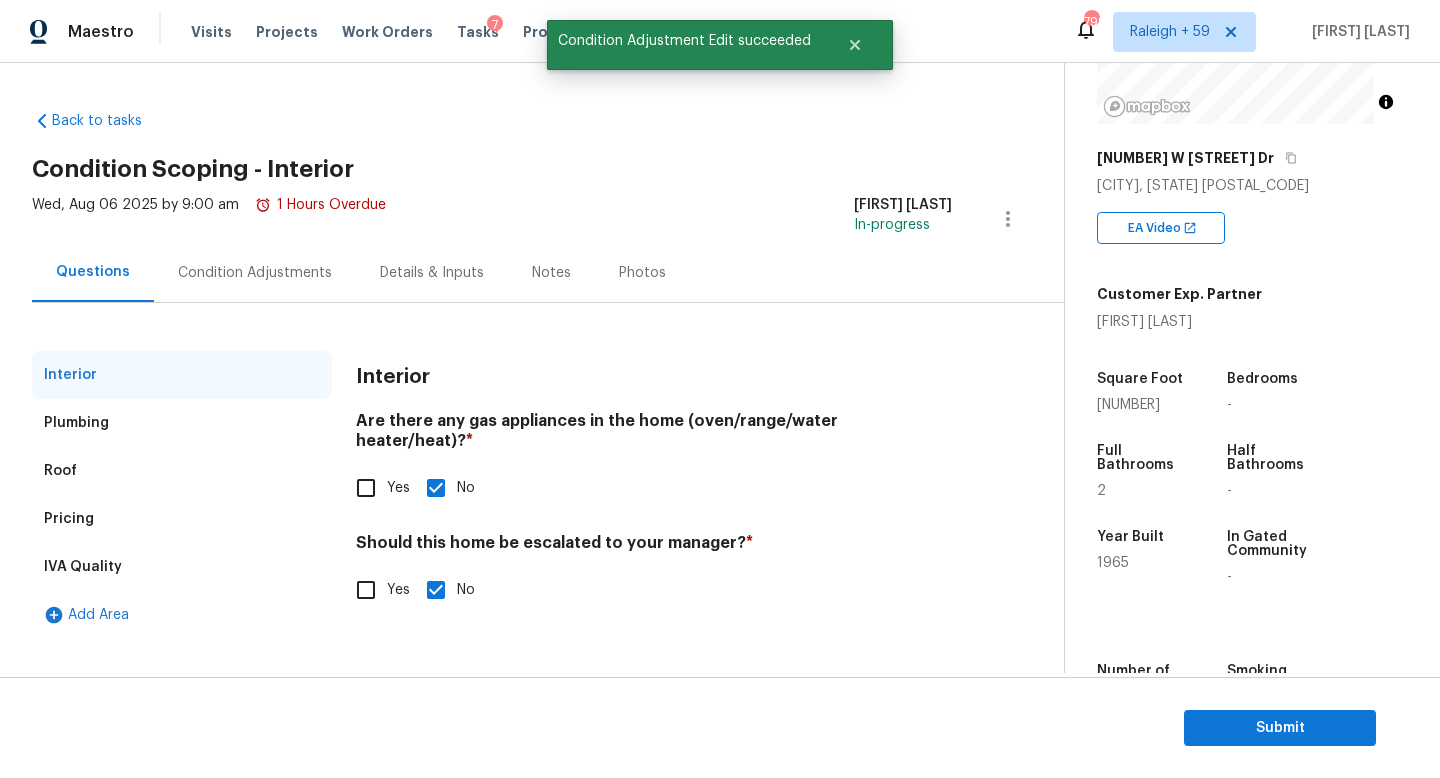 scroll, scrollTop: 0, scrollLeft: 0, axis: both 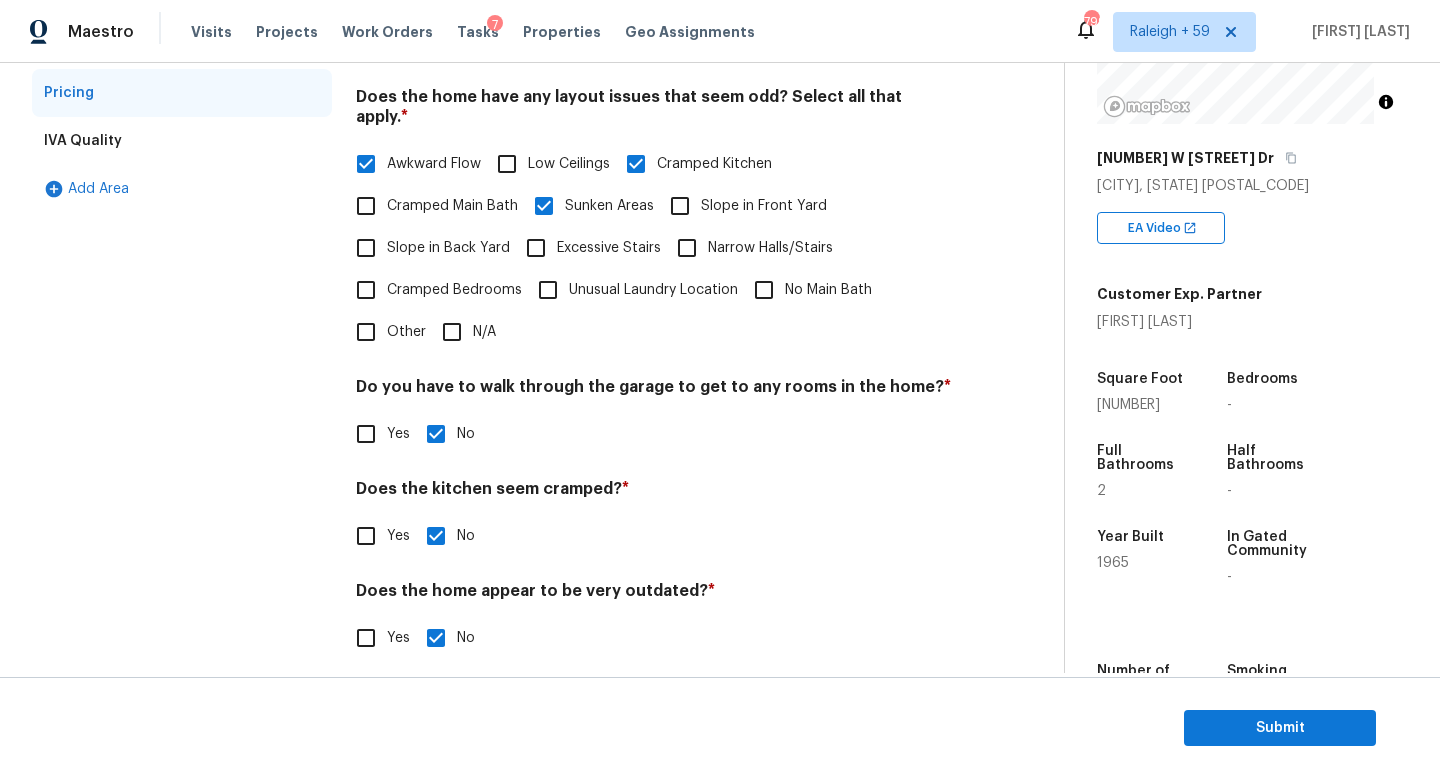 click on "N/A" at bounding box center [452, 332] 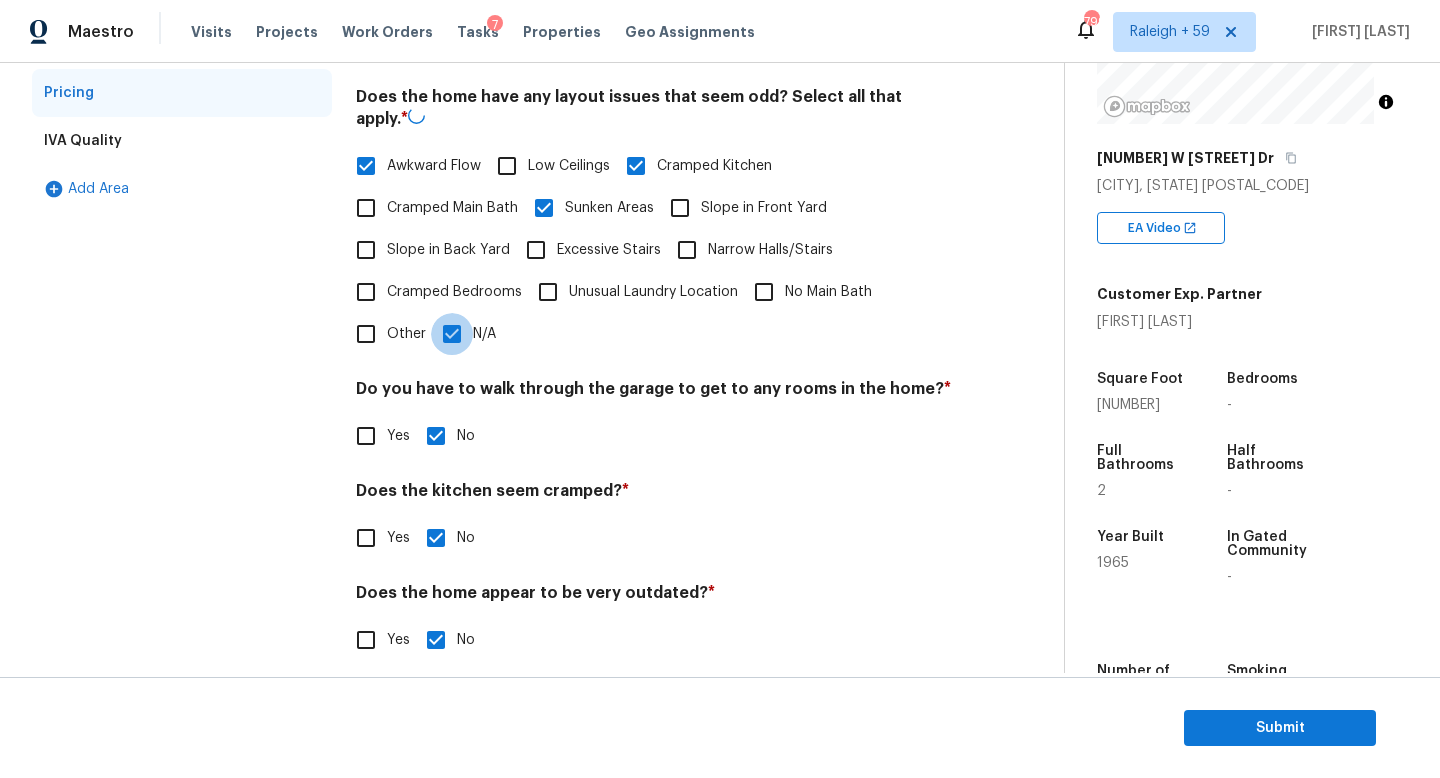 click on "N/A" at bounding box center (452, 334) 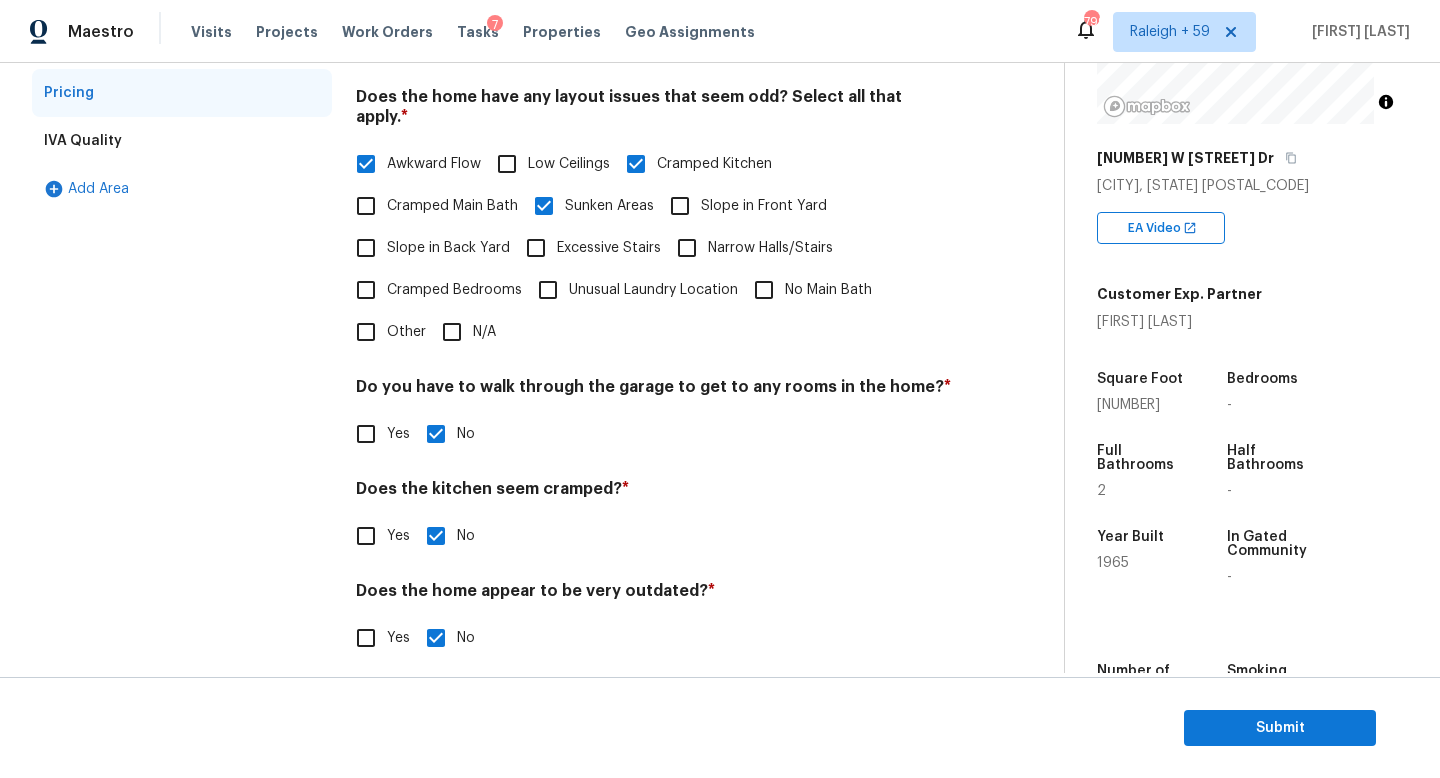 click on "Other" at bounding box center (406, 332) 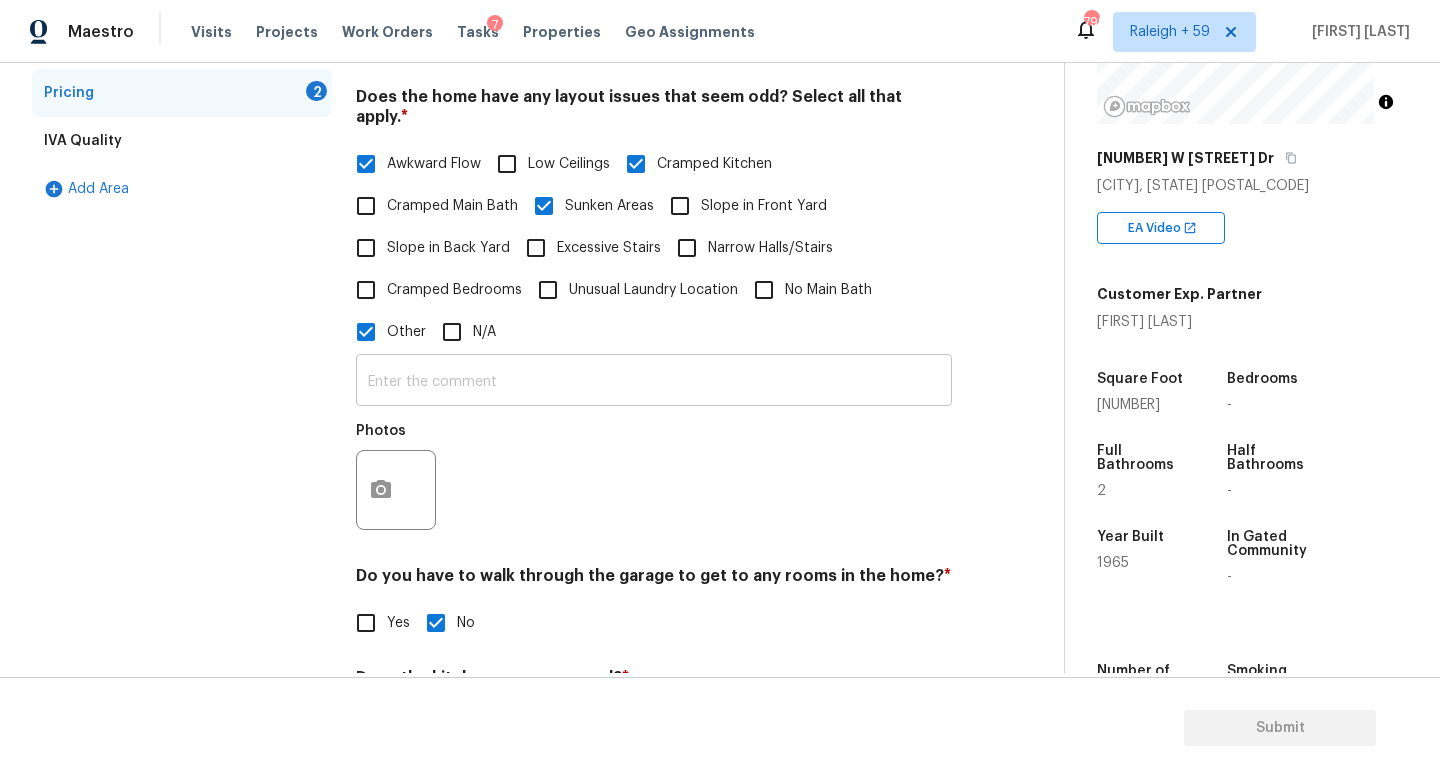click at bounding box center [654, 382] 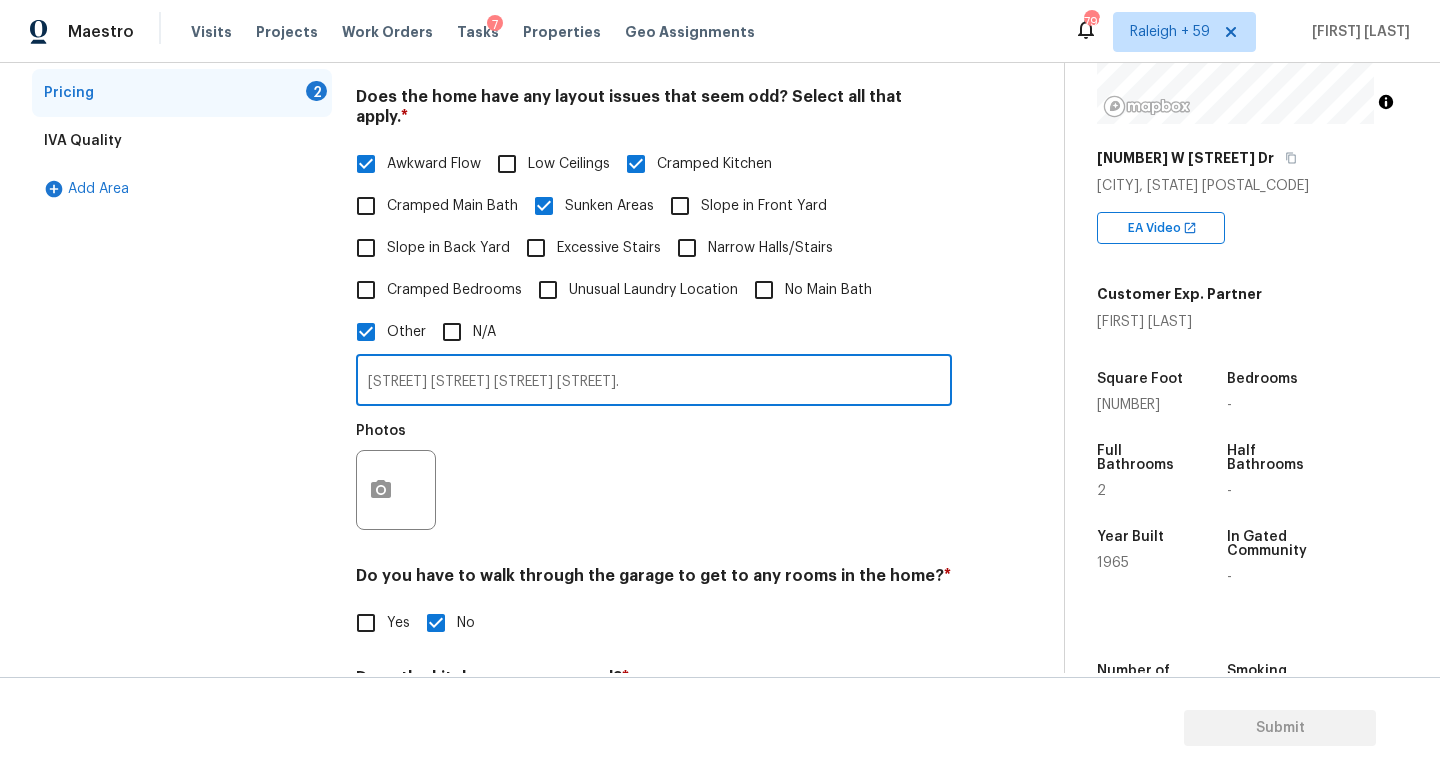 type on "Sunken area. Beams installed in the ceiling." 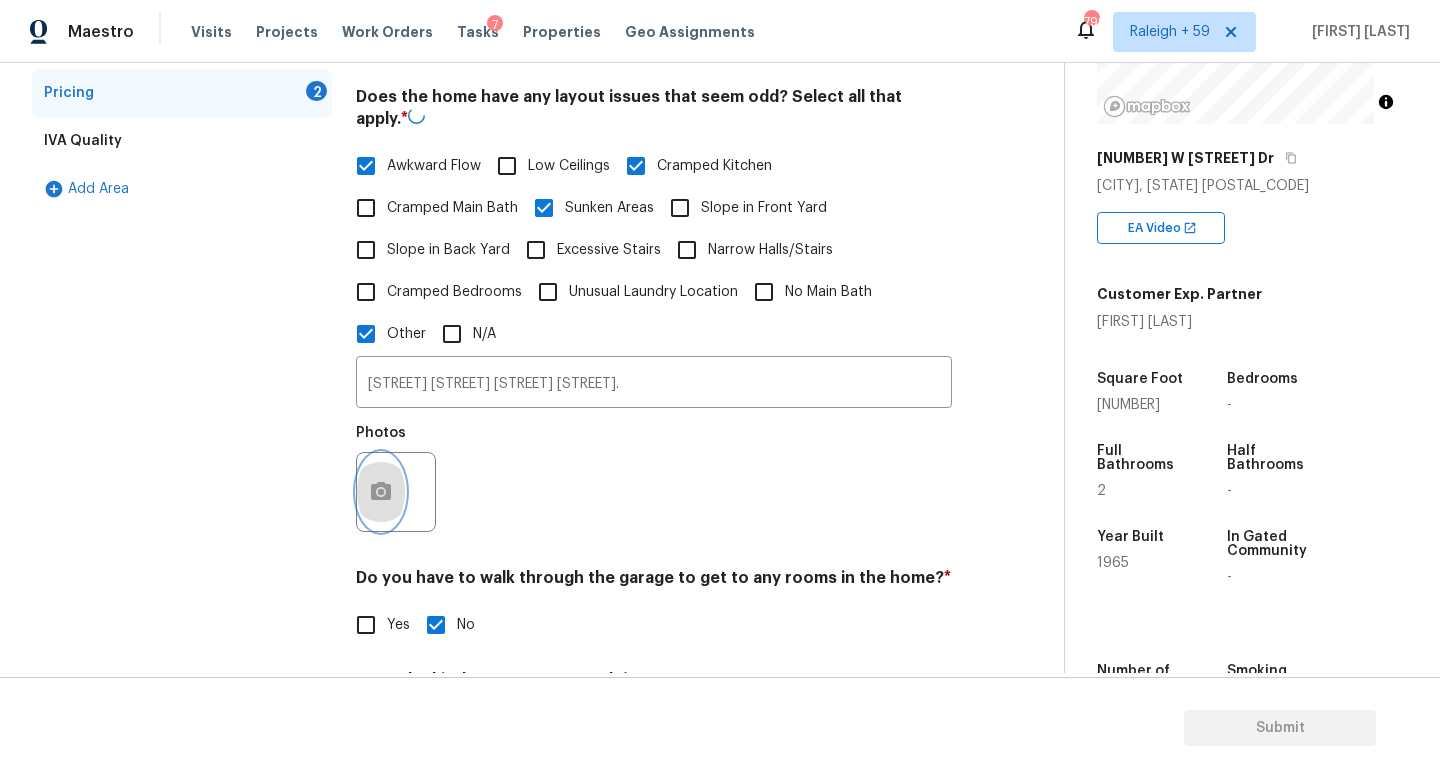click 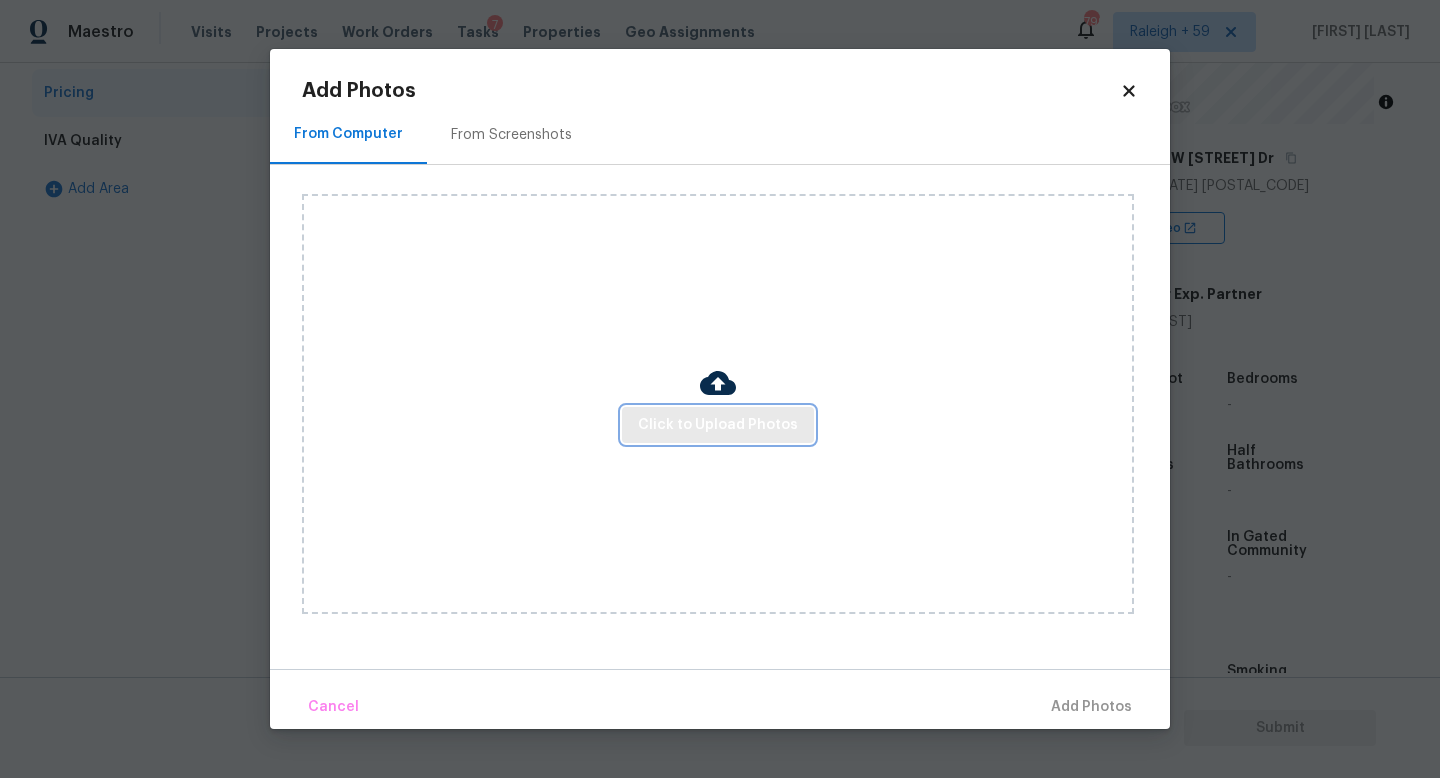 click on "Click to Upload Photos" at bounding box center [718, 425] 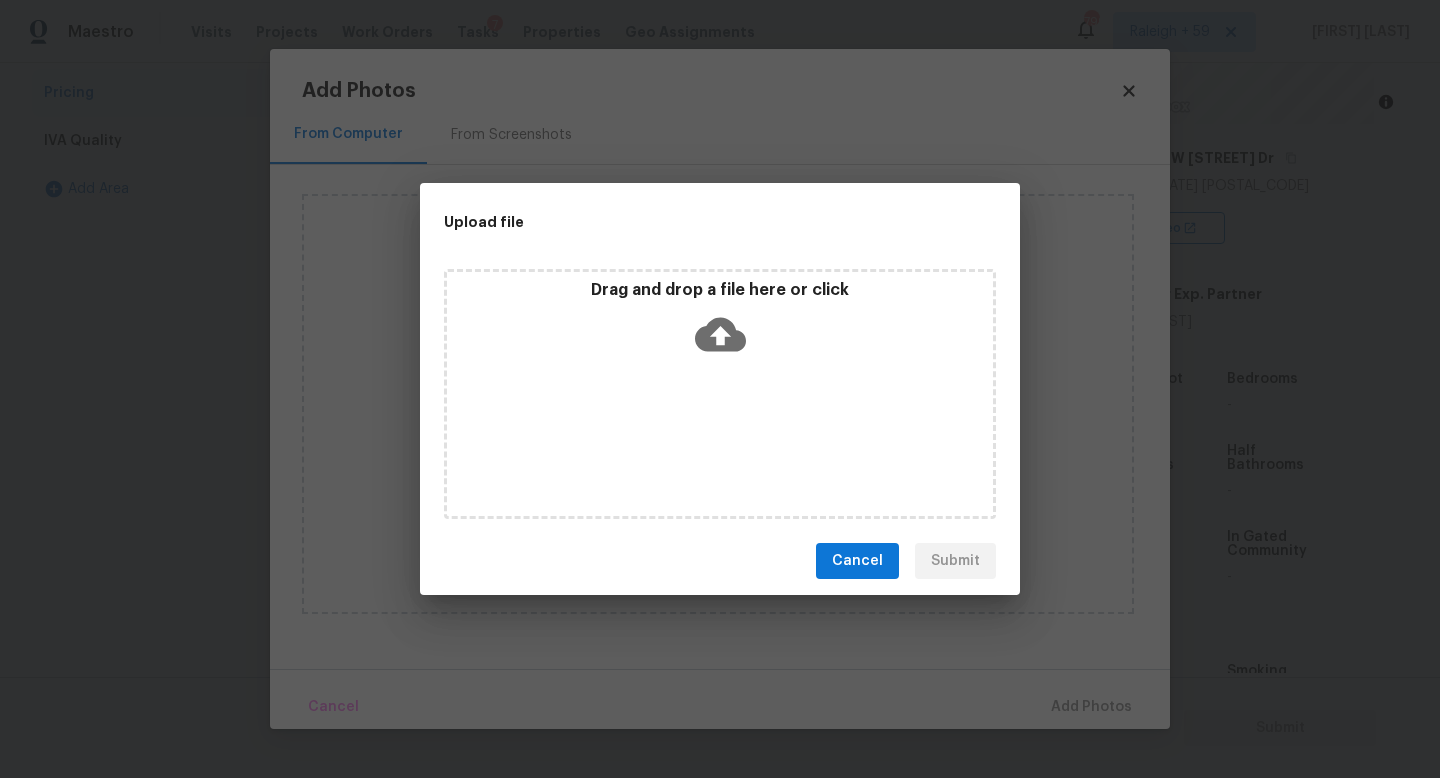 click on "Drag and drop a file here or click" at bounding box center (720, 394) 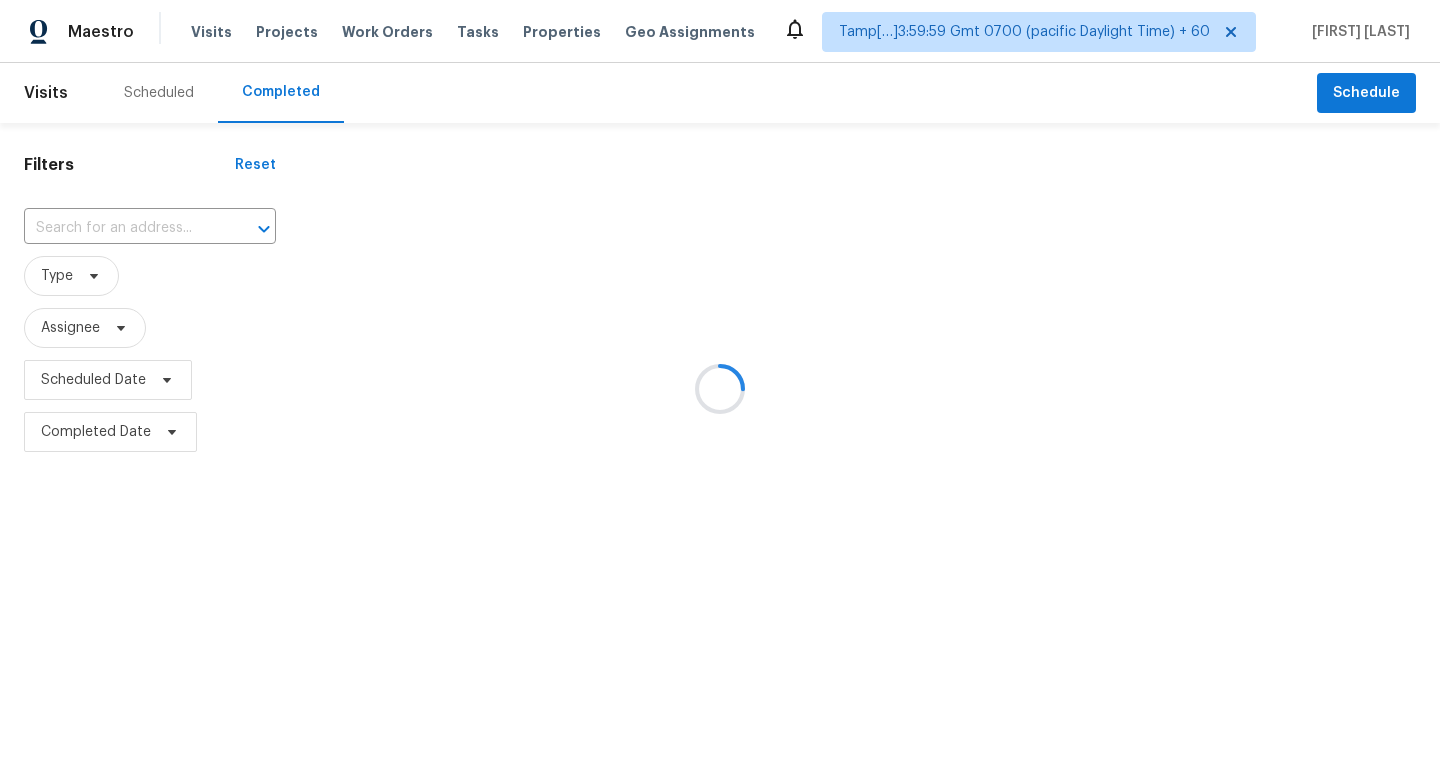 scroll, scrollTop: 0, scrollLeft: 0, axis: both 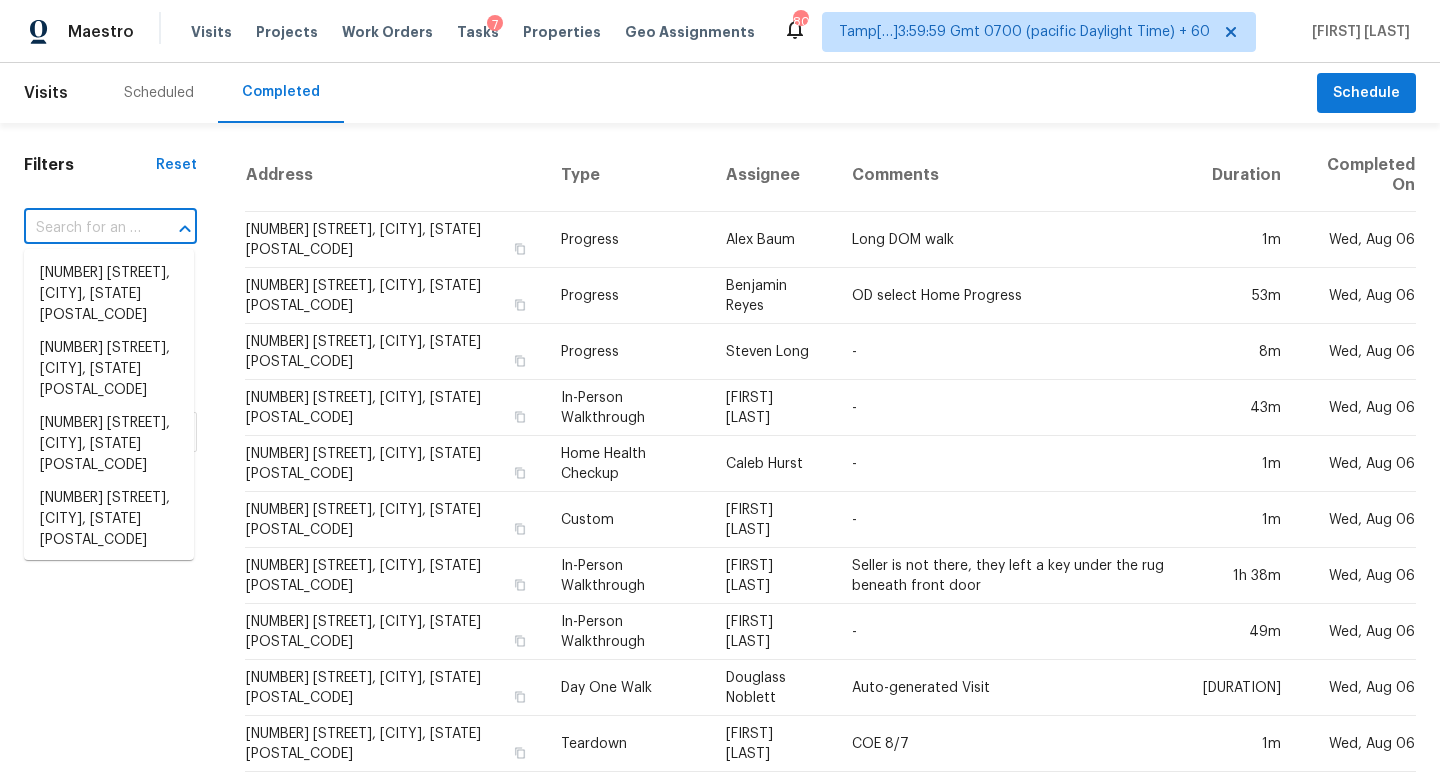 click at bounding box center (82, 228) 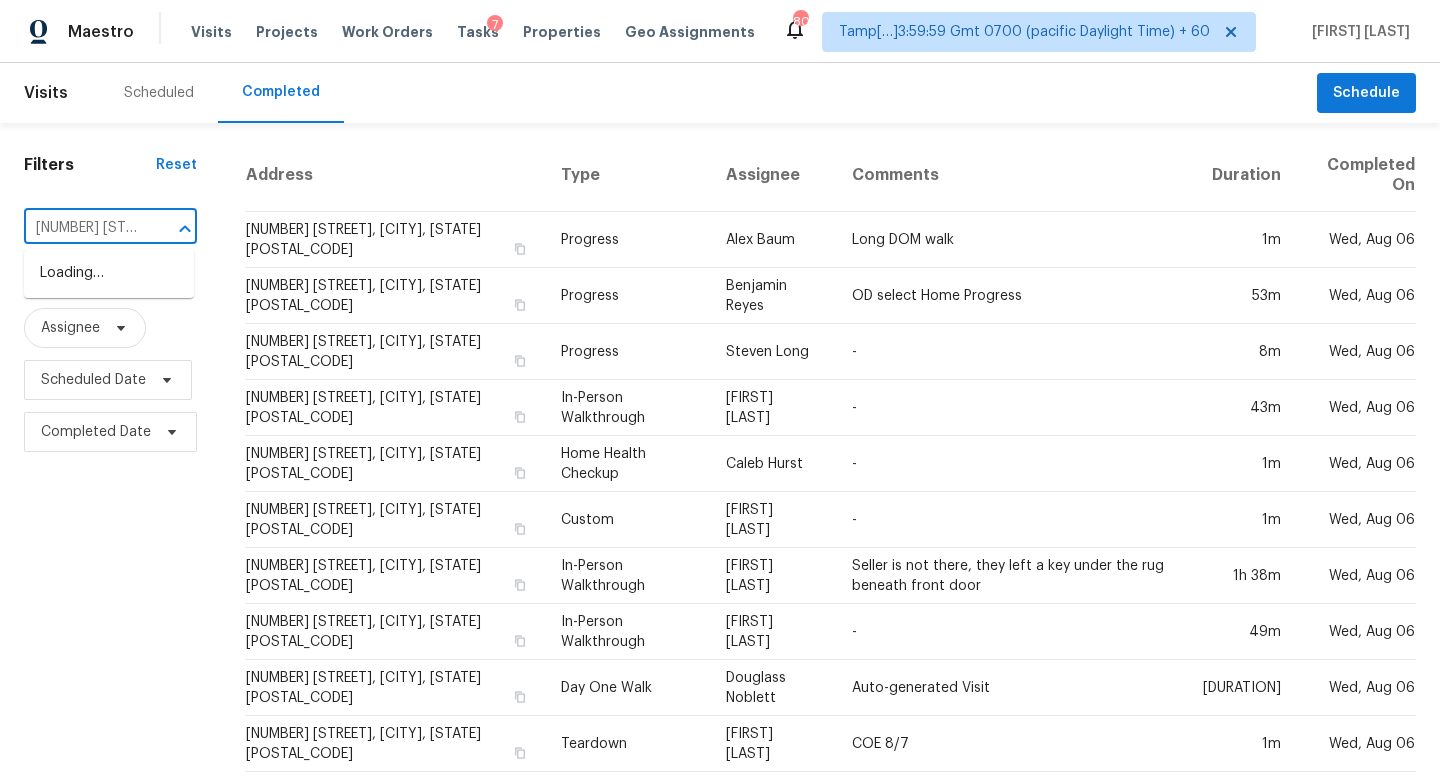 scroll, scrollTop: 0, scrollLeft: 205, axis: horizontal 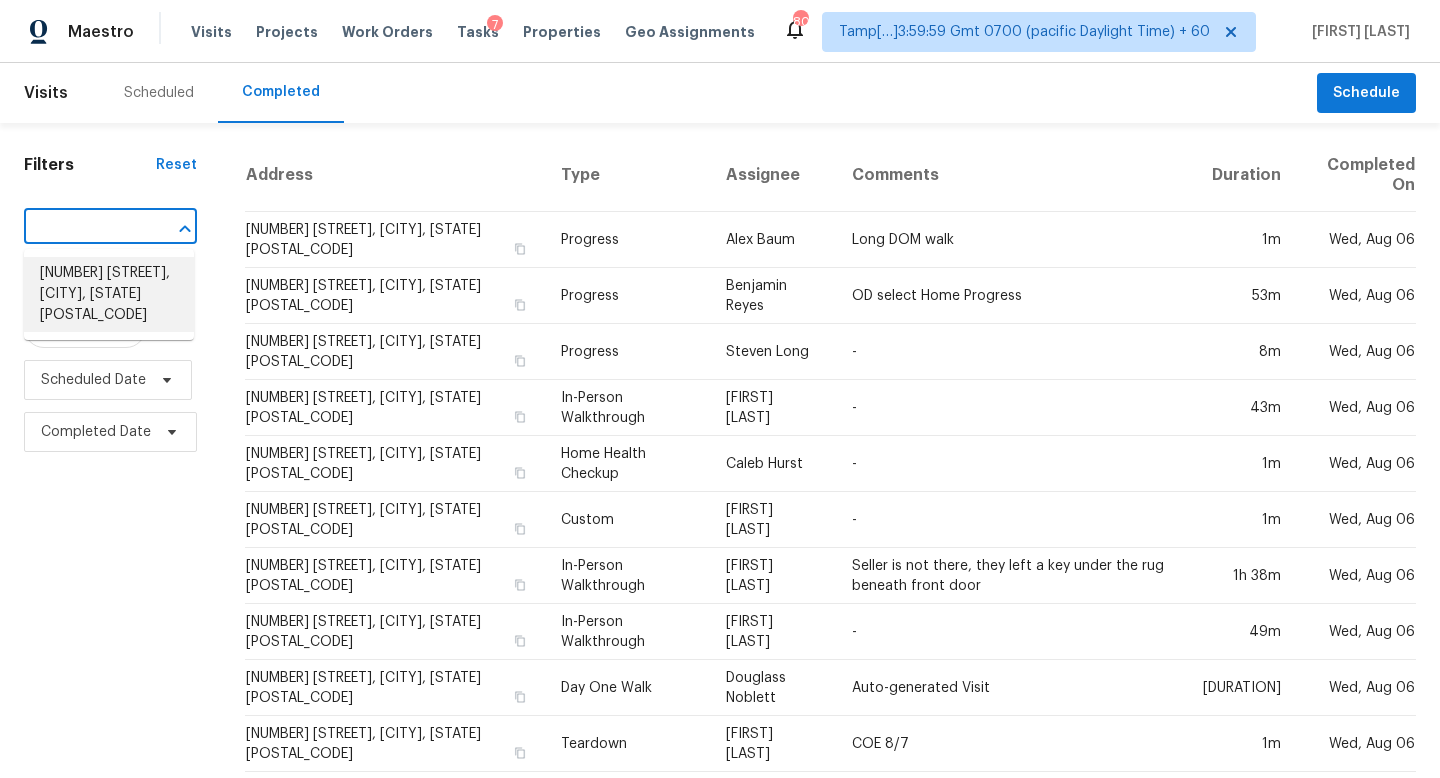 click on "[NUMBER] [STREET], [CITY], [STATE] [POSTAL_CODE]" at bounding box center (109, 294) 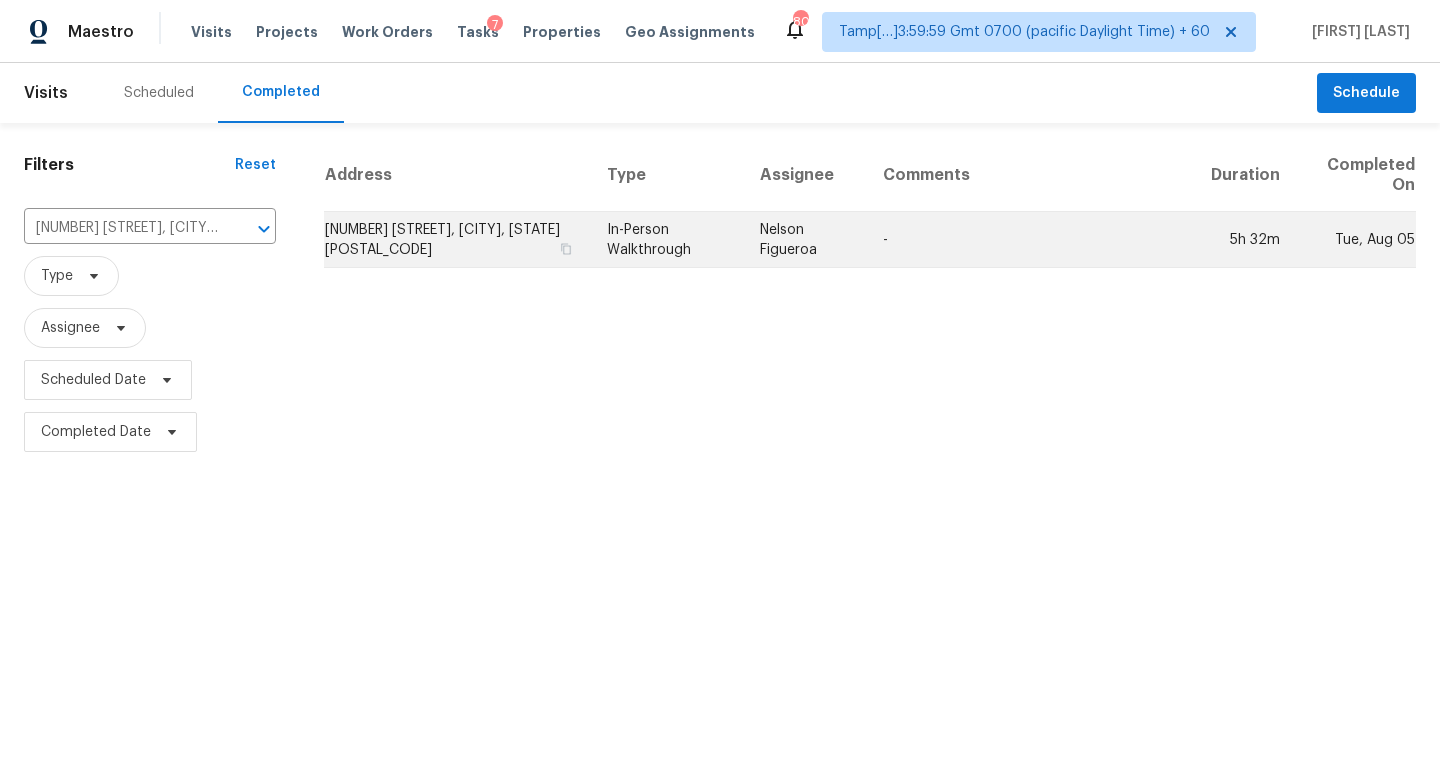 click on "[NUMBER] [STREET], [CITY], [STATE] [POSTAL_CODE]" at bounding box center (457, 240) 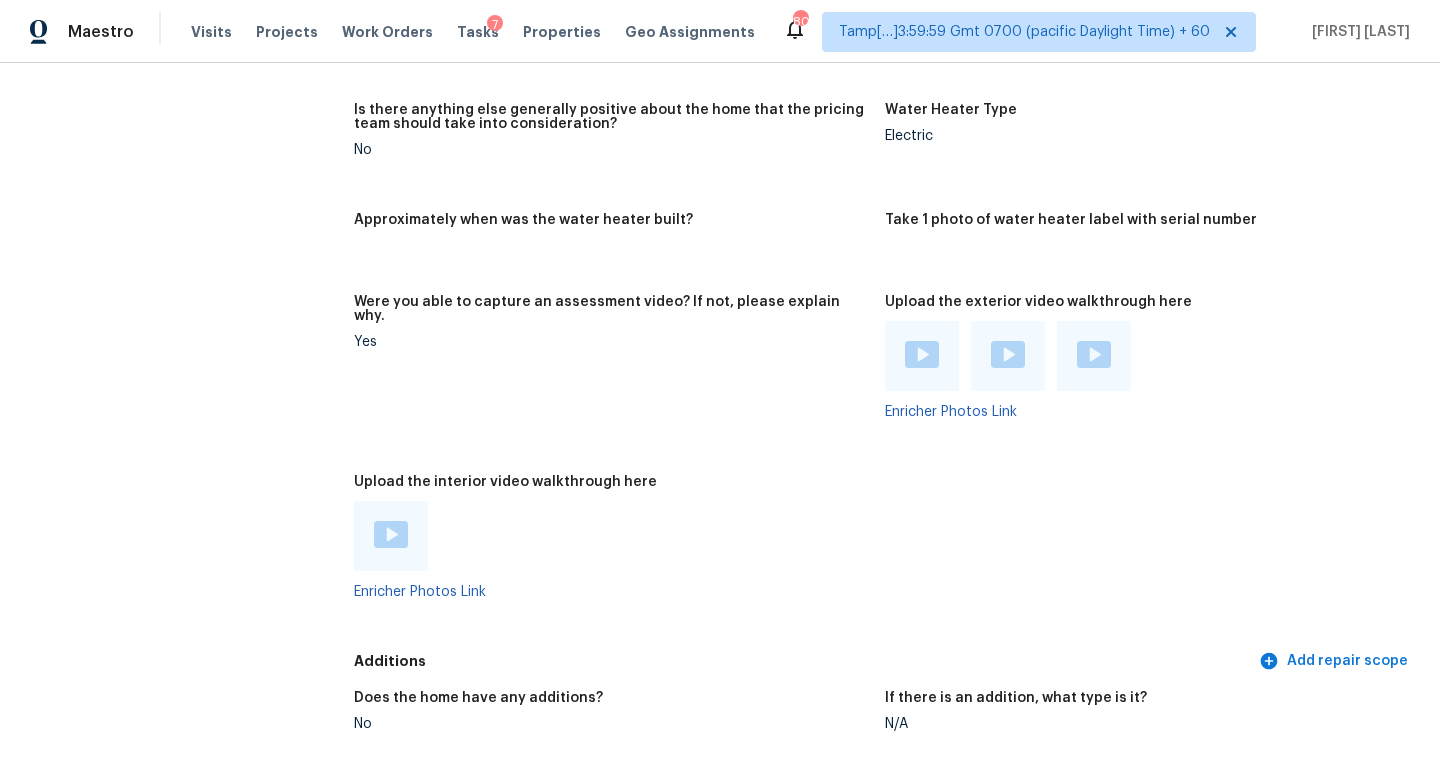 scroll, scrollTop: 4184, scrollLeft: 0, axis: vertical 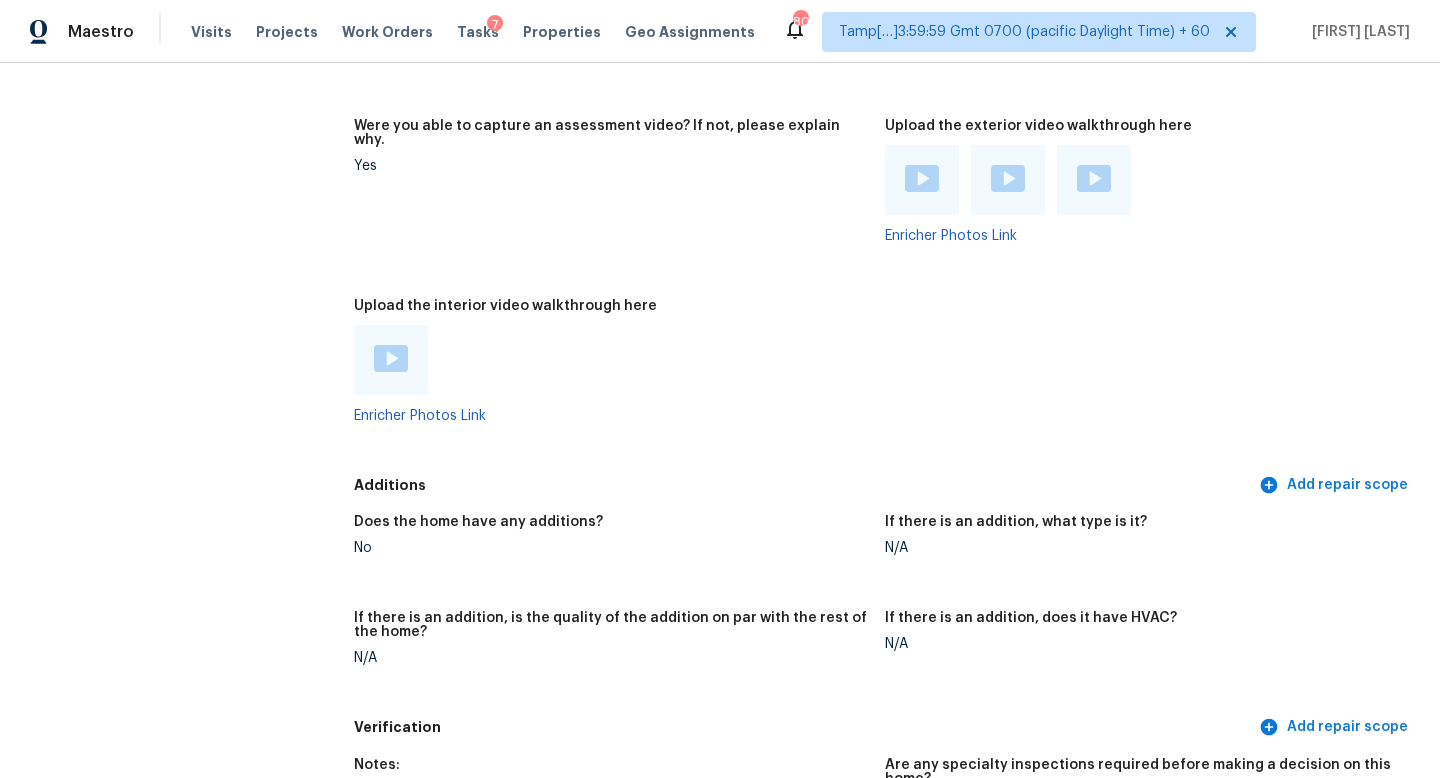 click at bounding box center (391, 358) 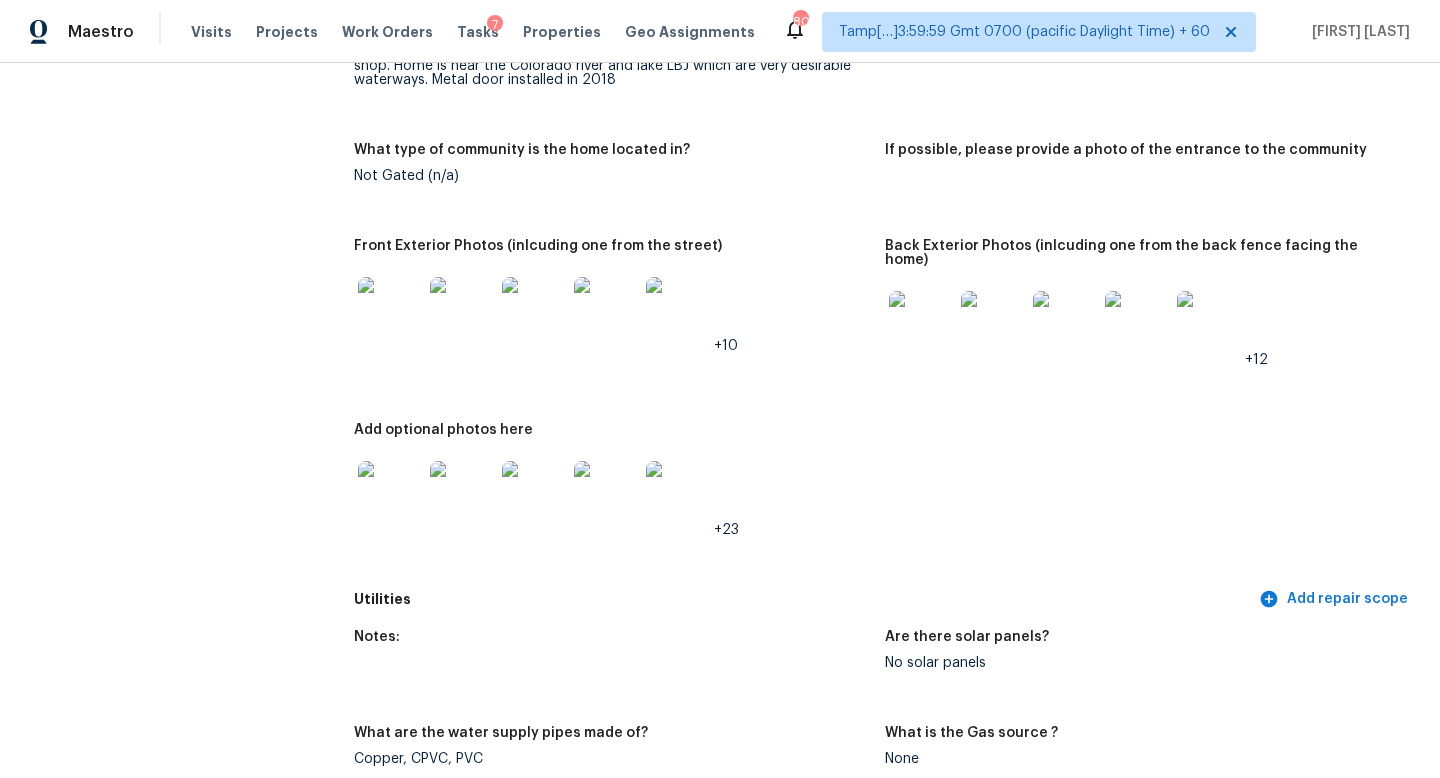 scroll, scrollTop: 0, scrollLeft: 0, axis: both 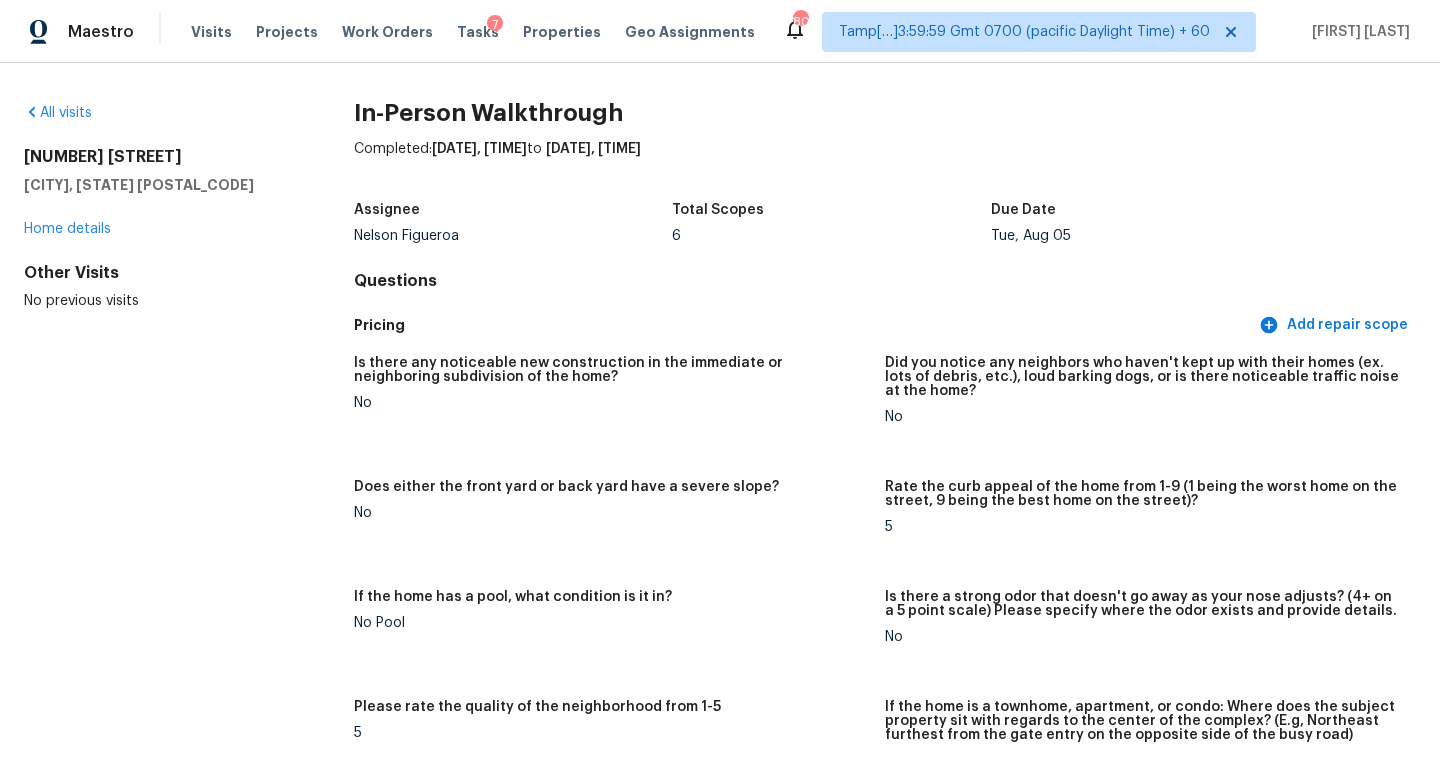 click on "Questions" at bounding box center [885, 281] 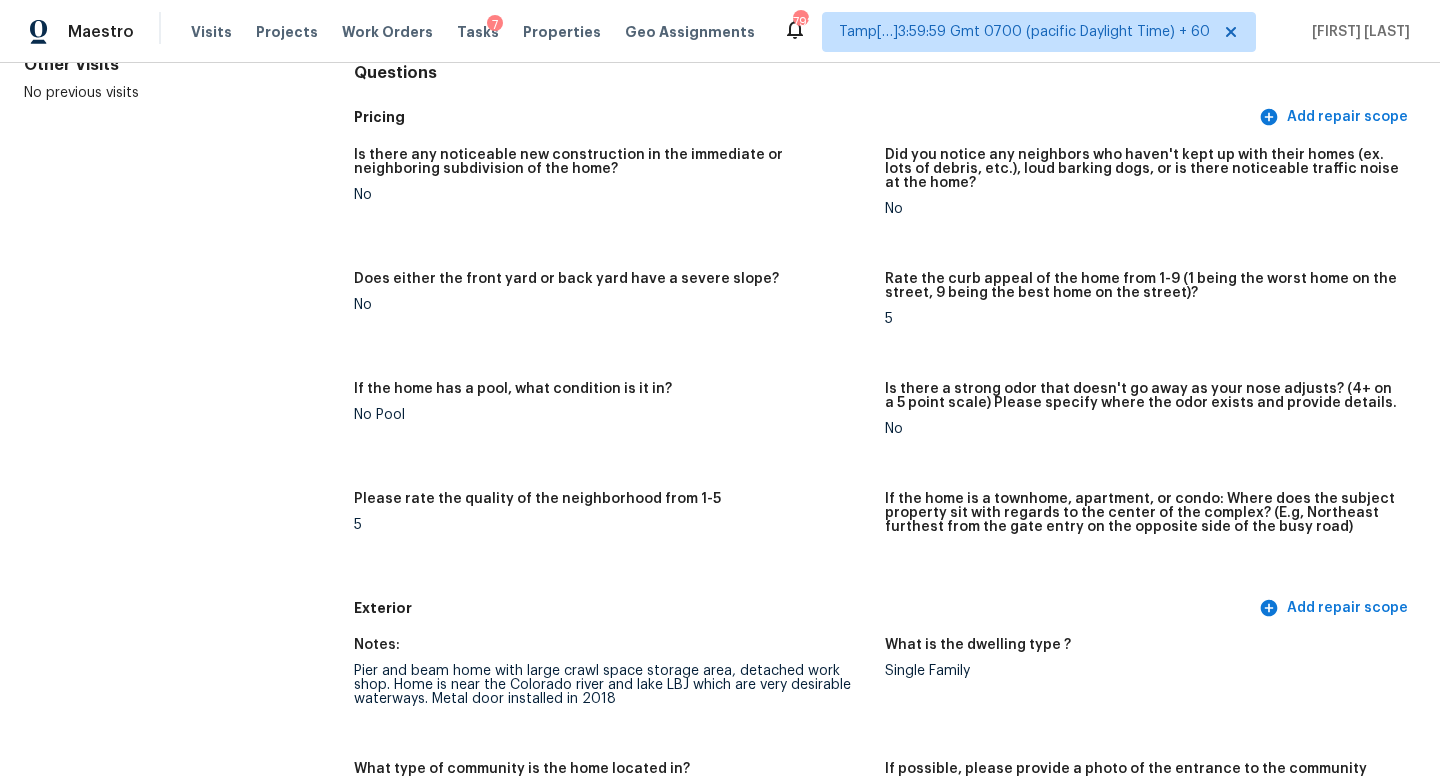 scroll, scrollTop: 0, scrollLeft: 0, axis: both 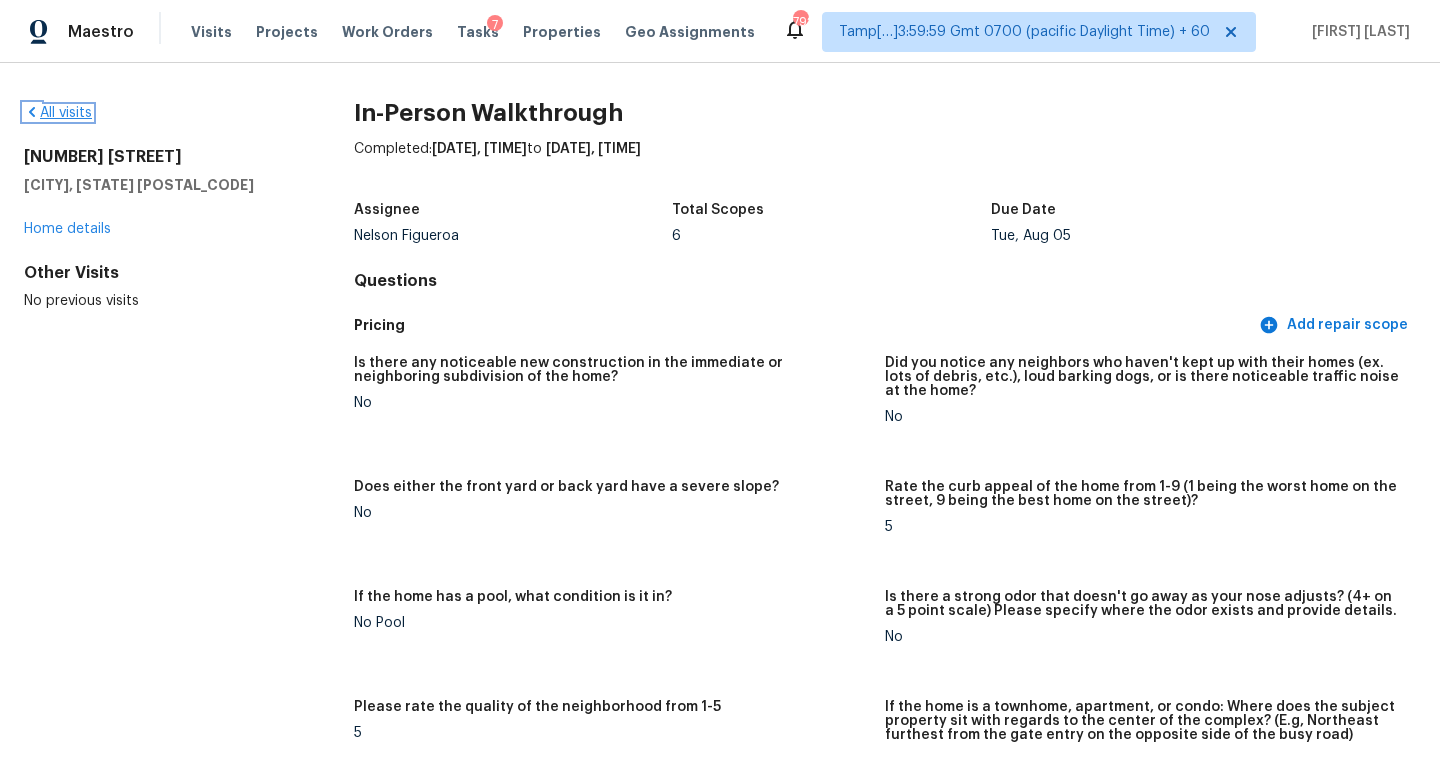 click on "All visits" at bounding box center [58, 113] 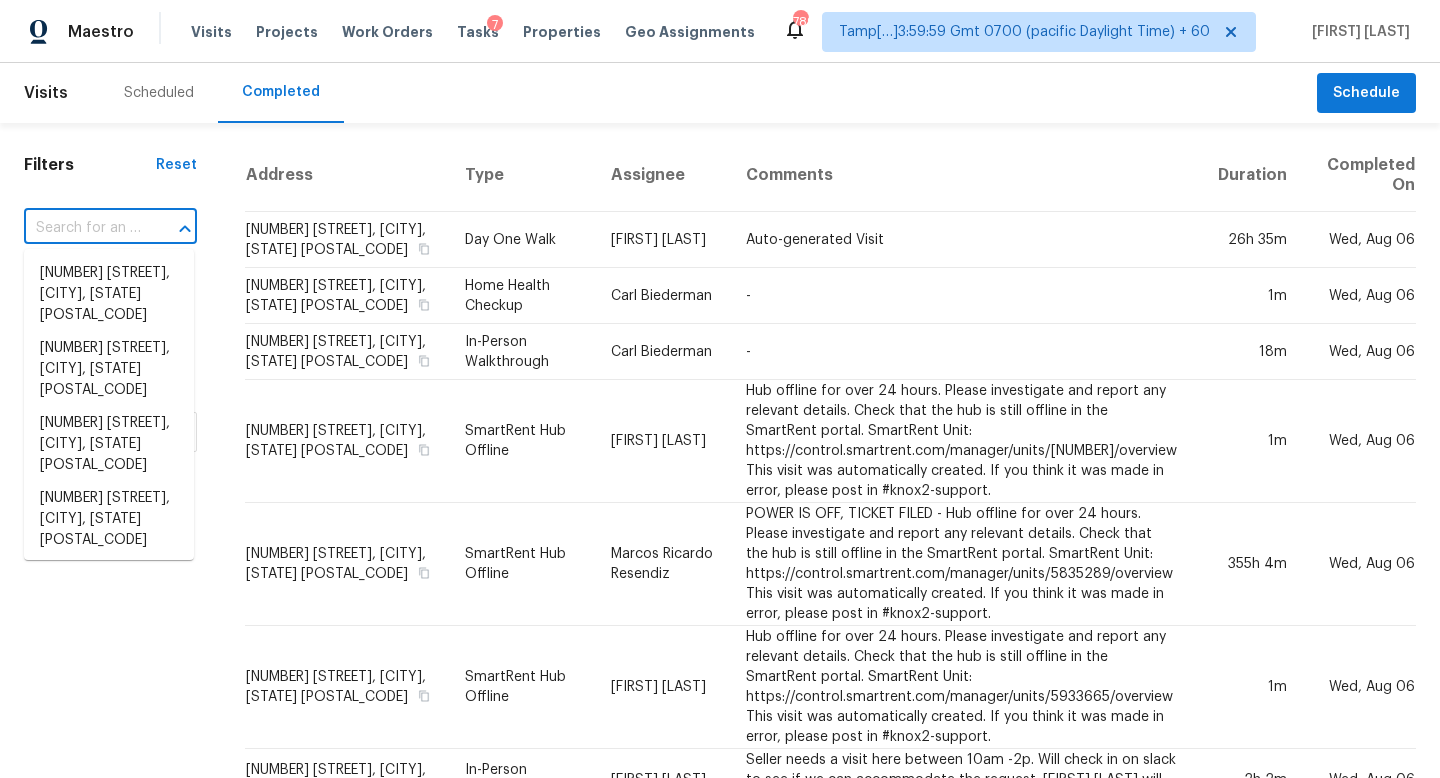 click at bounding box center [82, 228] 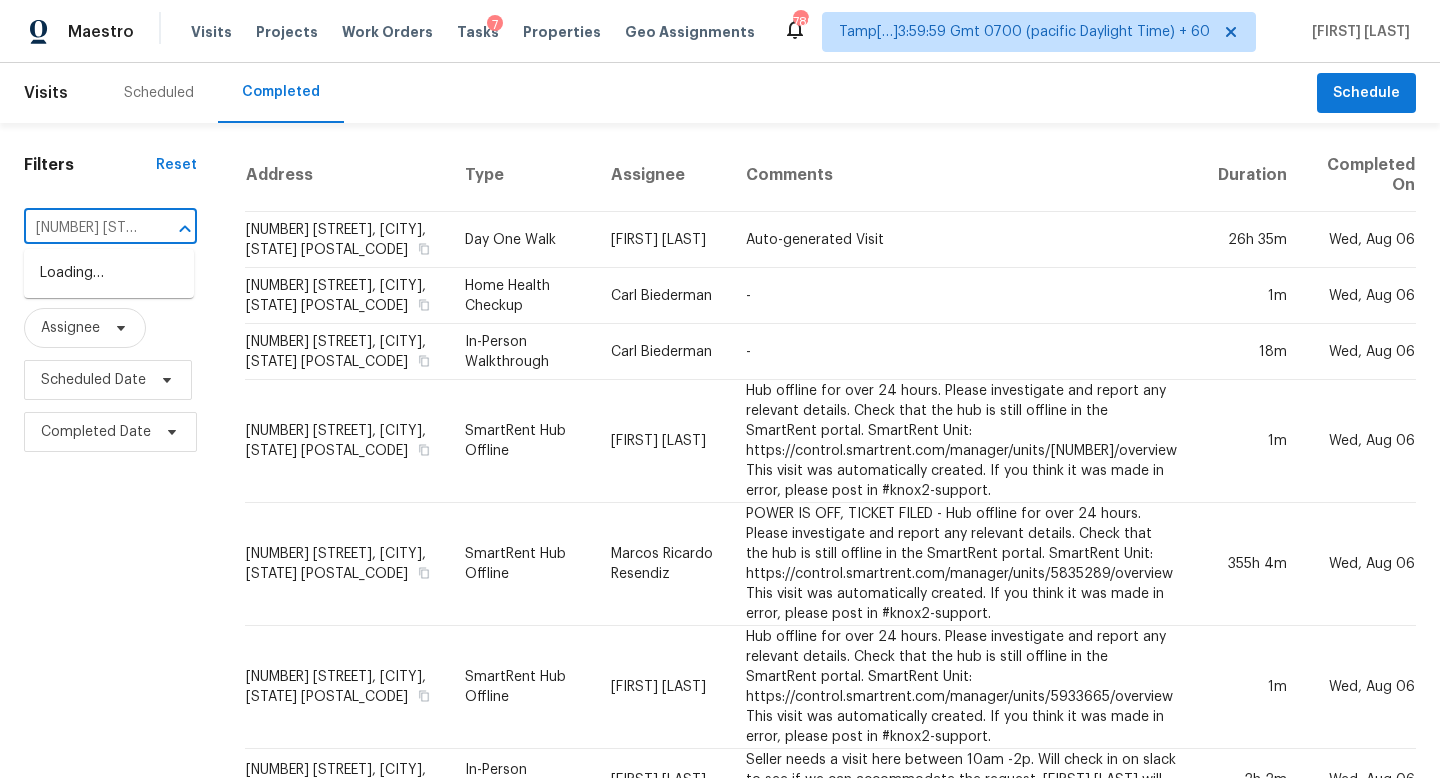 scroll, scrollTop: 0, scrollLeft: 137, axis: horizontal 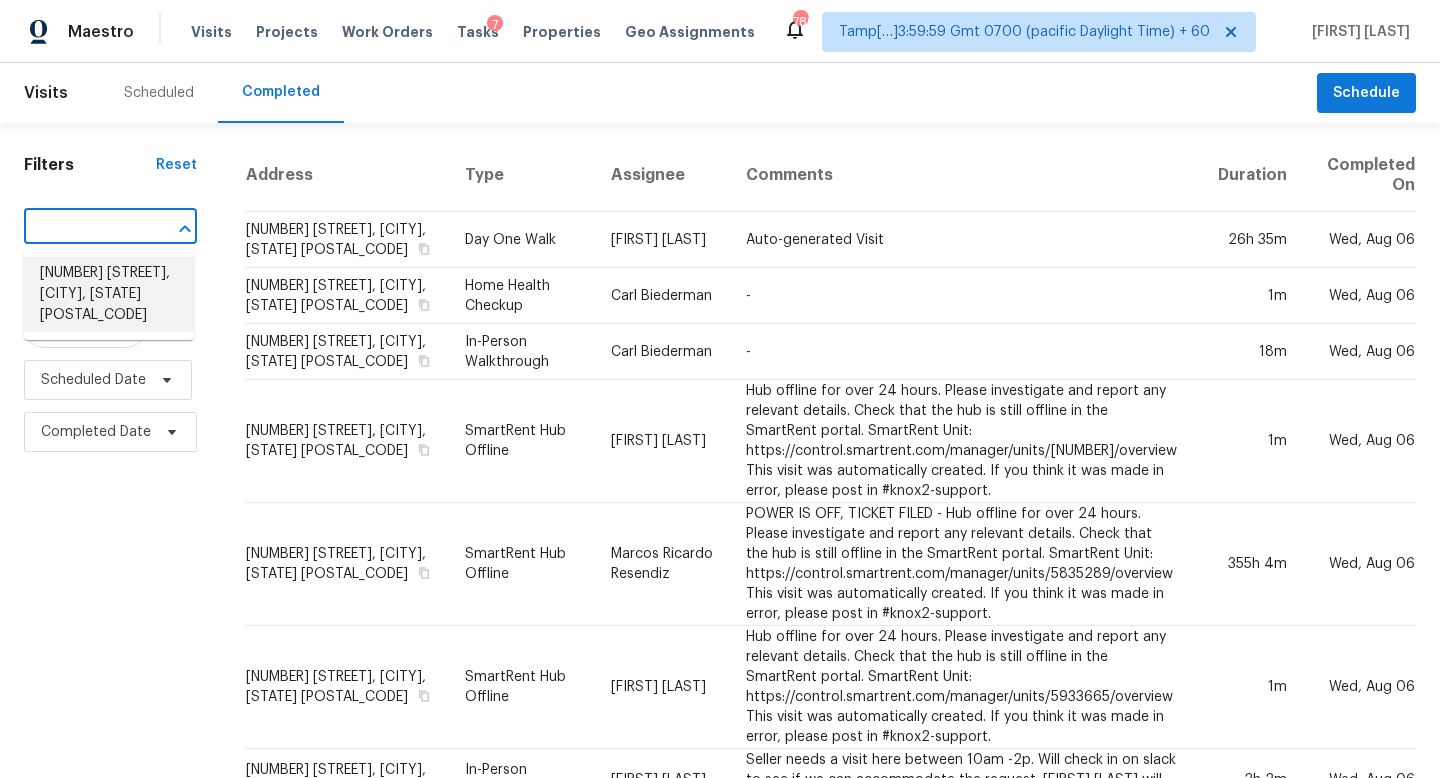 click on "[NUMBER] [STREET], [CITY], [STATE] [POSTAL_CODE]" at bounding box center [109, 294] 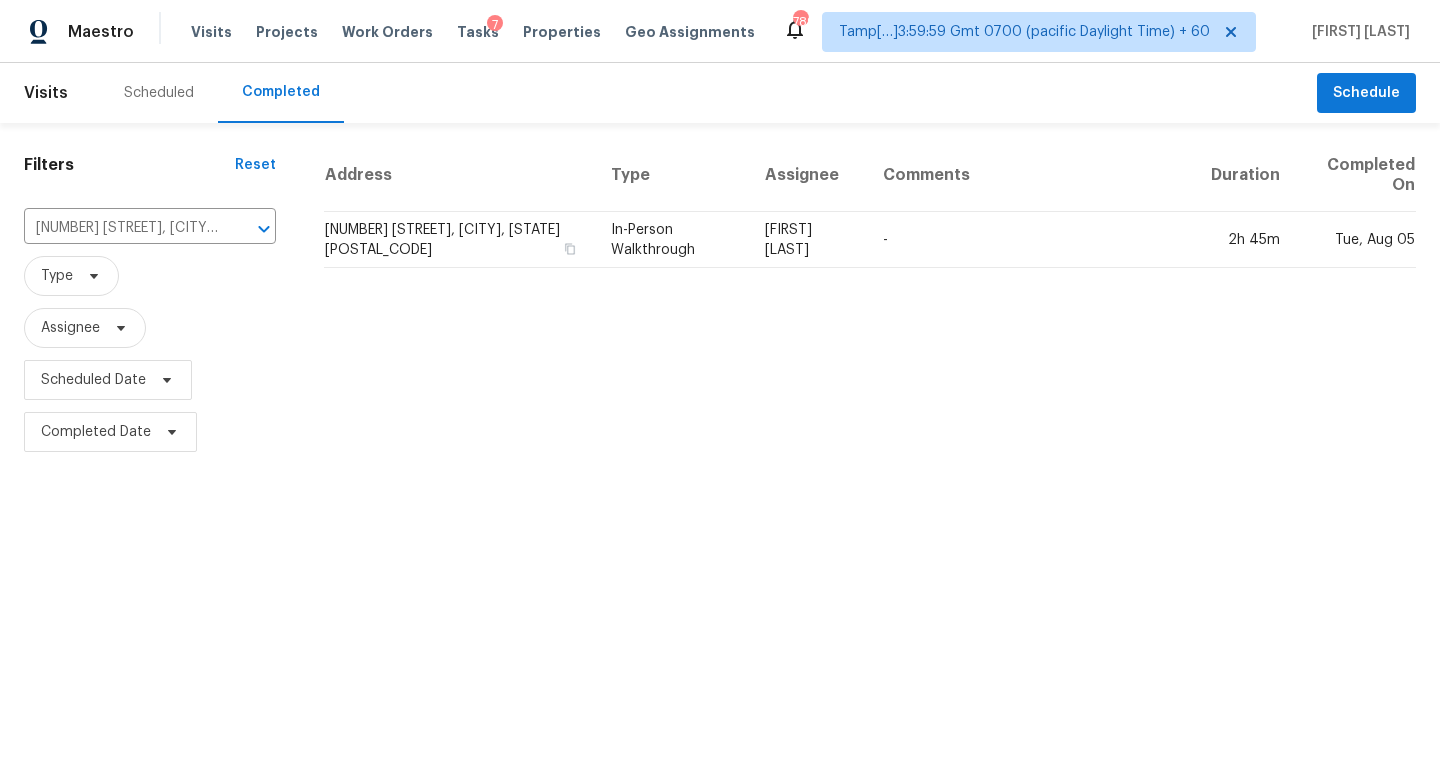 click on "[NUMBER] [STREET], [CITY], [STATE] [POSTAL_CODE]" at bounding box center (459, 240) 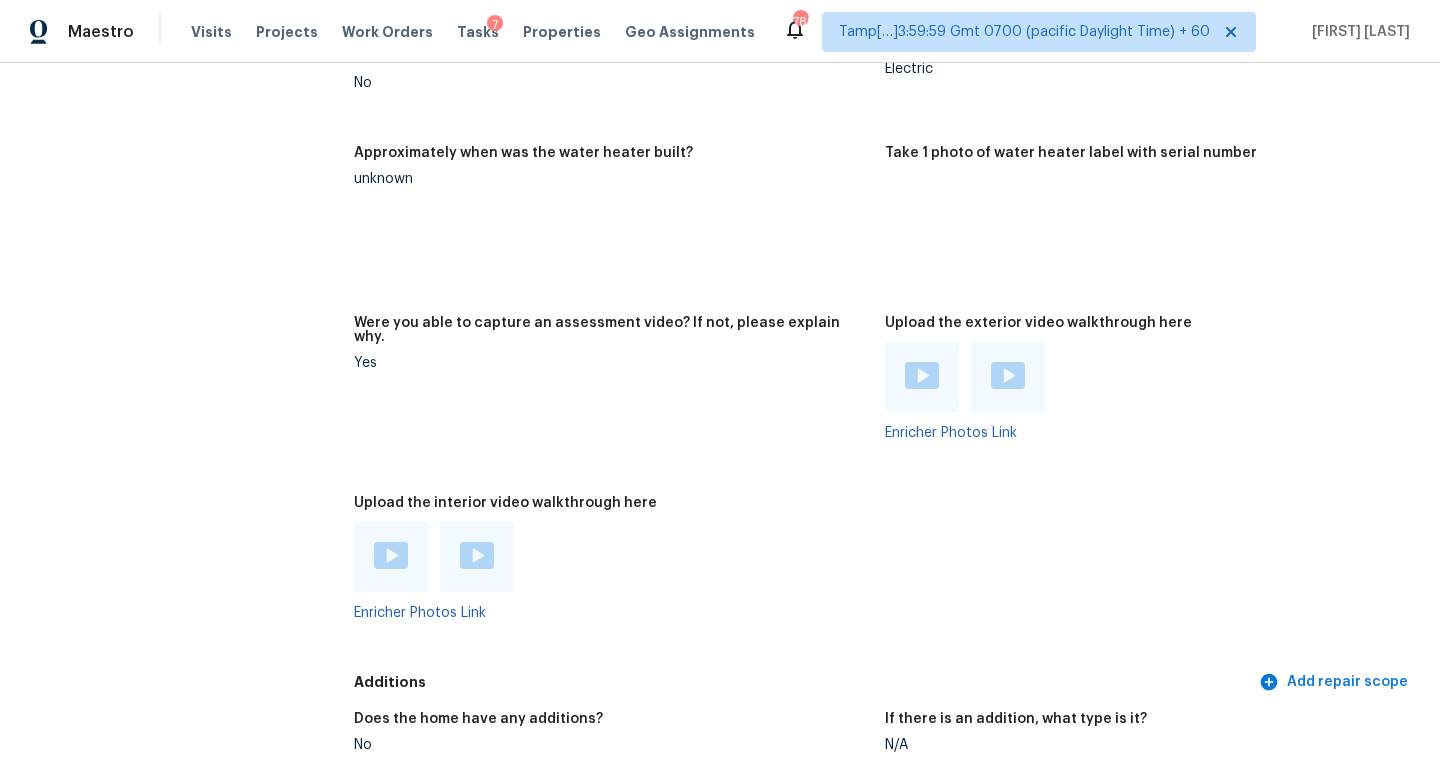 scroll, scrollTop: 3803, scrollLeft: 0, axis: vertical 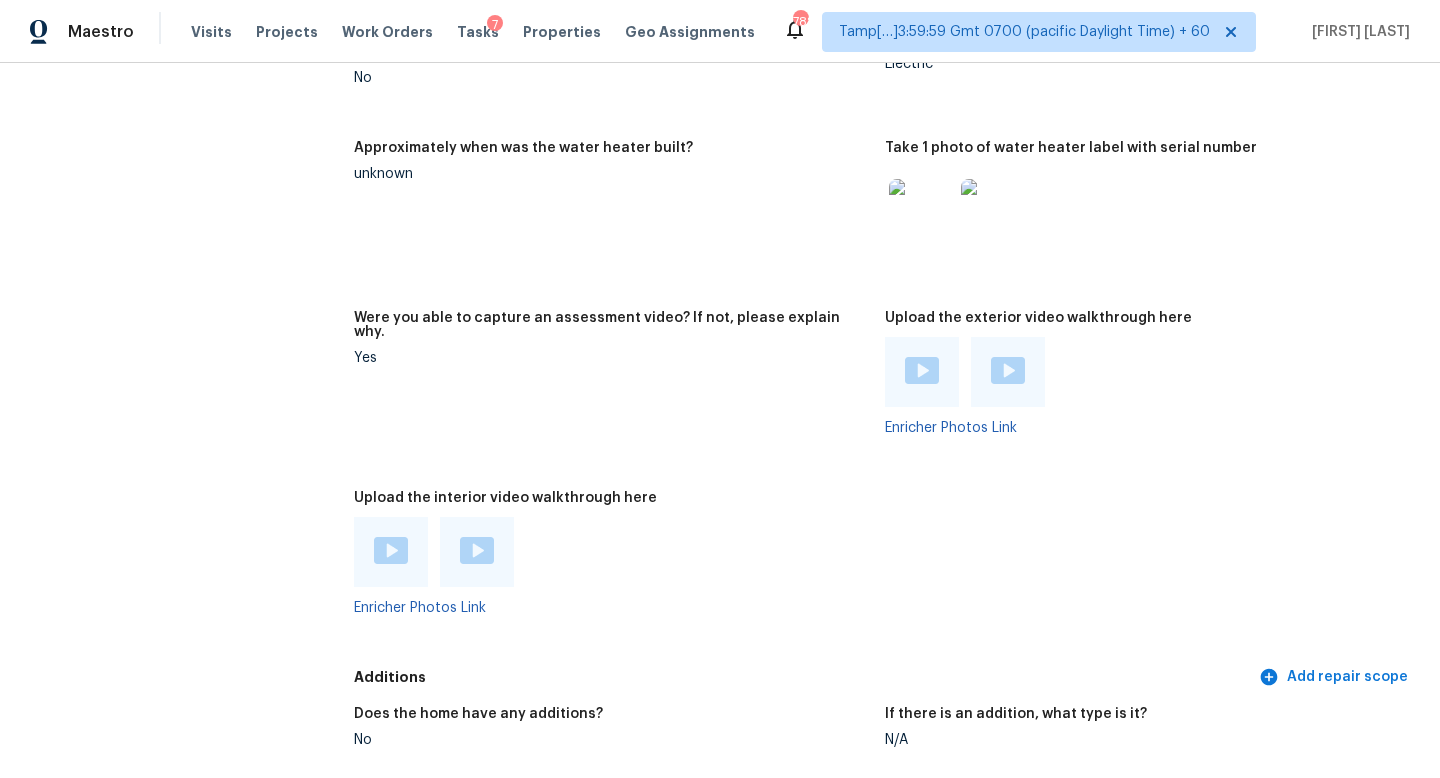 click at bounding box center (391, 550) 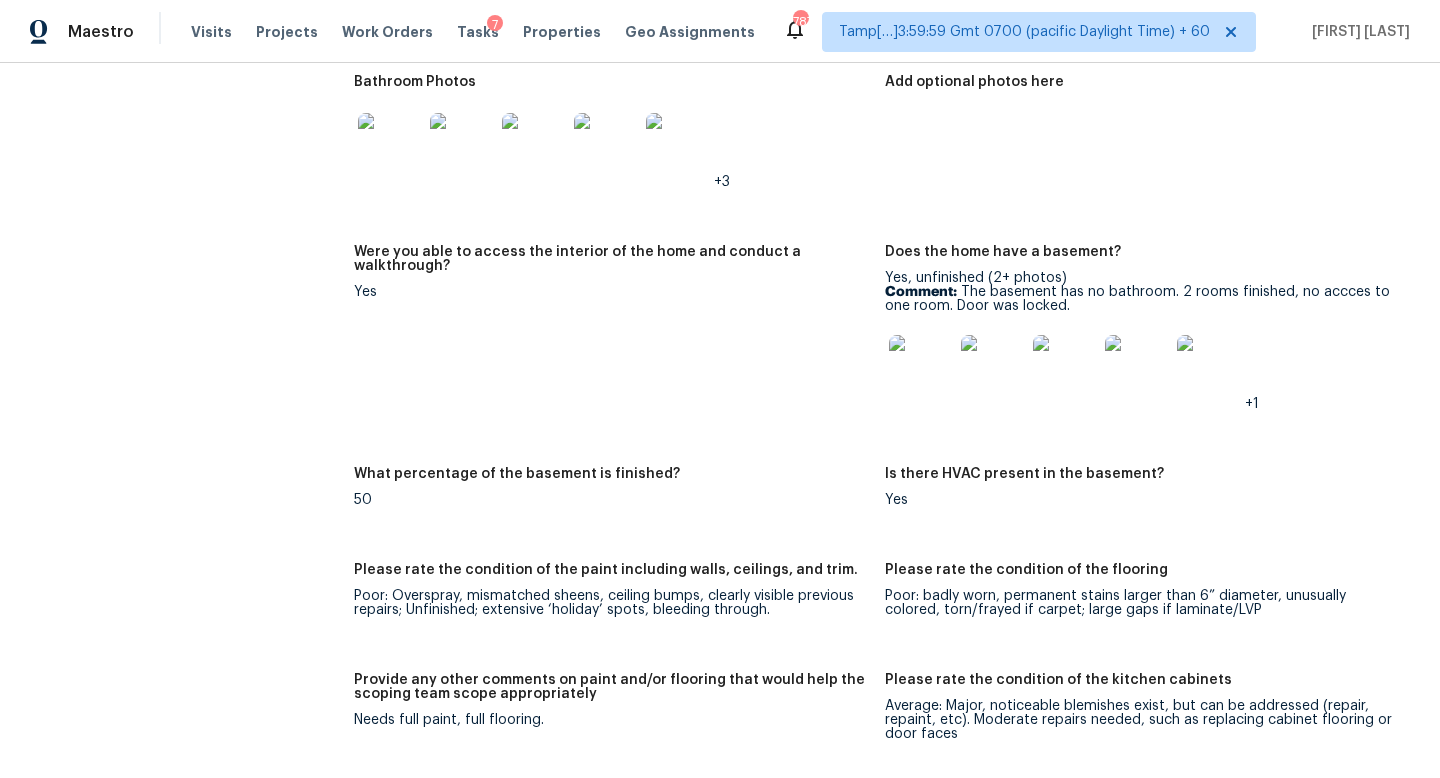 scroll, scrollTop: 2593, scrollLeft: 0, axis: vertical 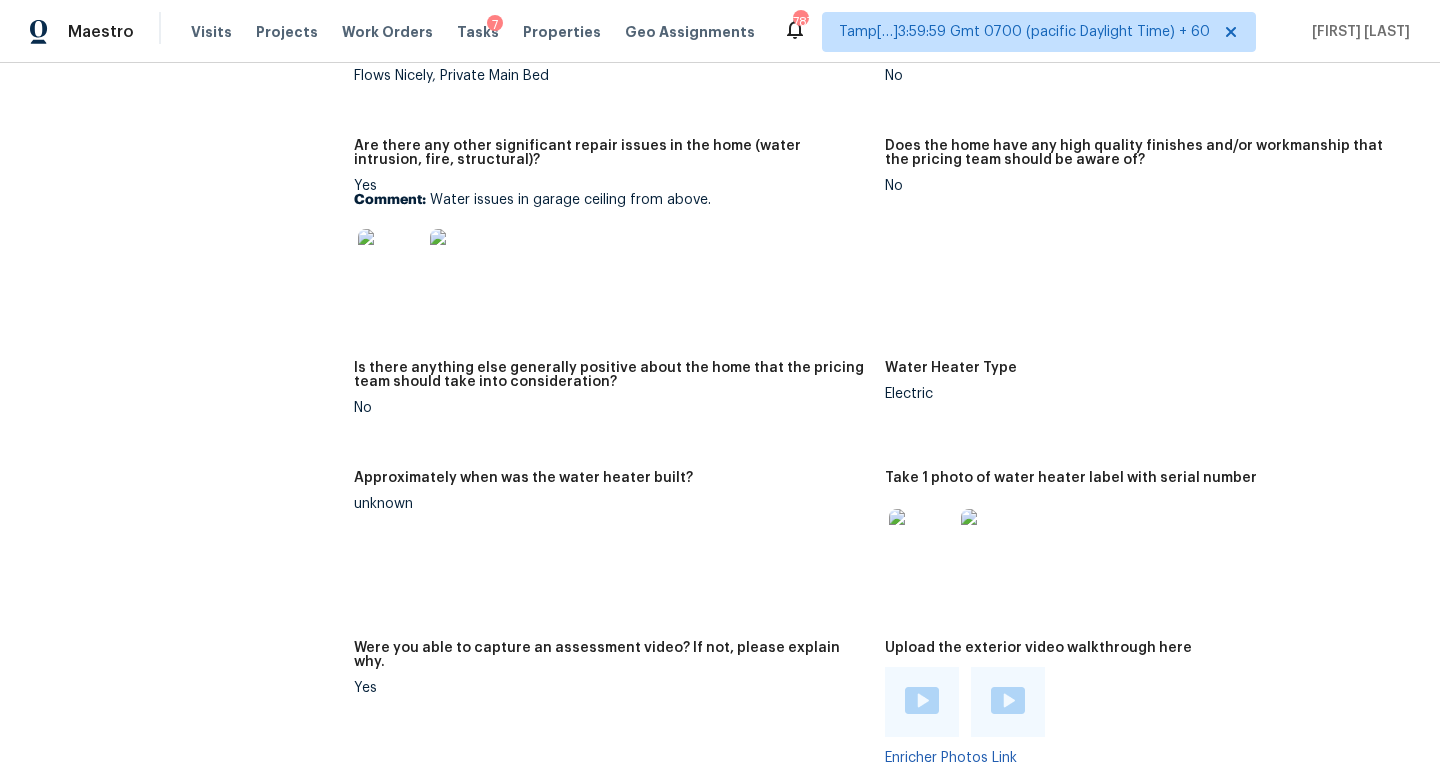 click at bounding box center (390, 261) 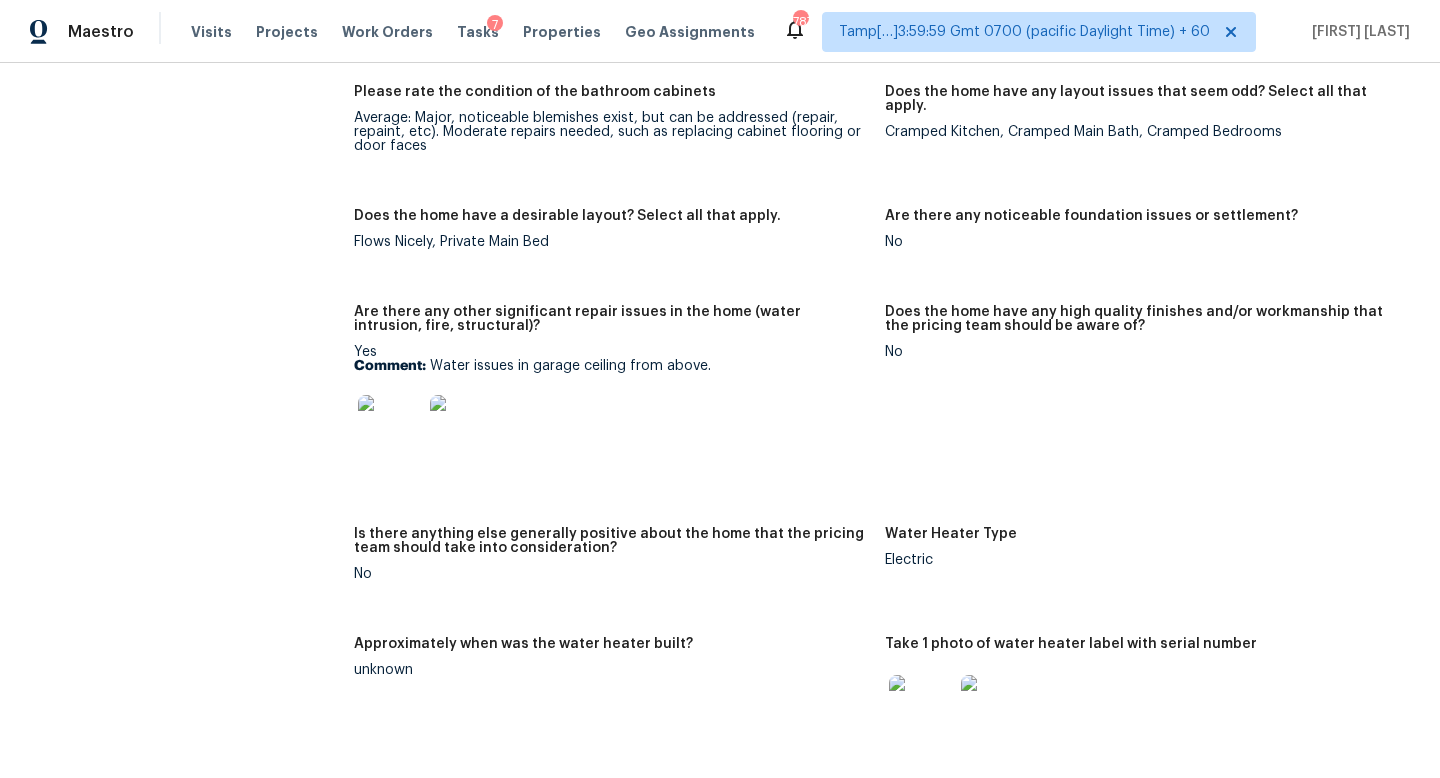 scroll, scrollTop: 3101, scrollLeft: 0, axis: vertical 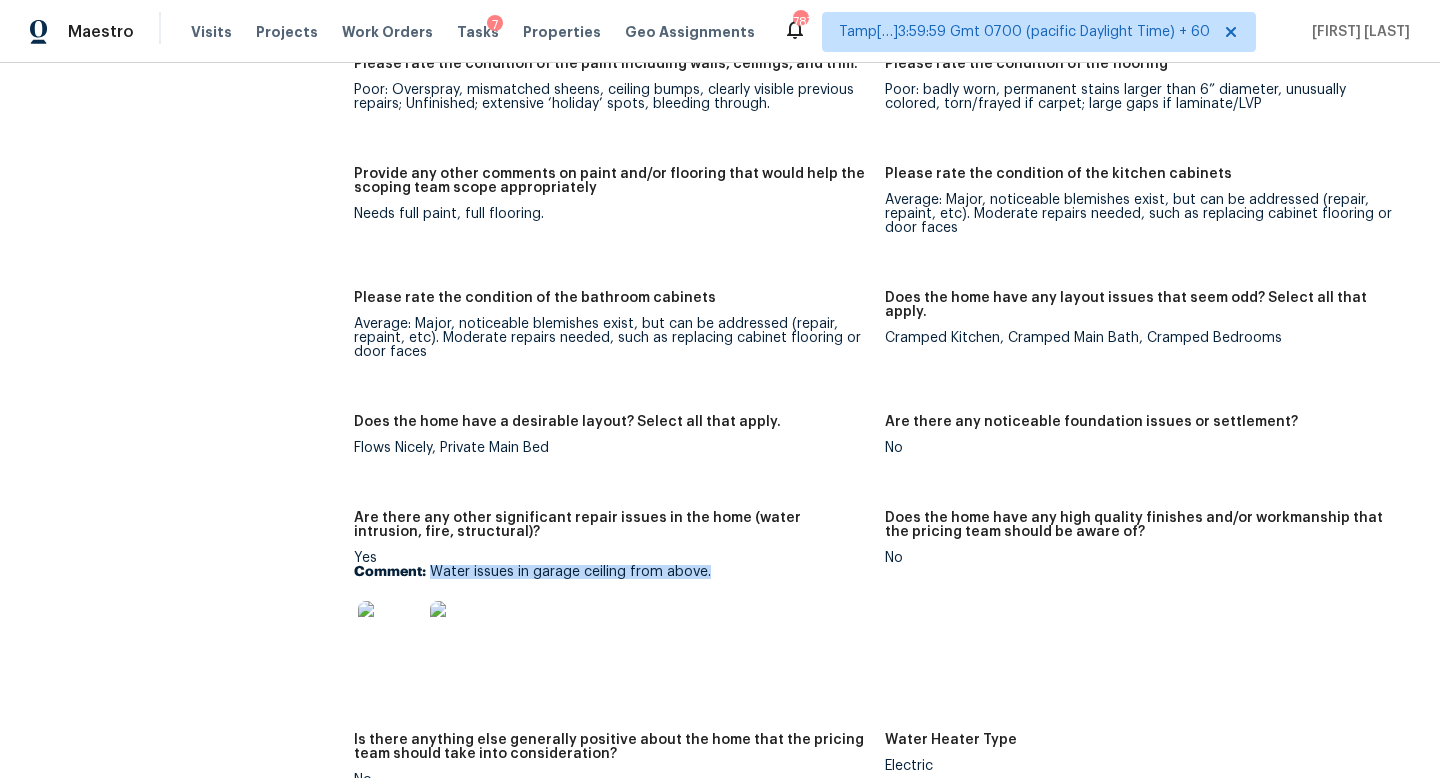 drag, startPoint x: 714, startPoint y: 556, endPoint x: 427, endPoint y: 562, distance: 287.0627 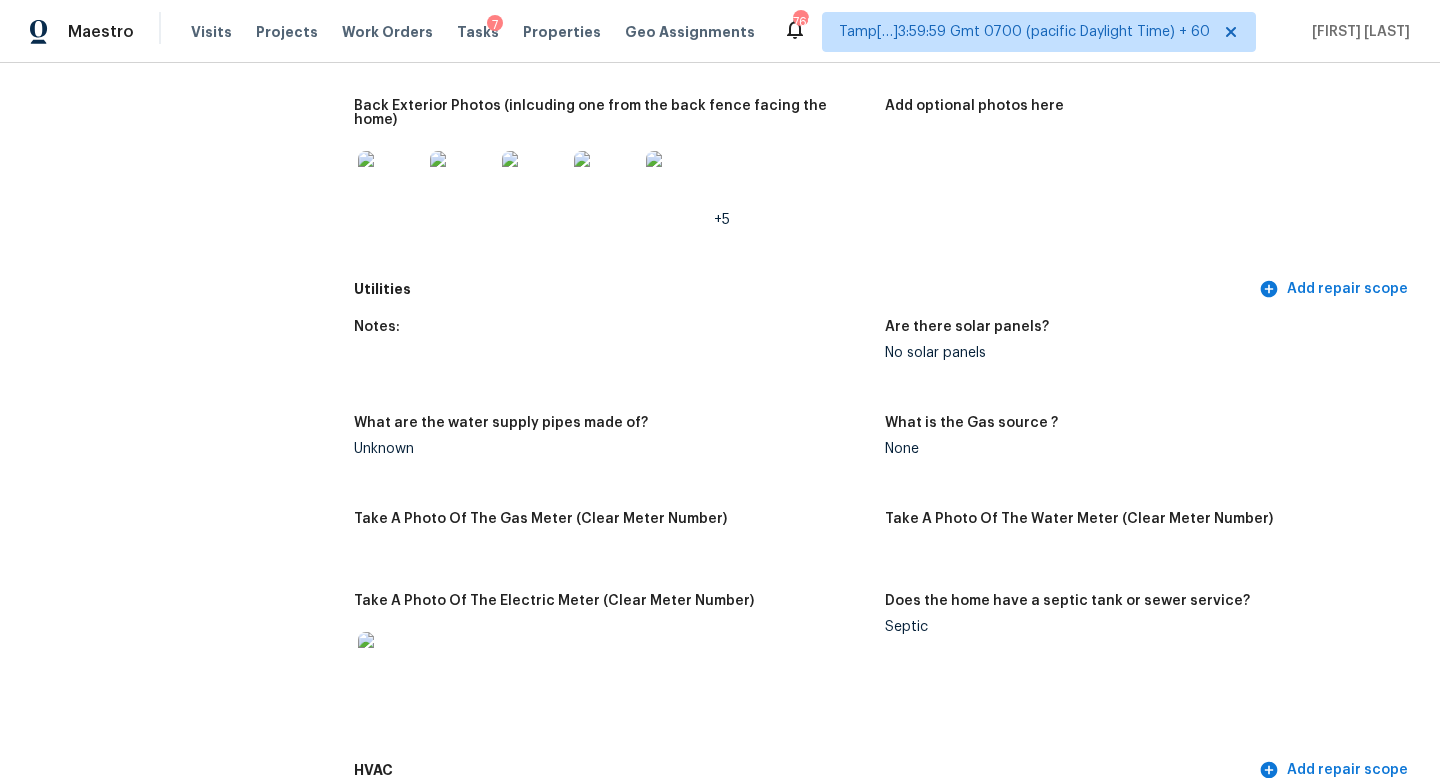scroll, scrollTop: 0, scrollLeft: 0, axis: both 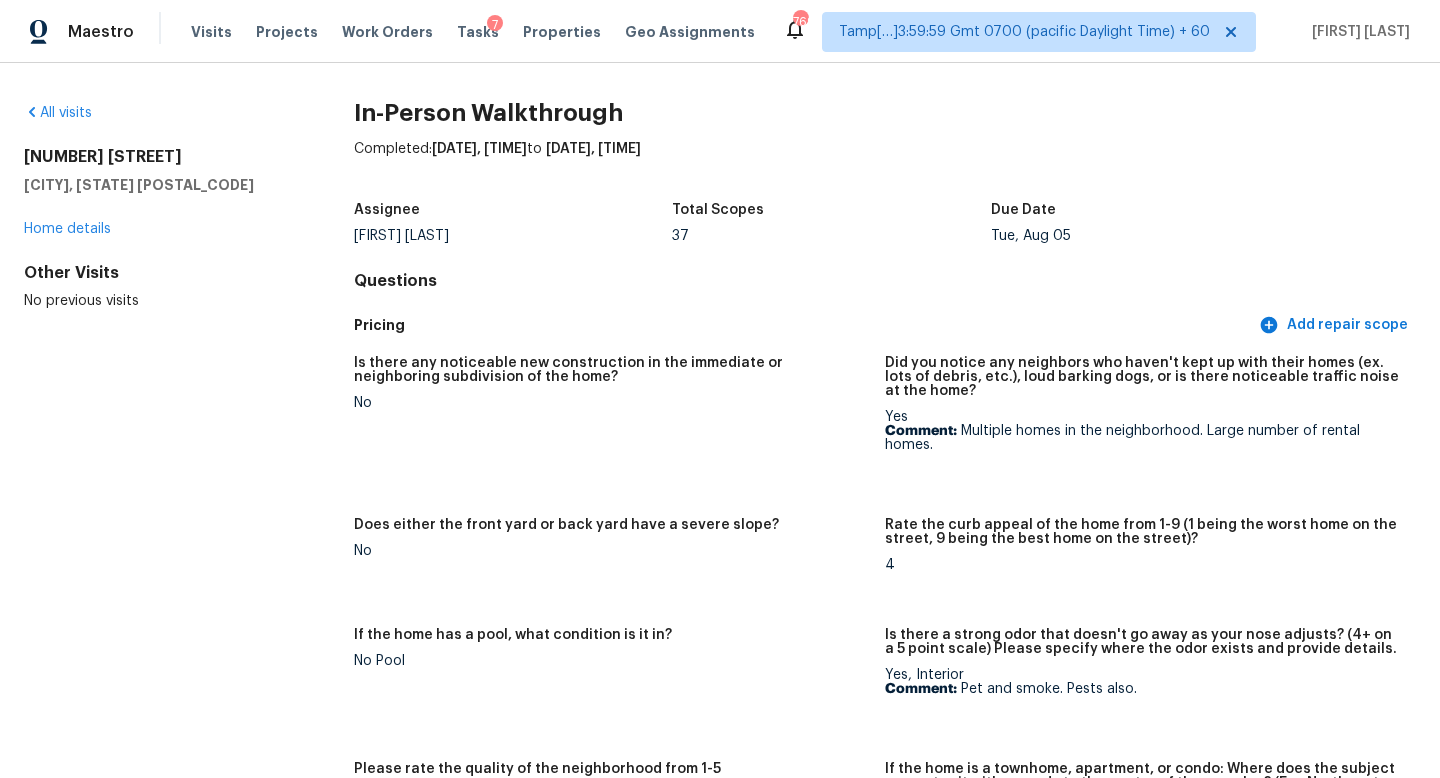 click on "All visits [NUMBER] [STREET] [CITY], [STATE] [POSTAL_CODE] Home details Other Visits No previous visits In-Person Walkthrough Completed:  [DATE], [TIME]  to   [DATE], [TIME] Assignee [FIRST] [LAST] Total Scopes 37 Due Date Tue, Aug 05 Questions Pricing Add repair scope Is there any noticeable new construction in the immediate or neighboring subdivision of the home? No Did you notice any neighbors who haven't kept up with their homes (ex. lots of debris, etc.), loud barking dogs, or is there noticeable traffic noise at the home? Yes Comment:   Multiple homes in the neighborhood. Large number of rental homes.  Does either the front yard or back yard have a severe slope? No Rate the curb appeal of the home from 1-9 (1 being the worst home on the street, 9 being the best home on the street)? 4 If the home has a pool, what condition is it in? No Pool Is there a strong odor that doesn't go away as your nose adjusts? (4+ on a 5 point scale) Please specify where the odor exists and provide details. Yes, Interior Comment:" at bounding box center (720, 420) 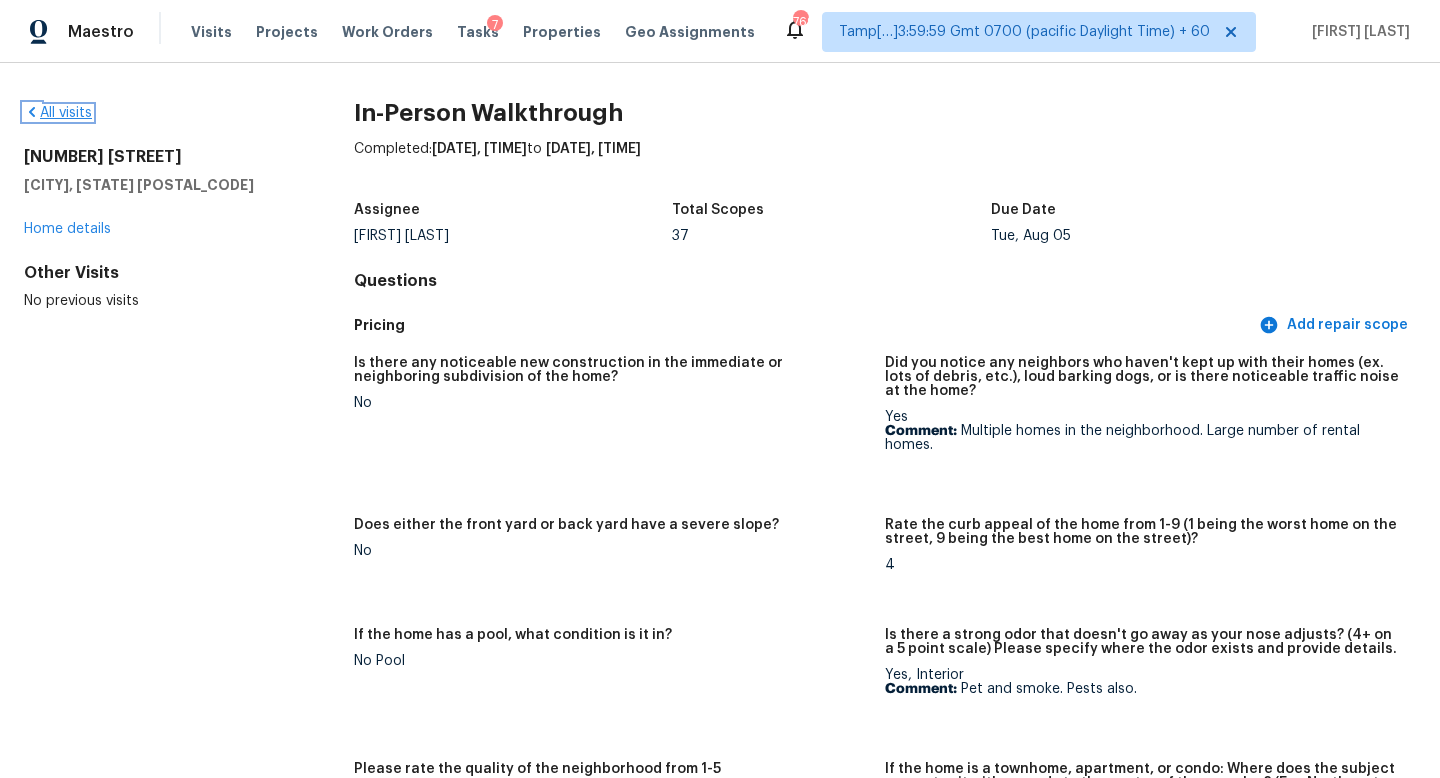 click on "All visits" at bounding box center (58, 113) 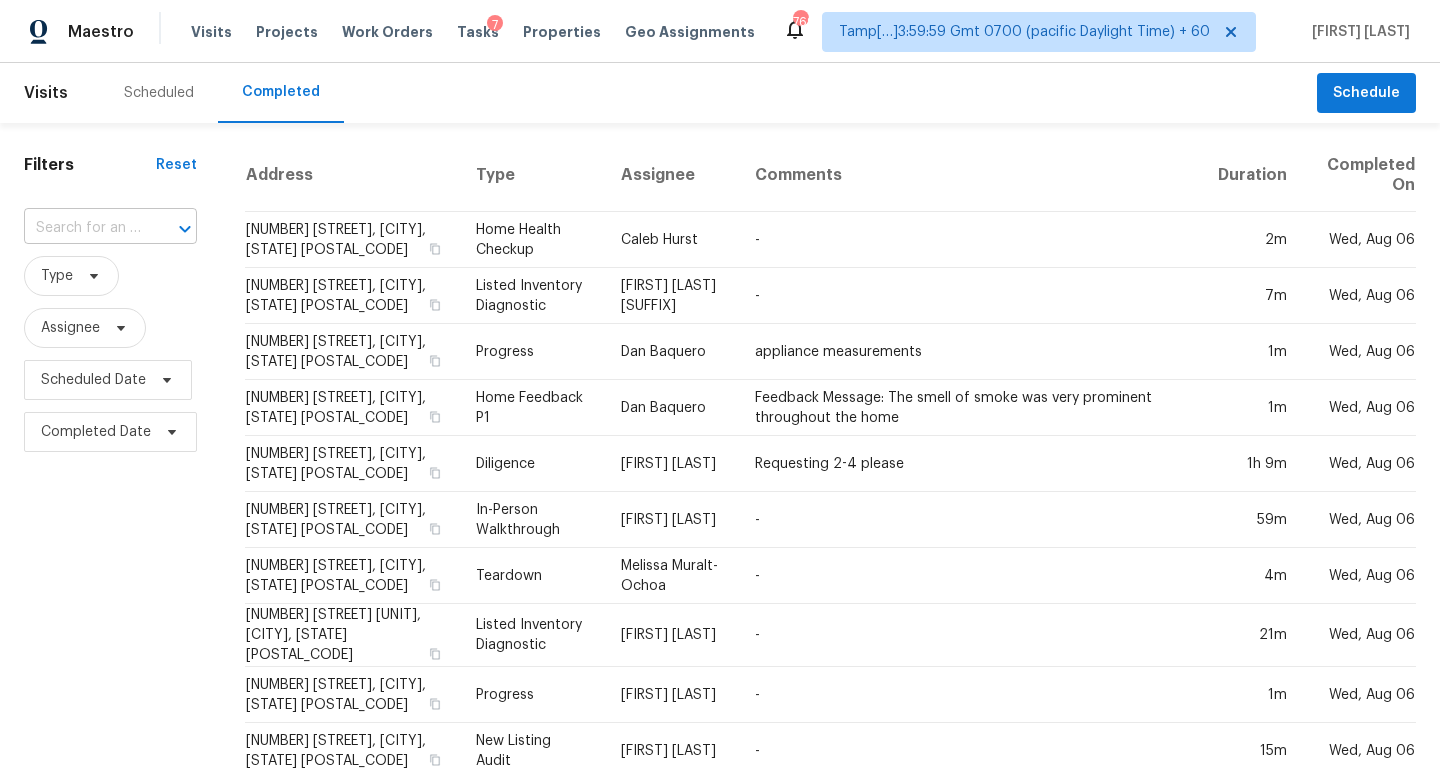 click on "​" at bounding box center [110, 228] 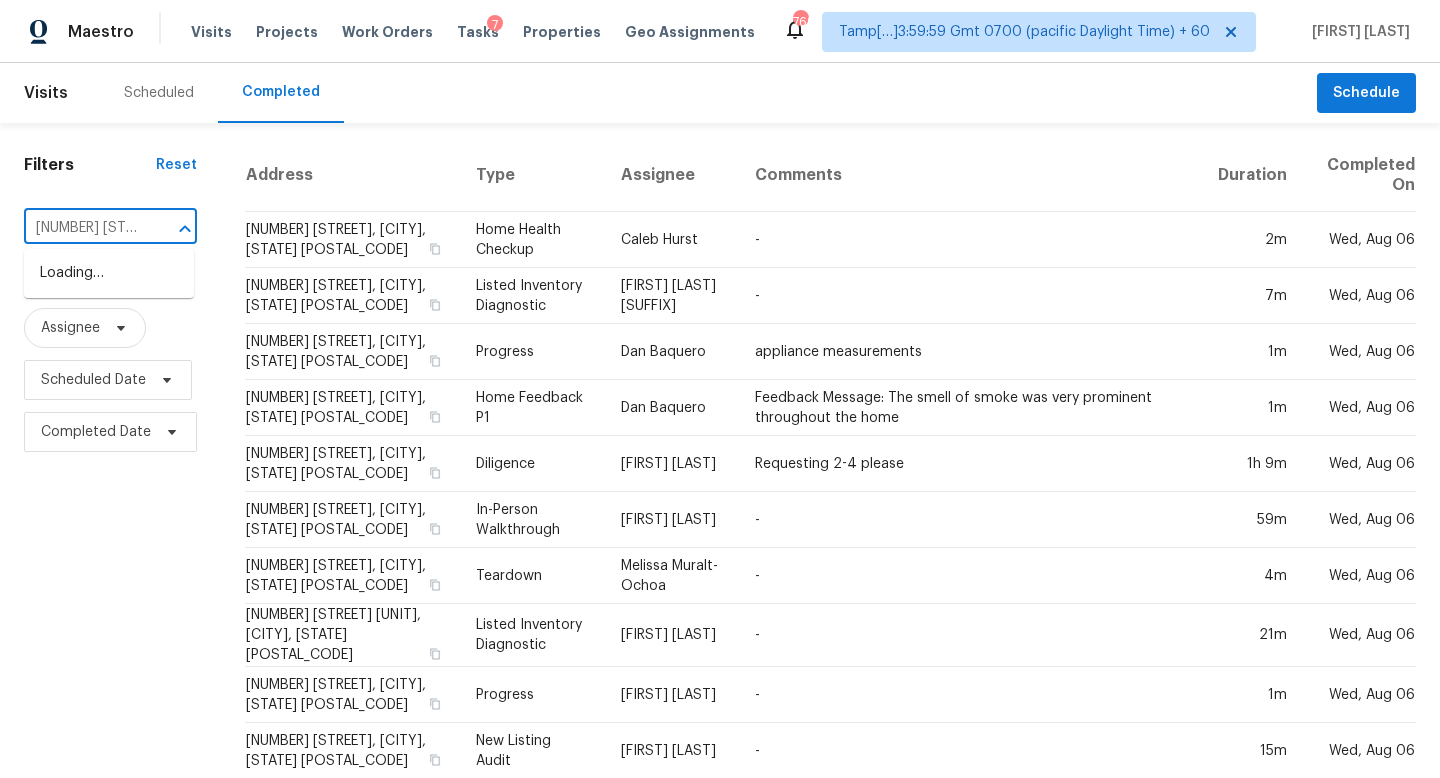 scroll, scrollTop: 0, scrollLeft: 172, axis: horizontal 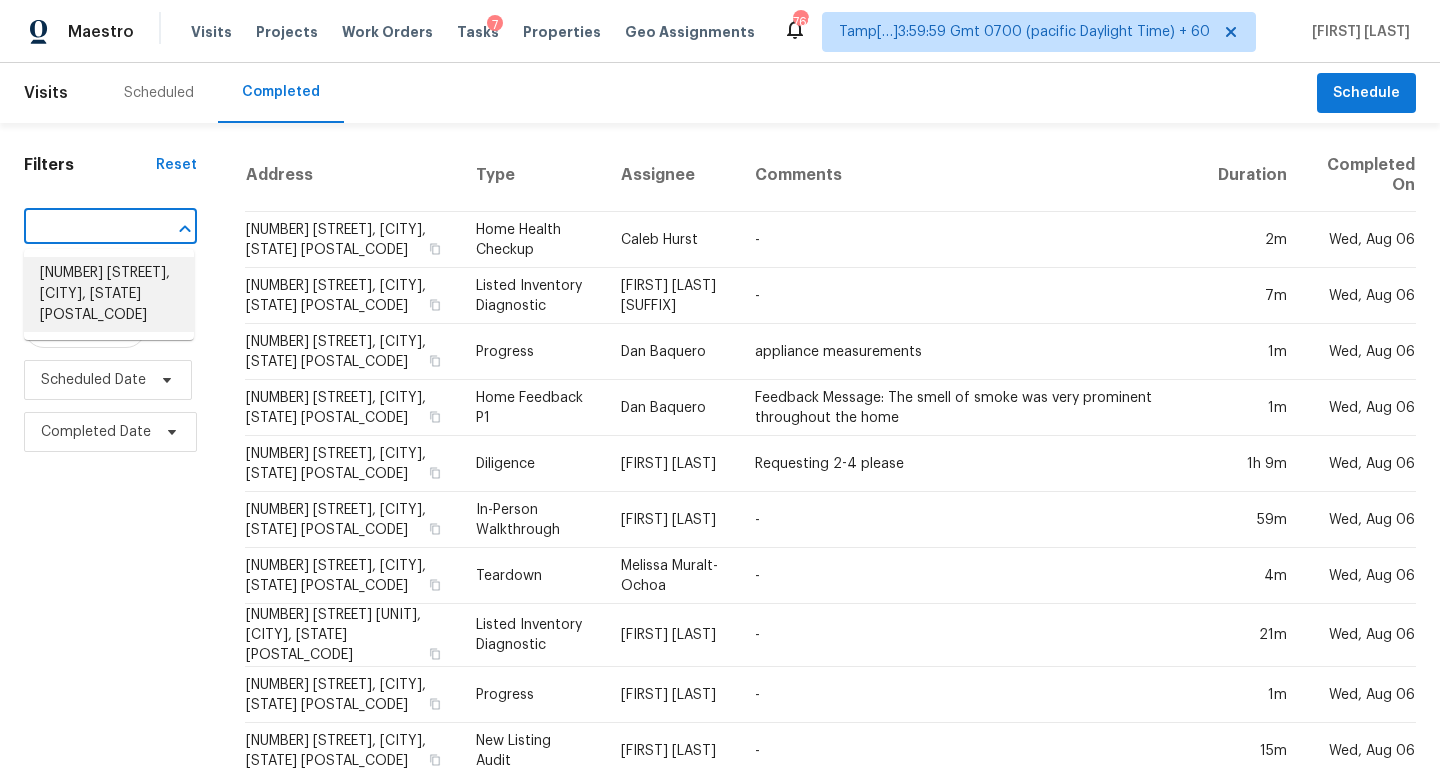 click on "[NUMBER] [STREET], [CITY], [STATE] [POSTAL_CODE]" at bounding box center [109, 294] 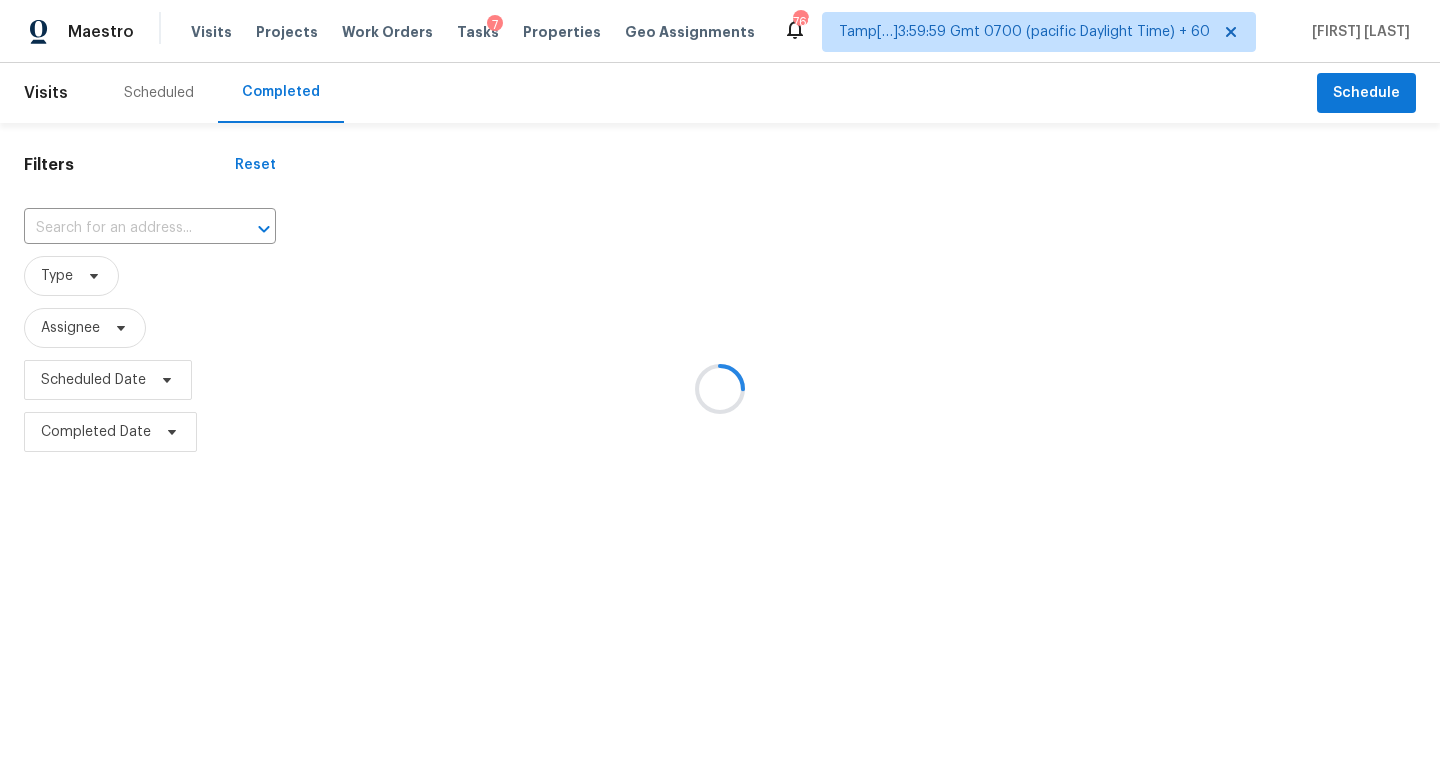 type on "[NUMBER] [STREET], [CITY], [STATE] [POSTAL_CODE]" 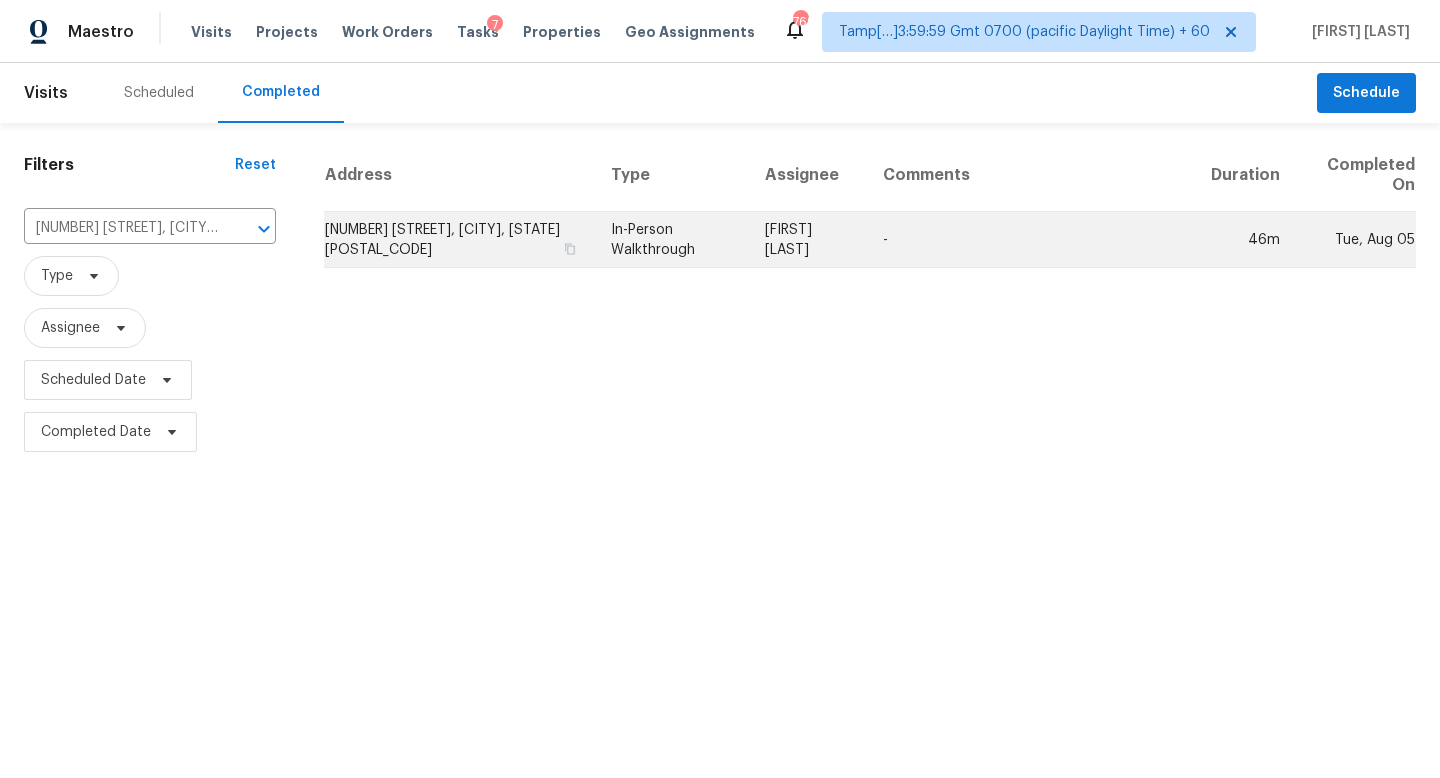 click on "[NUMBER] [STREET], [CITY], [STATE] [POSTAL_CODE]" at bounding box center [459, 240] 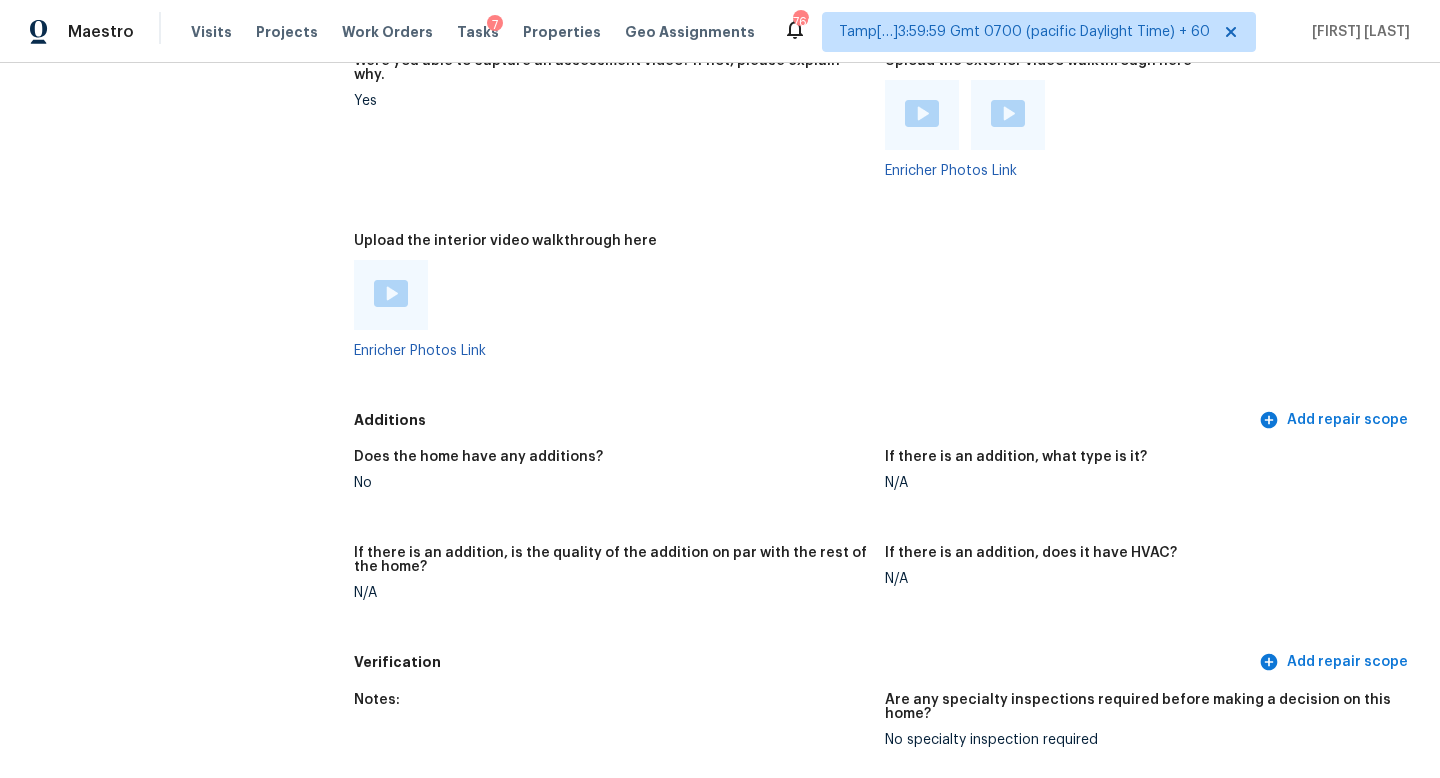 scroll, scrollTop: 3725, scrollLeft: 0, axis: vertical 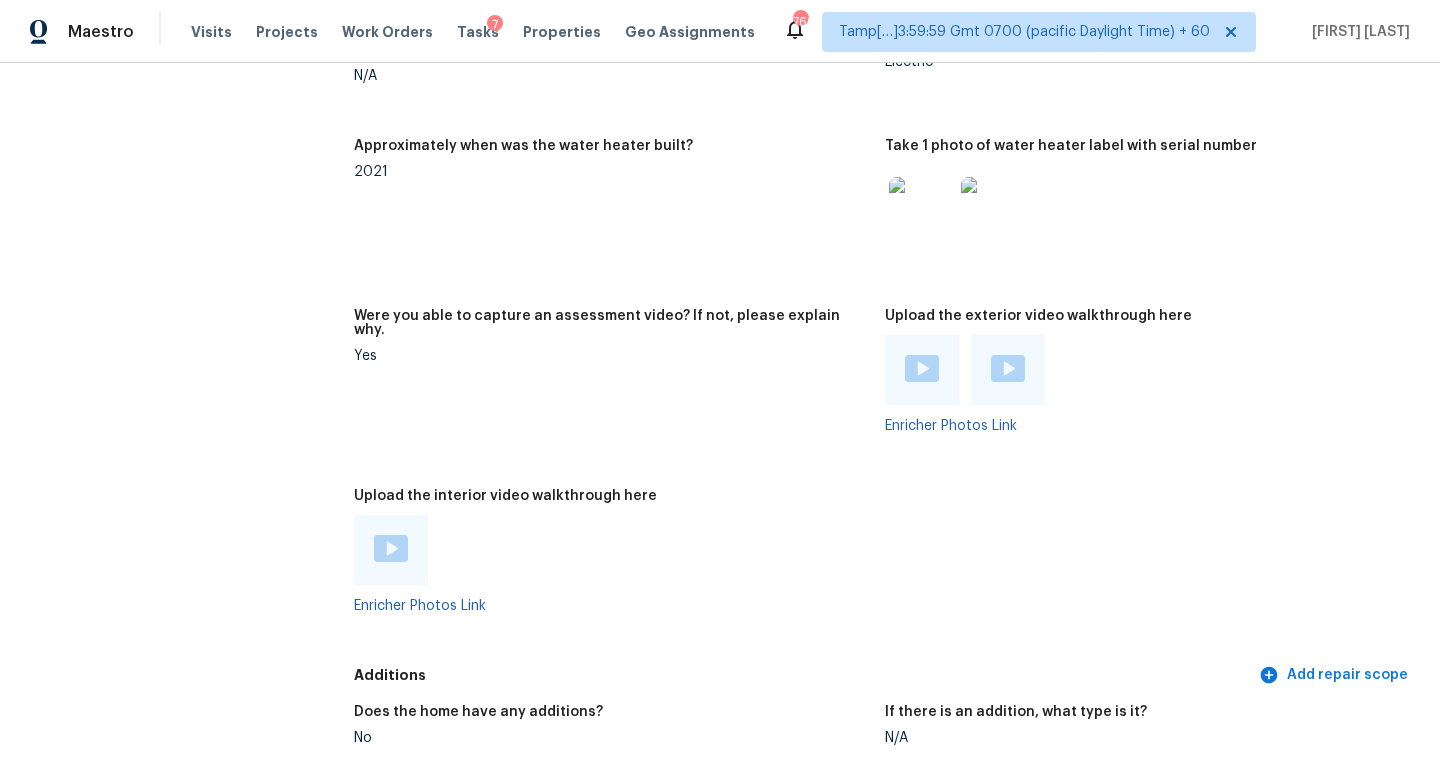 click at bounding box center [391, 548] 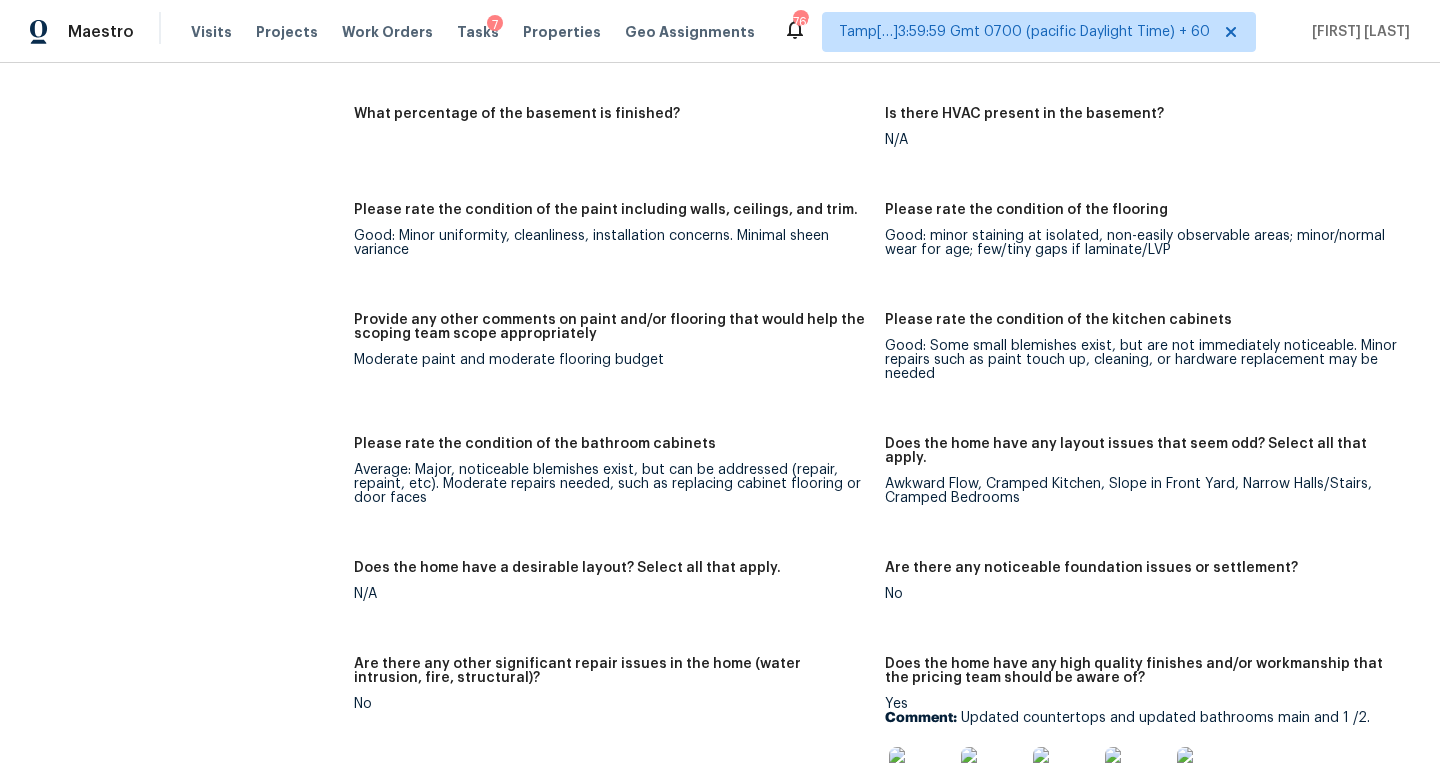 scroll, scrollTop: 2721, scrollLeft: 0, axis: vertical 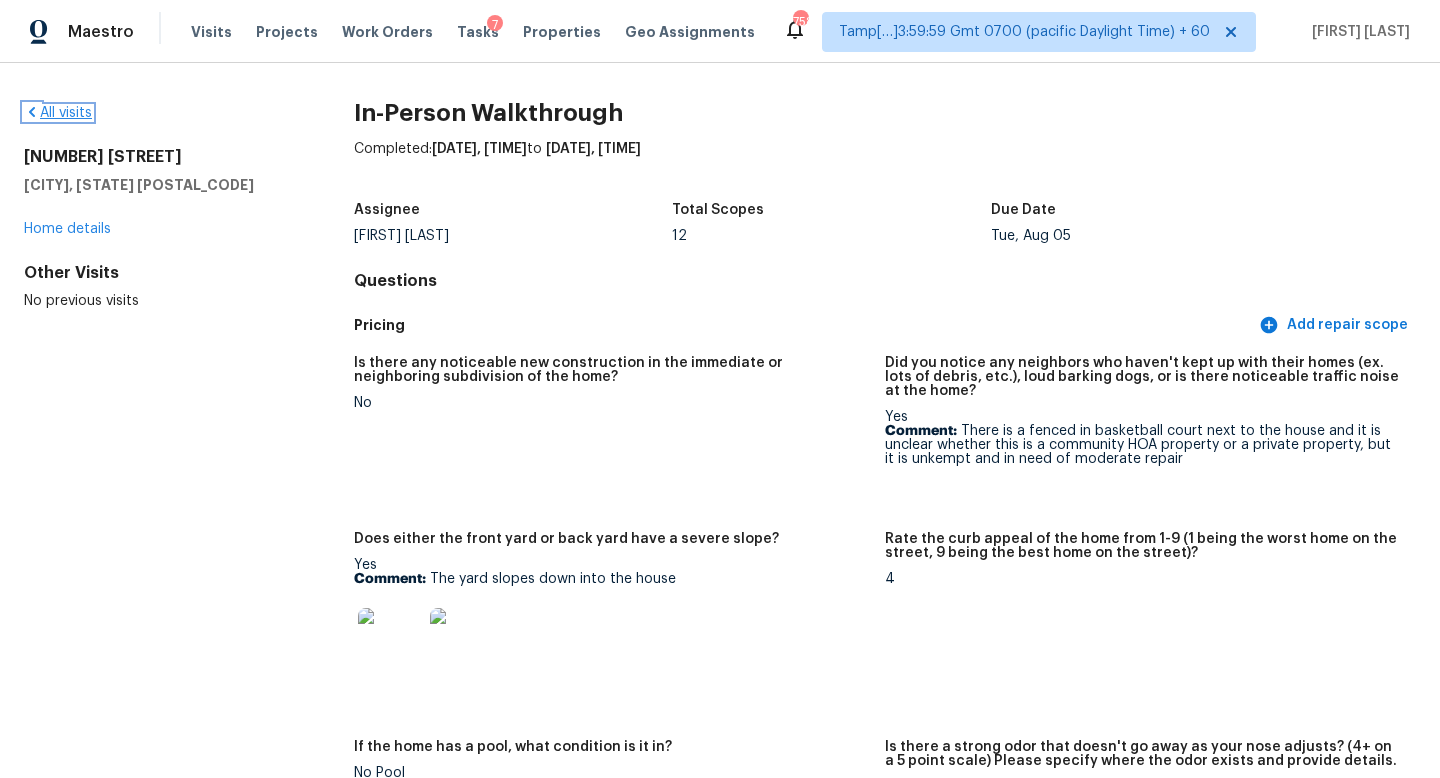click on "All visits" at bounding box center [58, 113] 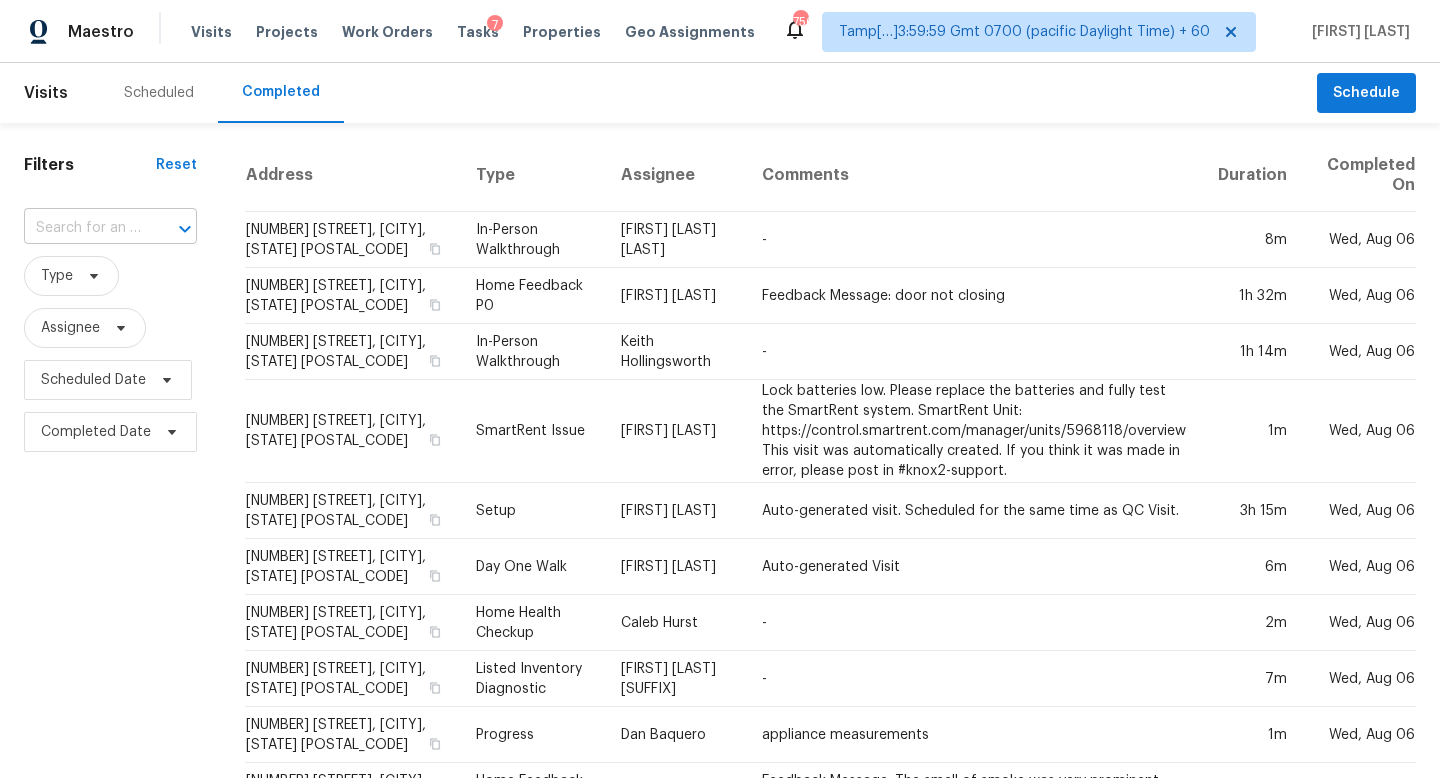 click at bounding box center (82, 228) 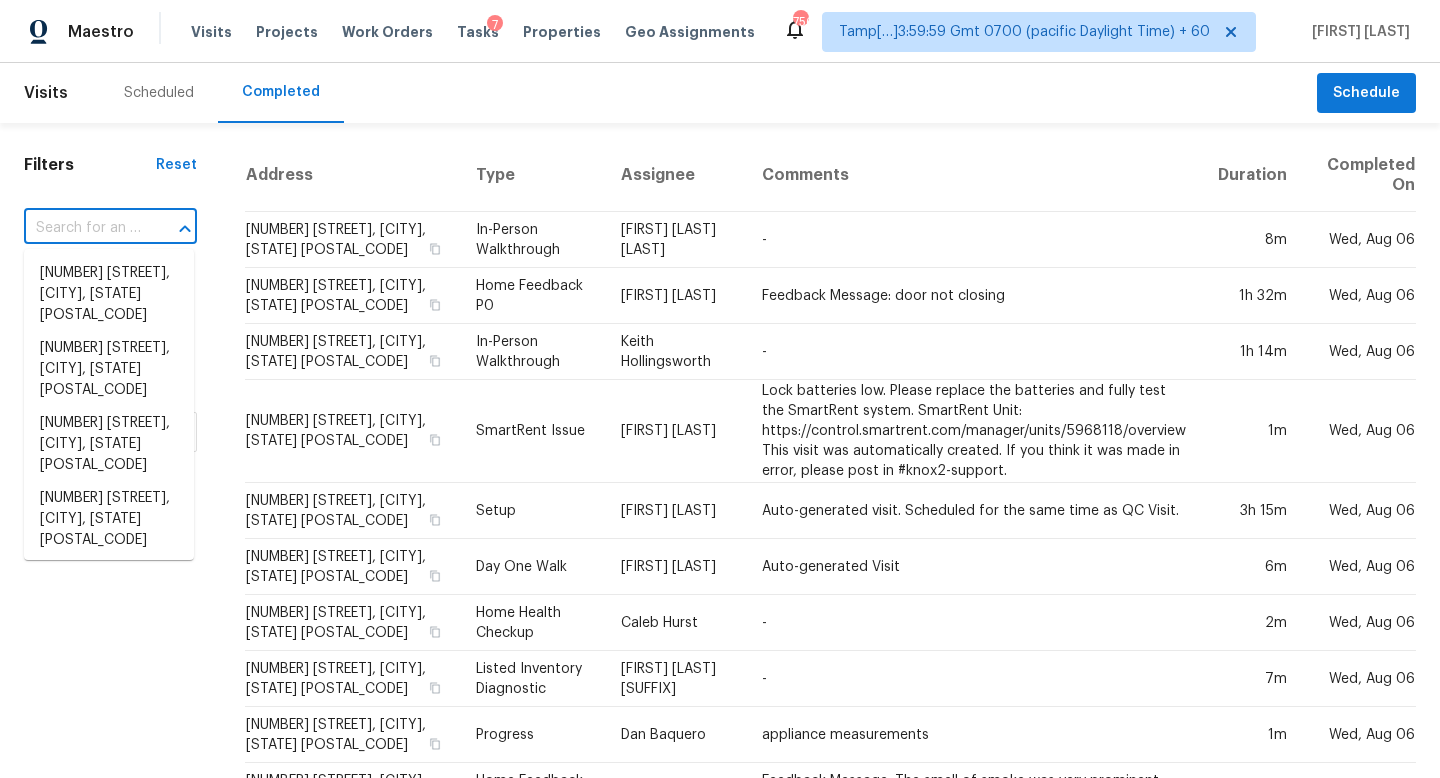 paste on "[NUMBER] [STREET] [CITY], [STATE], [POSTAL_CODE]" 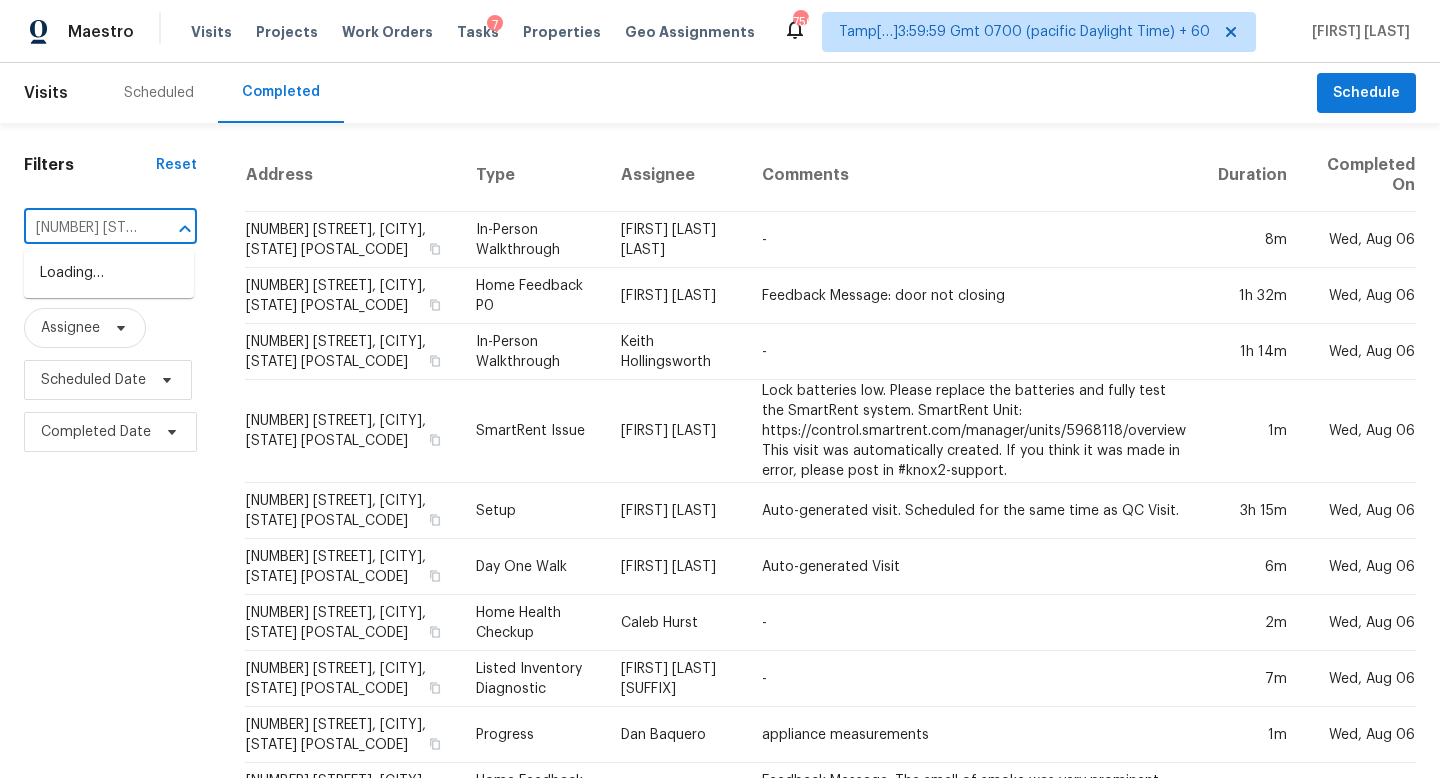 scroll, scrollTop: 0, scrollLeft: 176, axis: horizontal 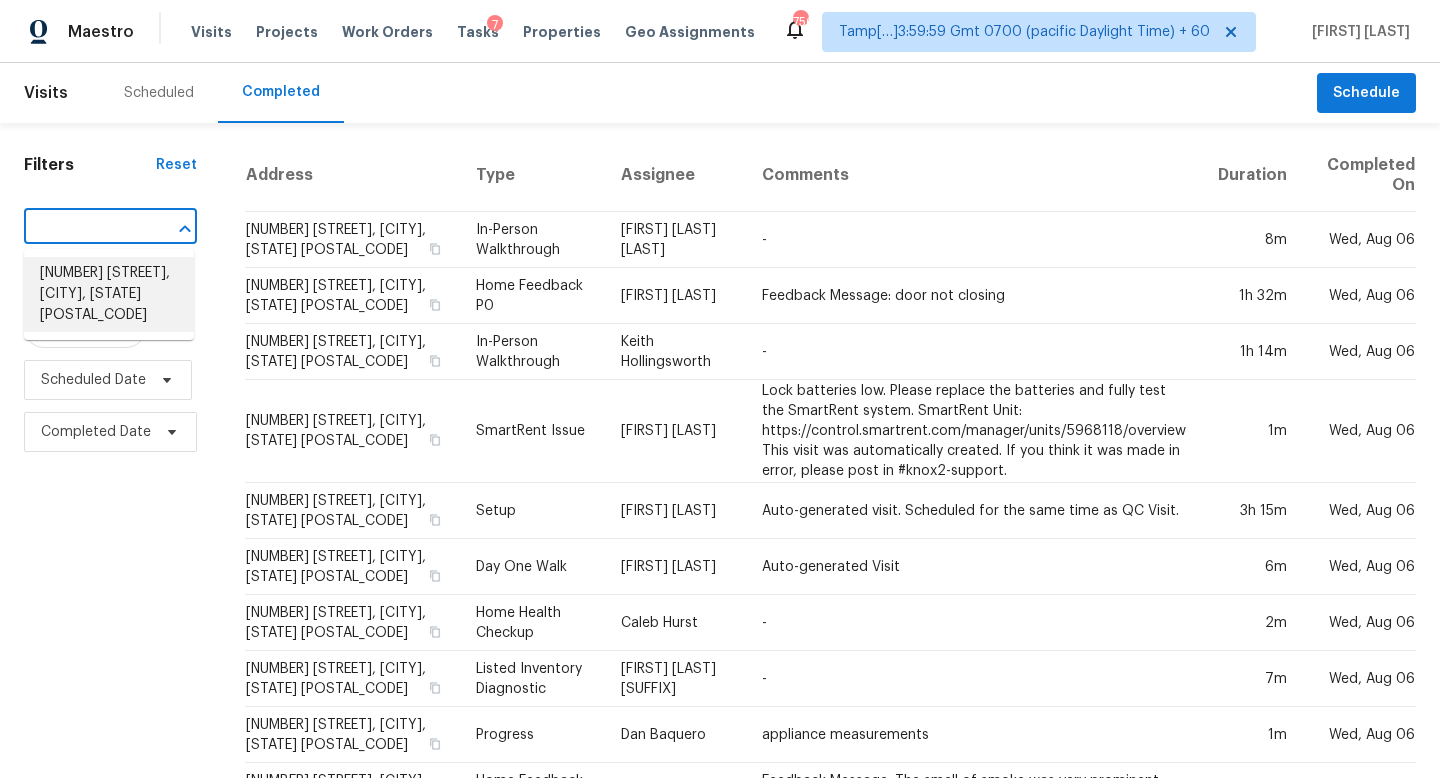 click on "[NUMBER] [STREET], [CITY], [STATE] [POSTAL_CODE]" at bounding box center (109, 294) 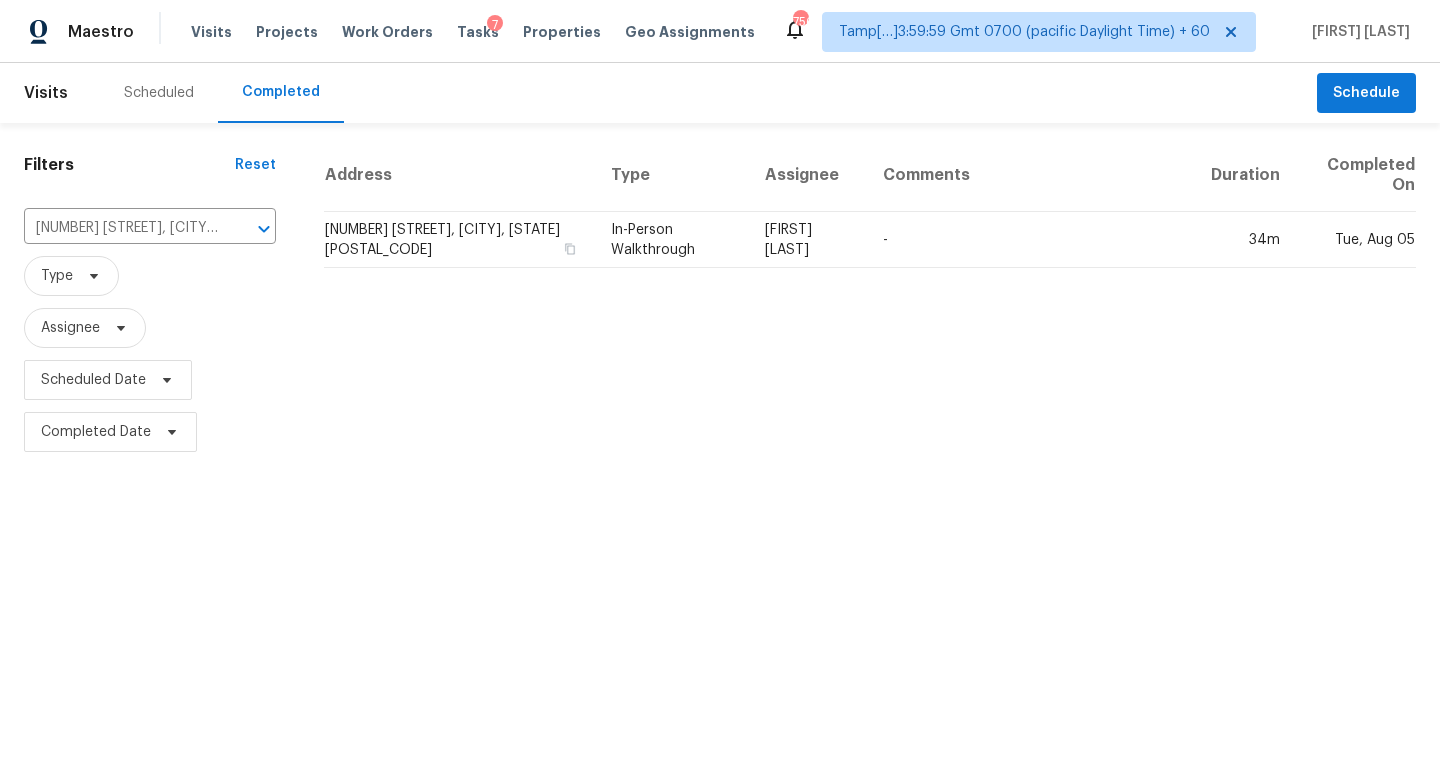 click on "[NUMBER] [STREET], [CITY], [STATE] [POSTAL_CODE]" at bounding box center [459, 240] 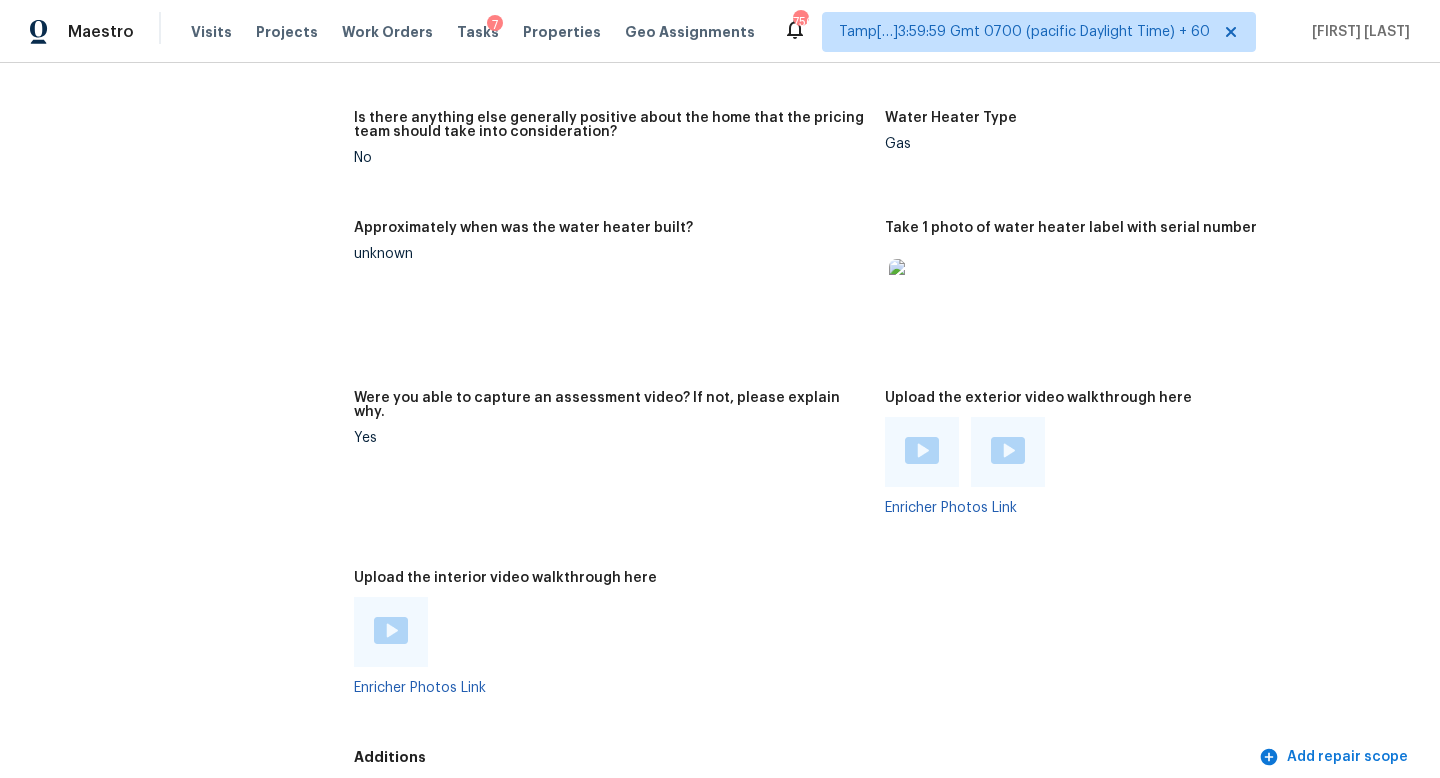 scroll, scrollTop: 4210, scrollLeft: 0, axis: vertical 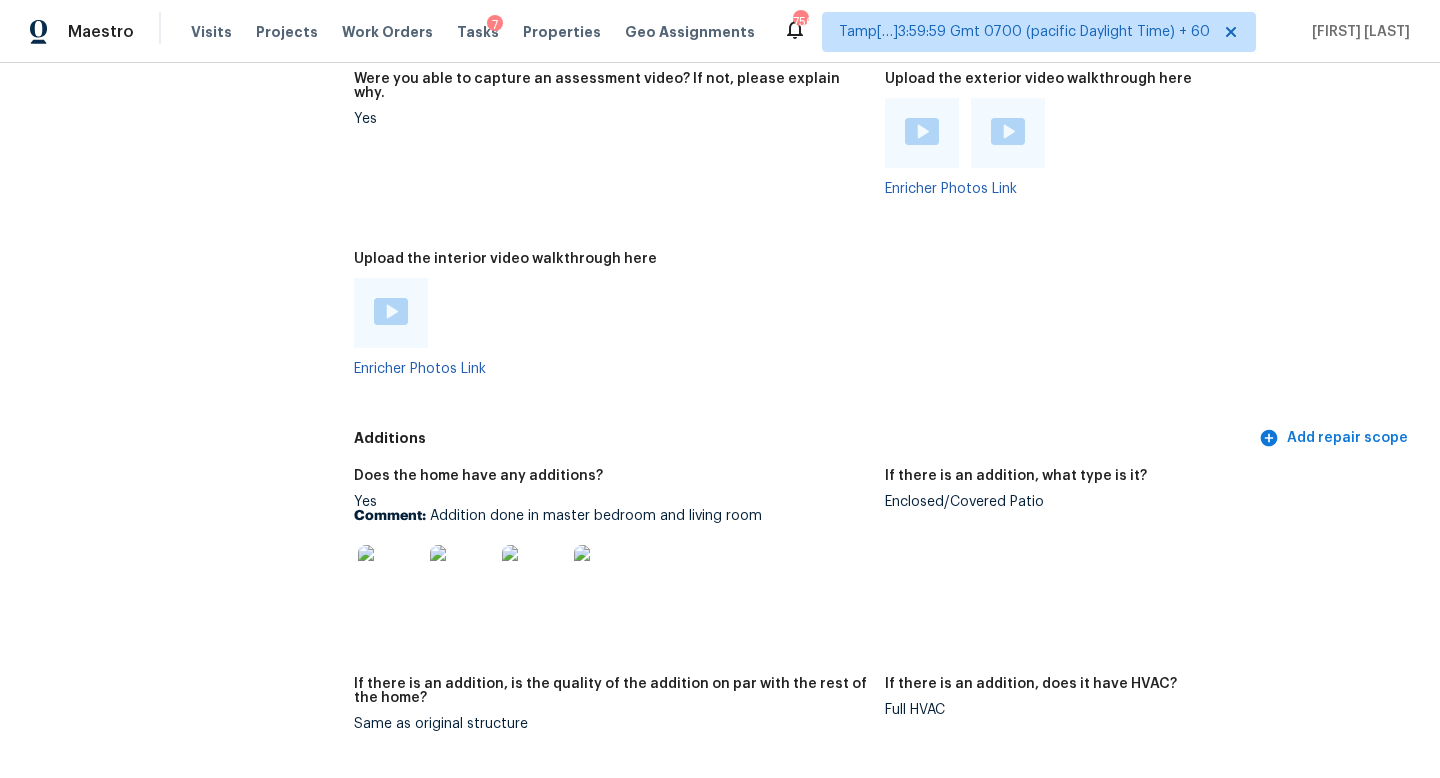 click at bounding box center [391, 311] 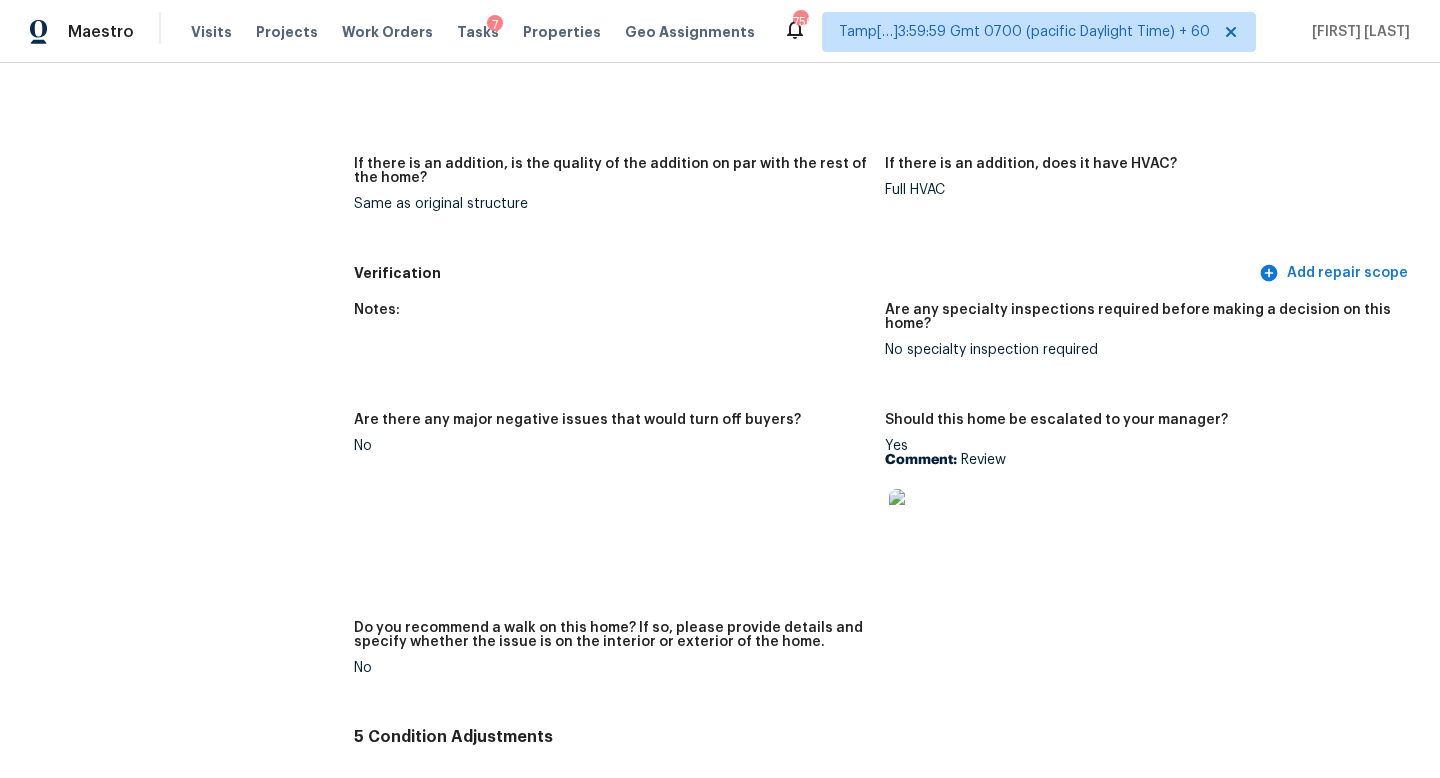 scroll, scrollTop: 4343, scrollLeft: 0, axis: vertical 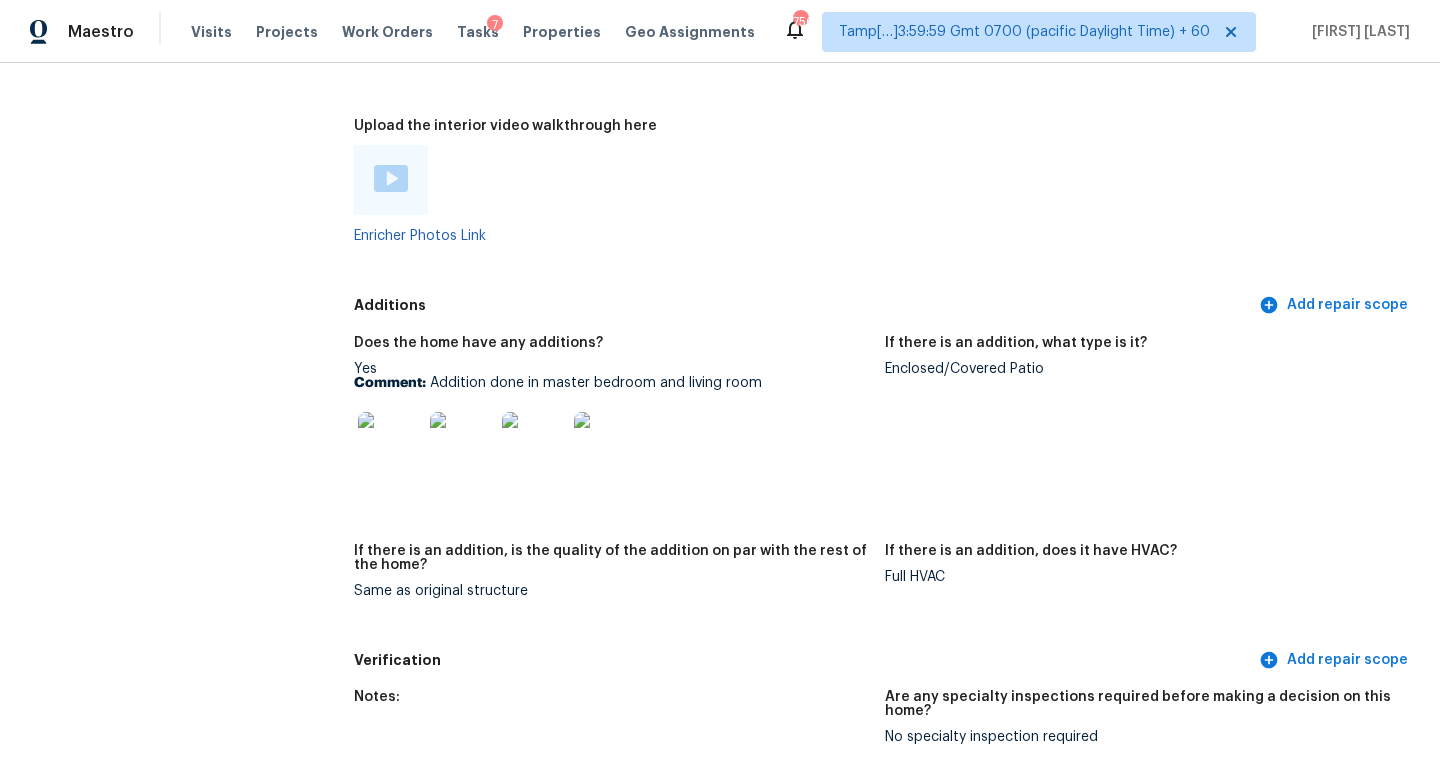 click at bounding box center (390, 444) 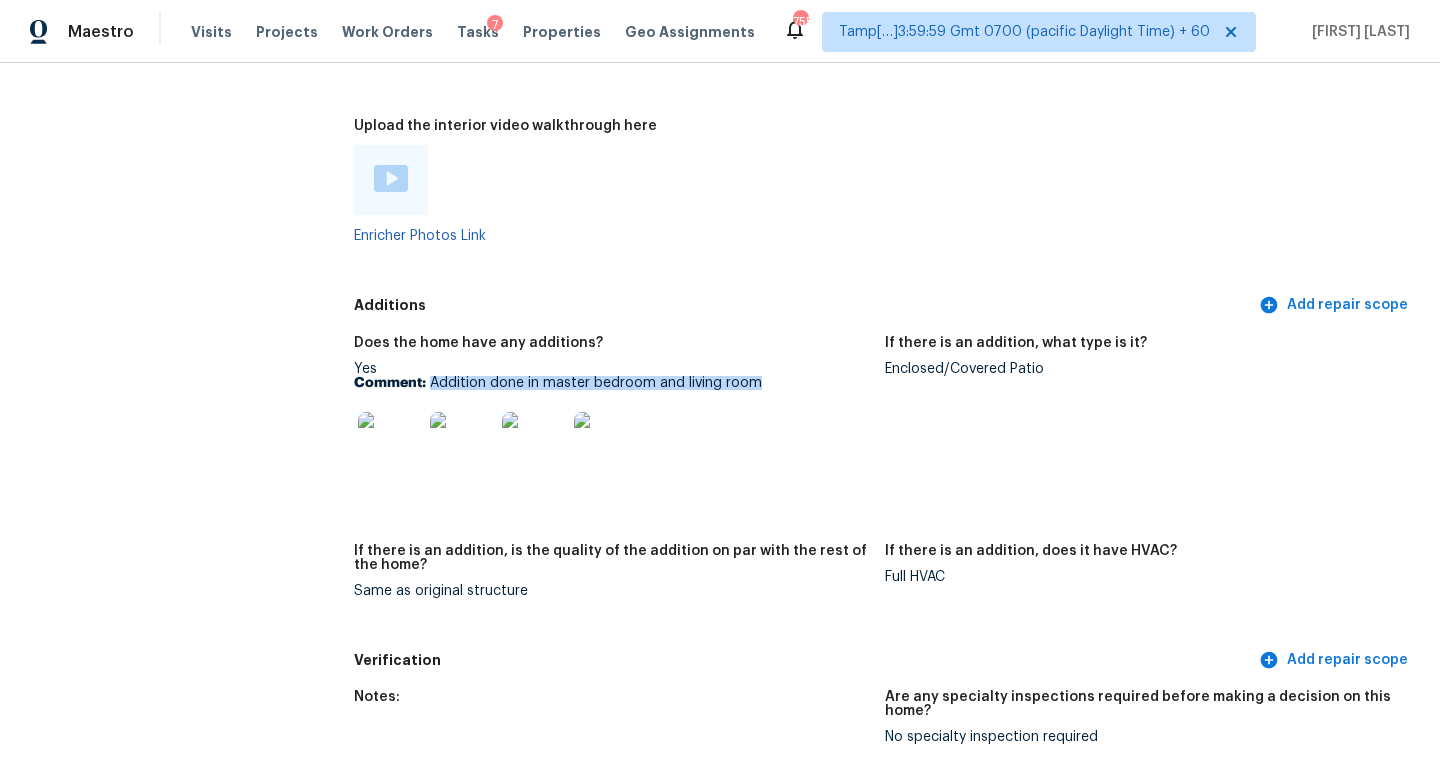 drag, startPoint x: 780, startPoint y: 364, endPoint x: 432, endPoint y: 377, distance: 348.24274 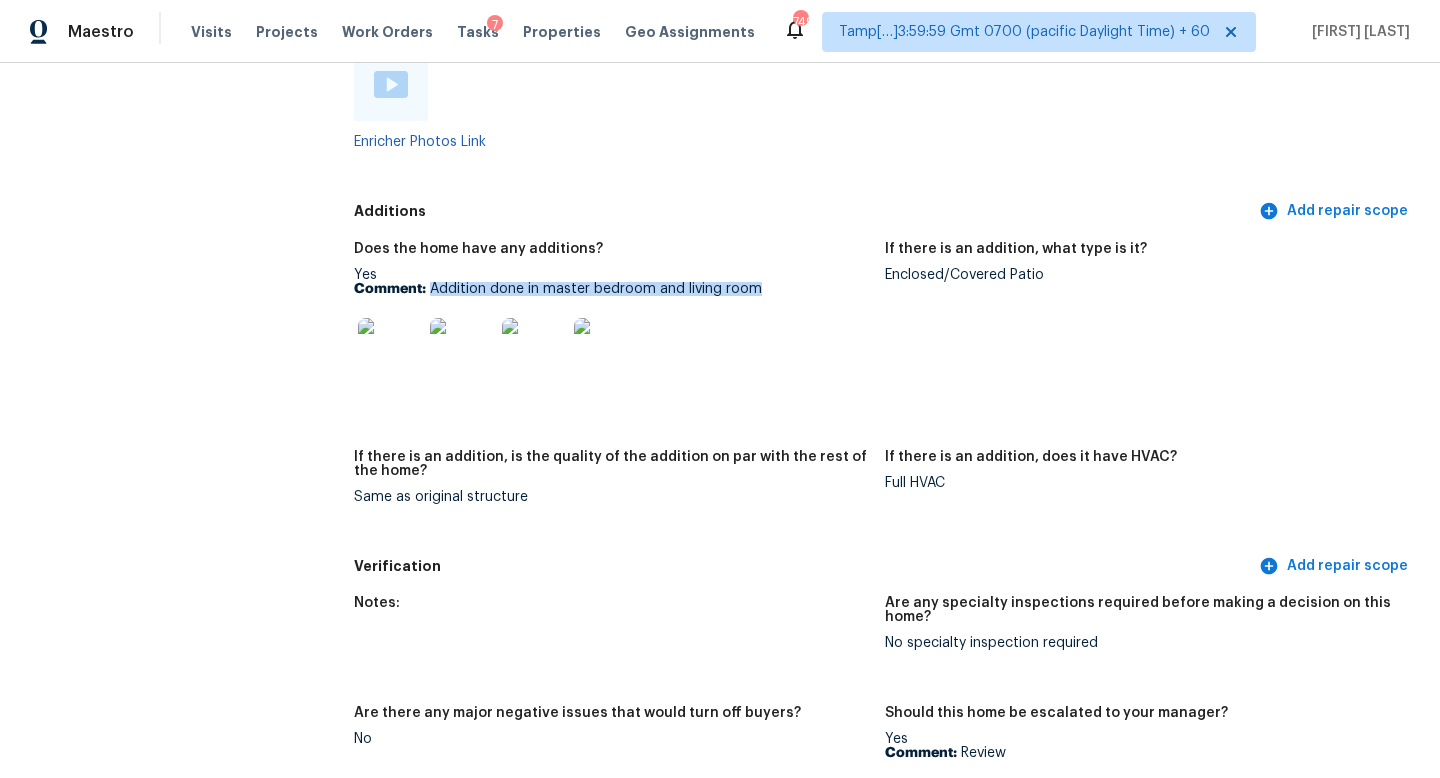 scroll, scrollTop: 4451, scrollLeft: 0, axis: vertical 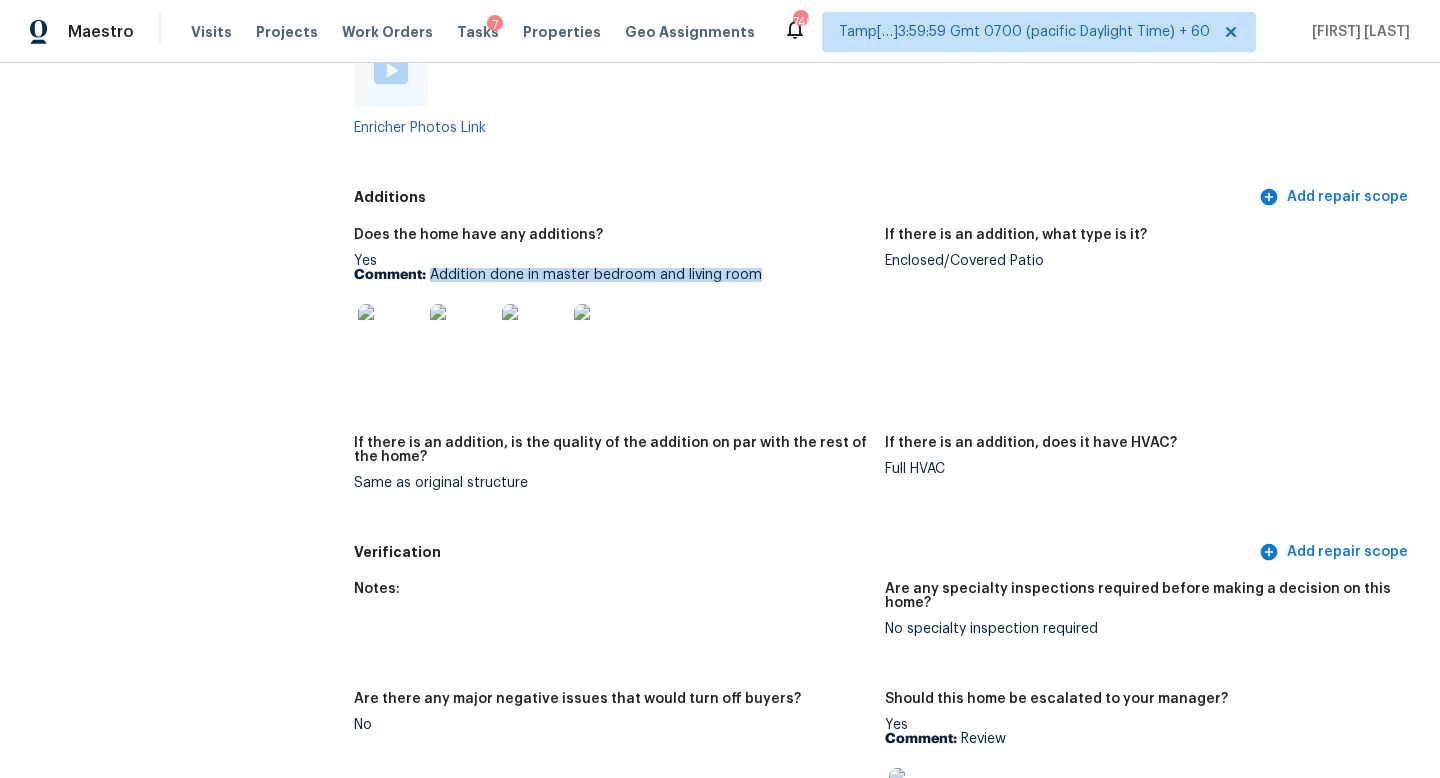 copy on "Addition done in master bedroom and living room" 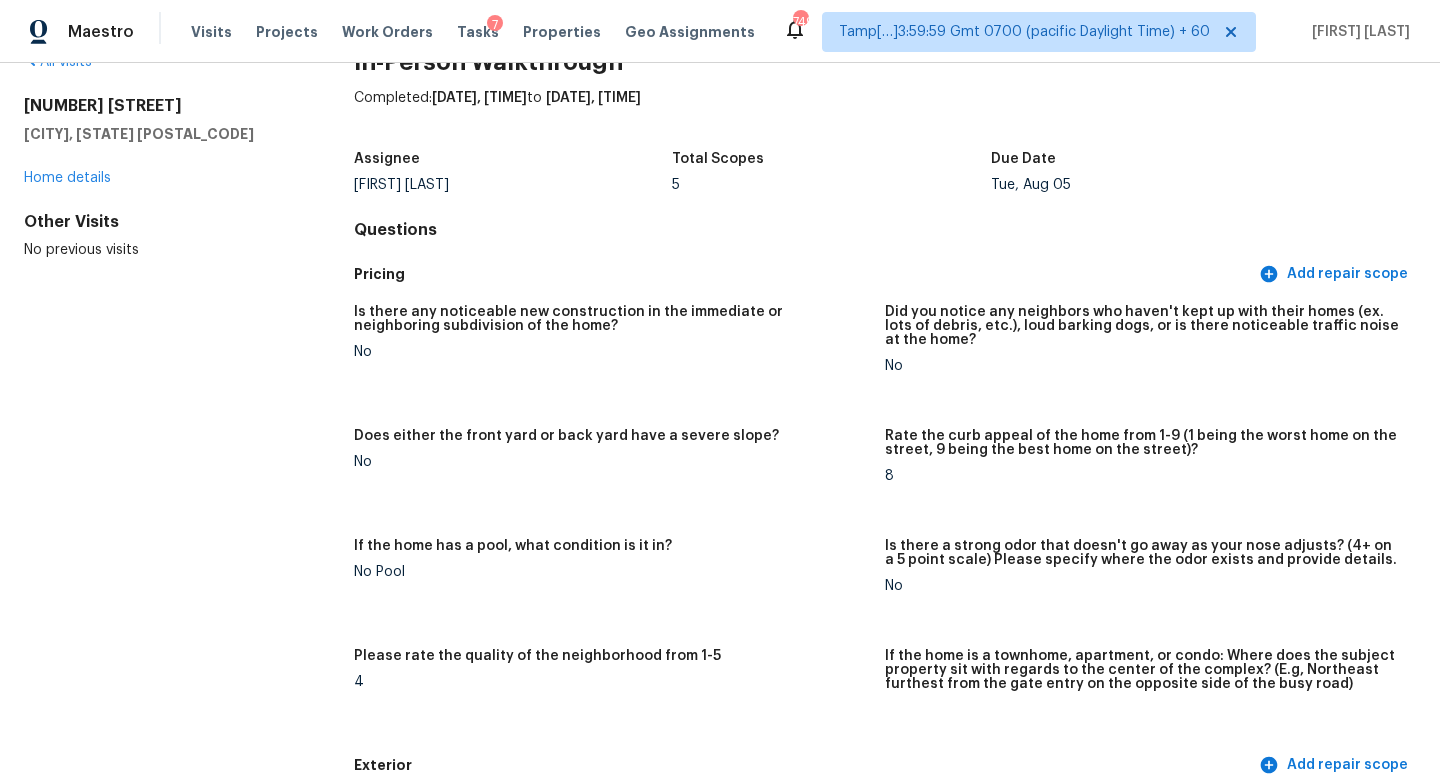 scroll, scrollTop: 0, scrollLeft: 0, axis: both 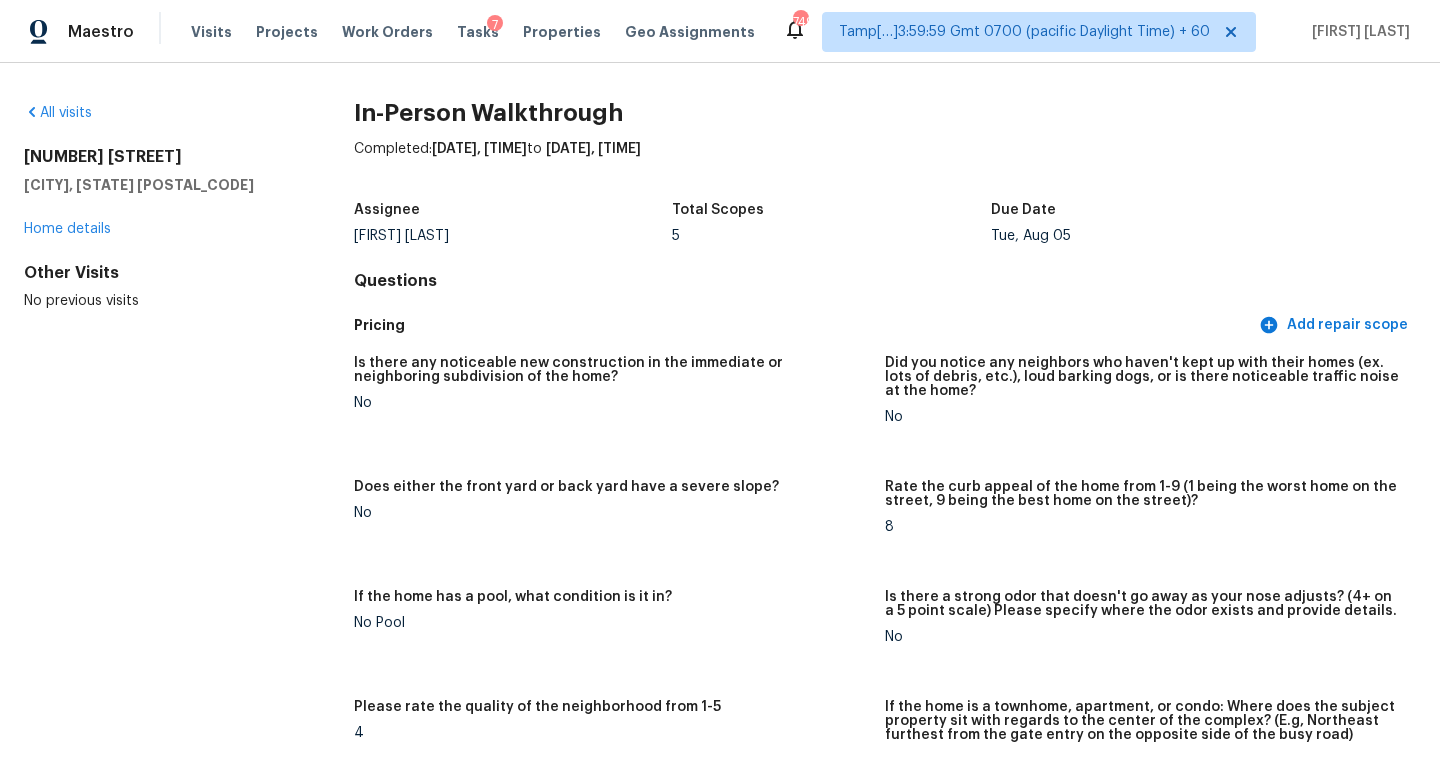 click on "All visits" at bounding box center (157, 113) 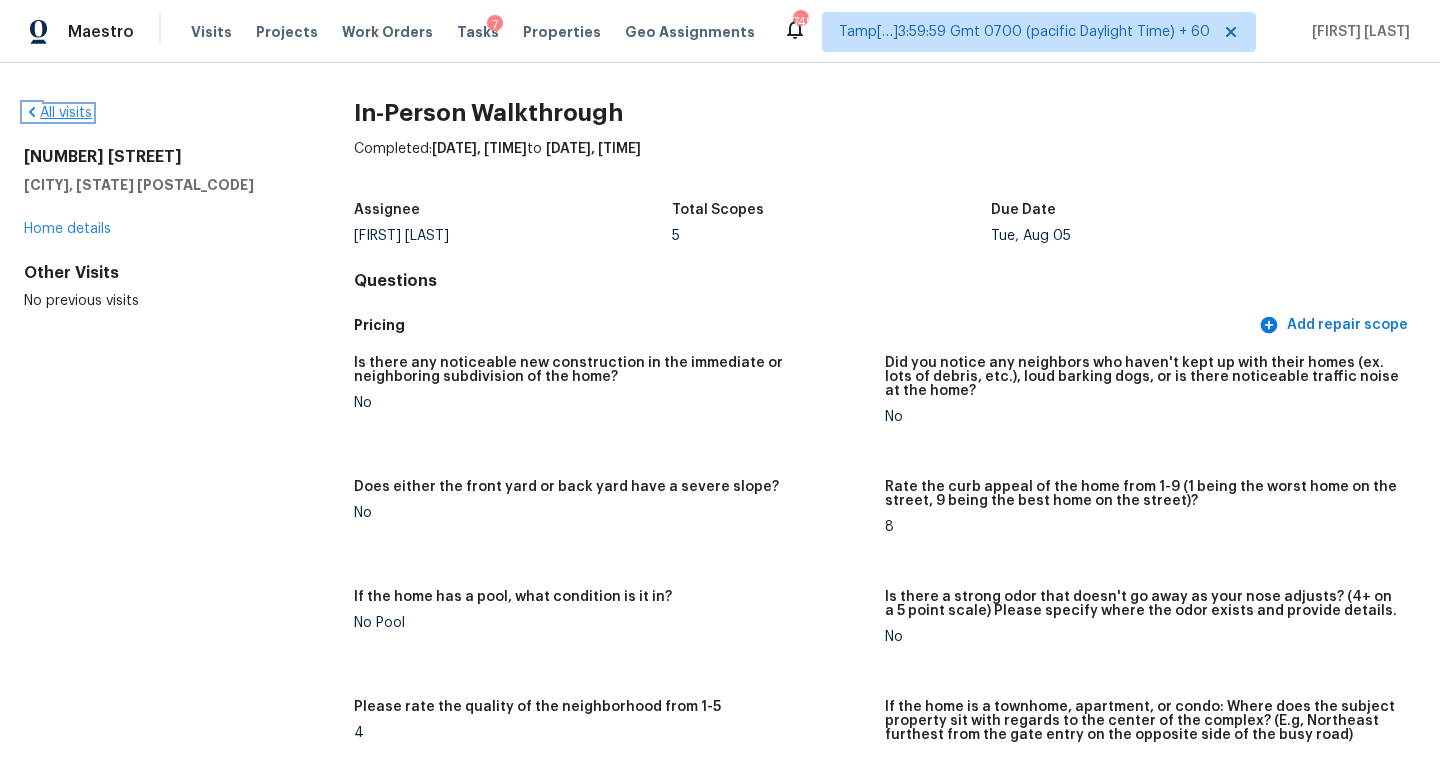 click on "All visits" at bounding box center [58, 113] 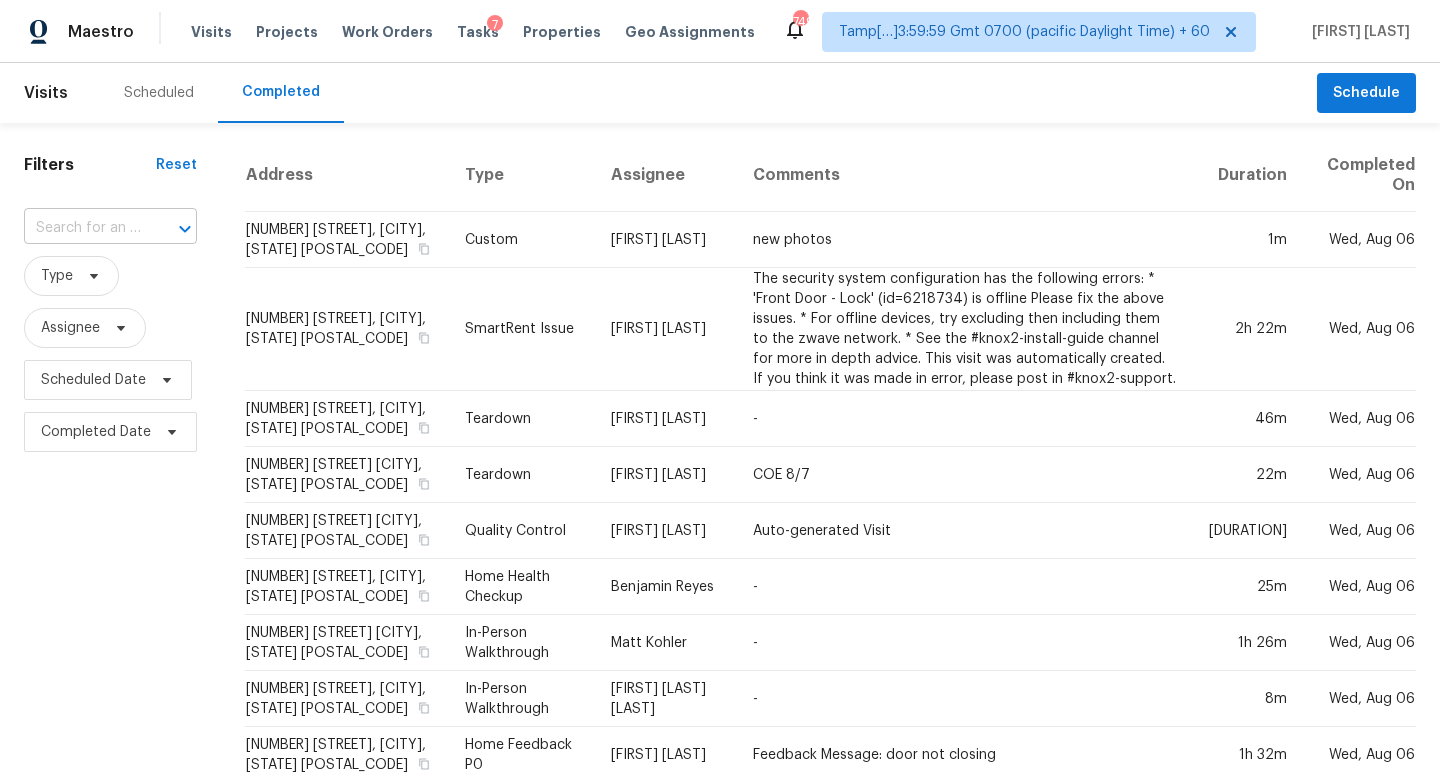 click at bounding box center [82, 228] 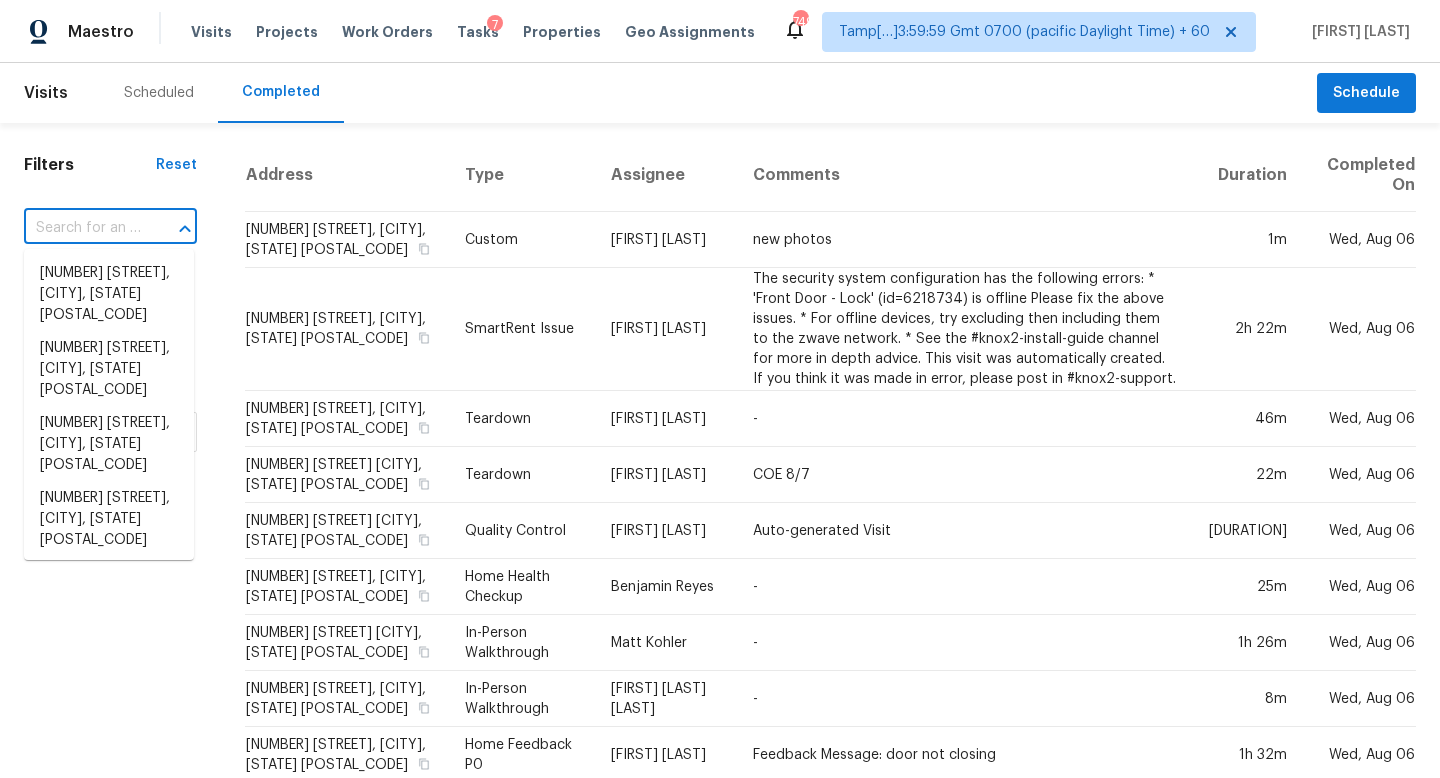 paste on "[NUMBER] [STREET] [CITY], [STATE], [POSTAL_CODE]" 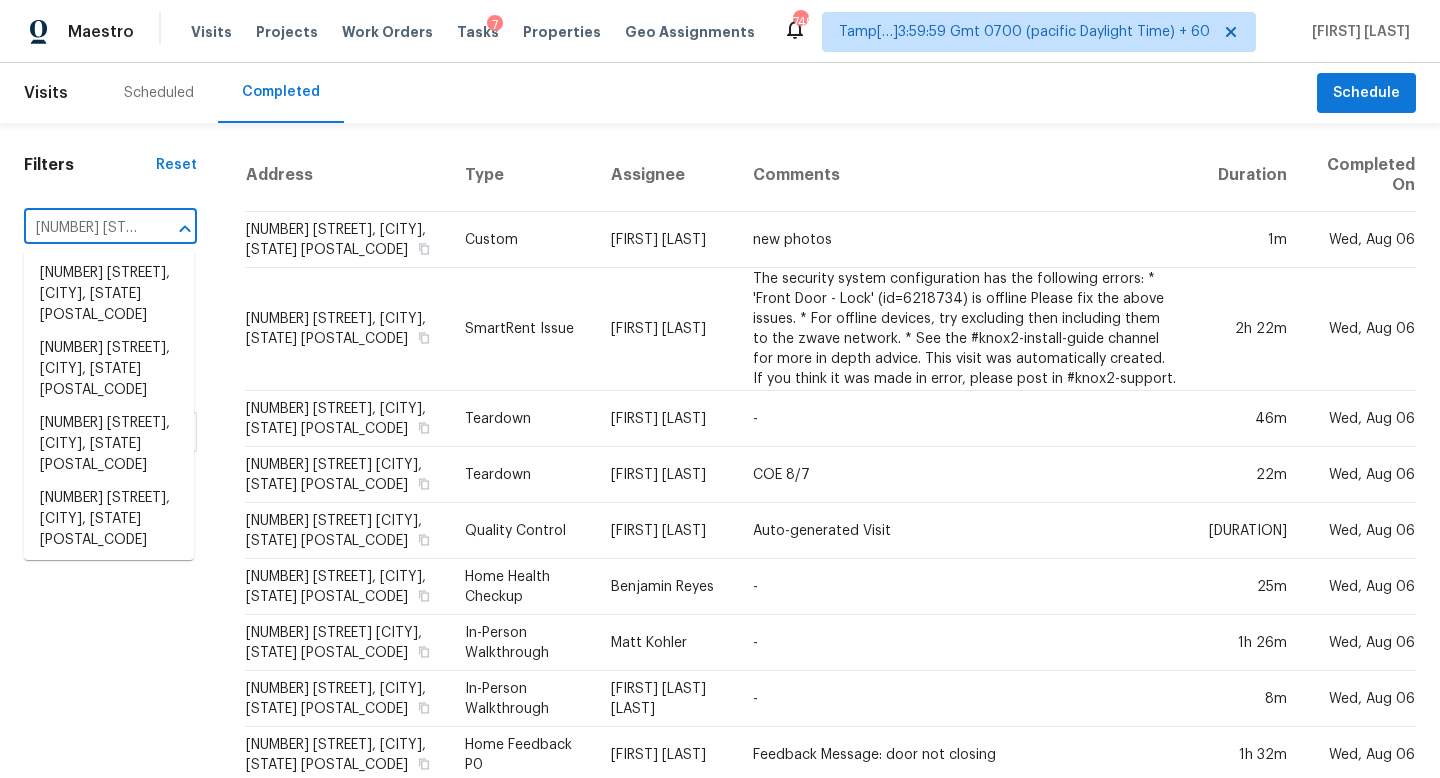 scroll, scrollTop: 0, scrollLeft: 158, axis: horizontal 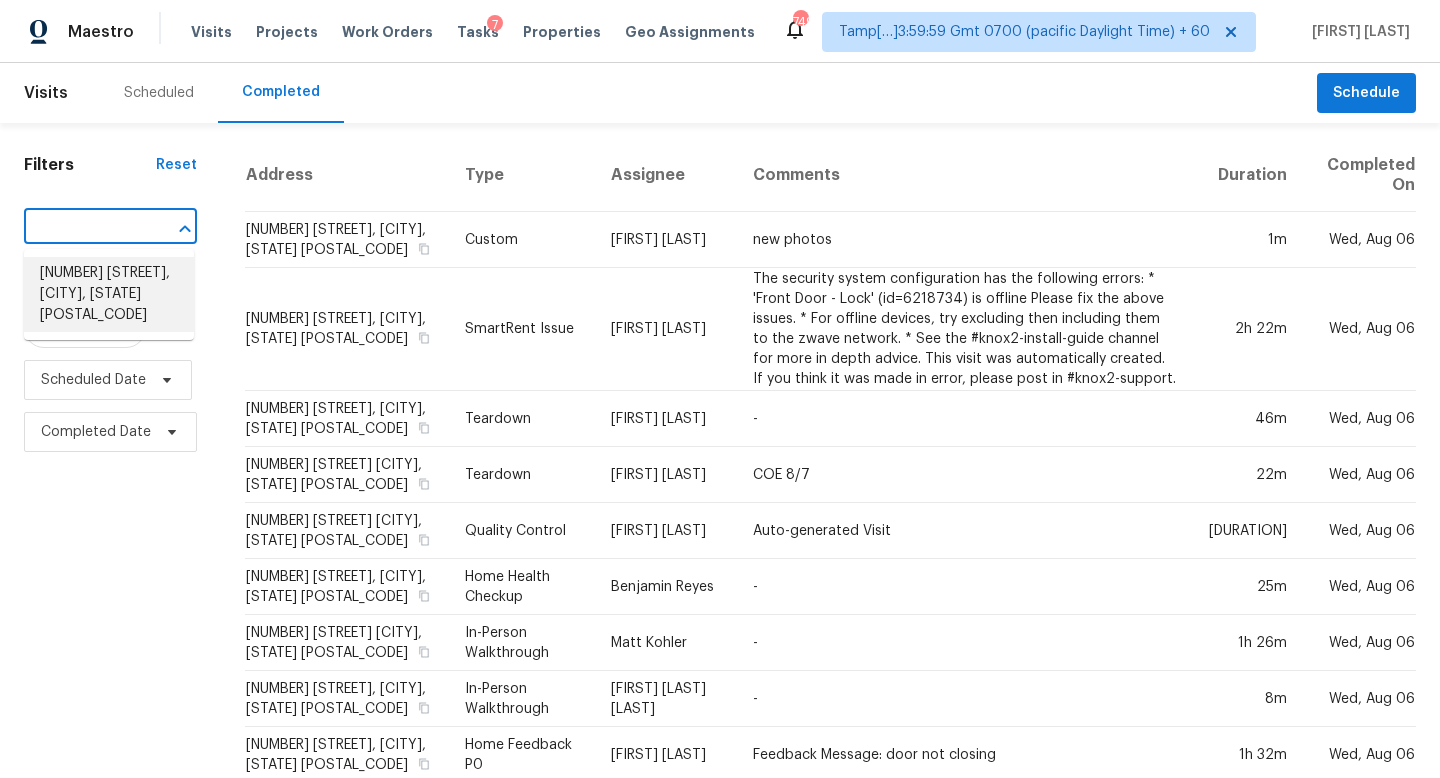 click on "[NUMBER] [STREET], [CITY], [STATE] [POSTAL_CODE]" at bounding box center [109, 294] 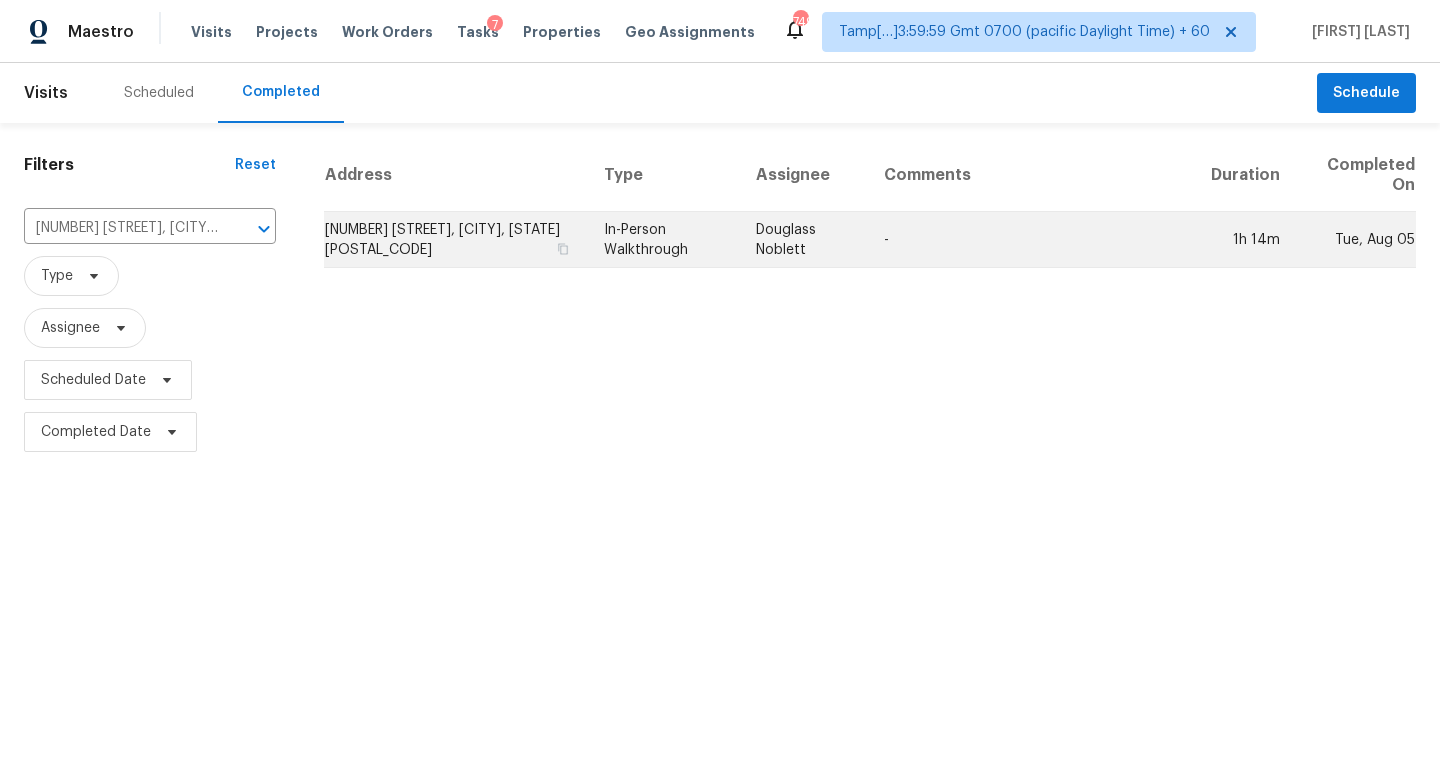 click on "[NUMBER] [STREET], [CITY], [STATE] [POSTAL_CODE]" at bounding box center (456, 240) 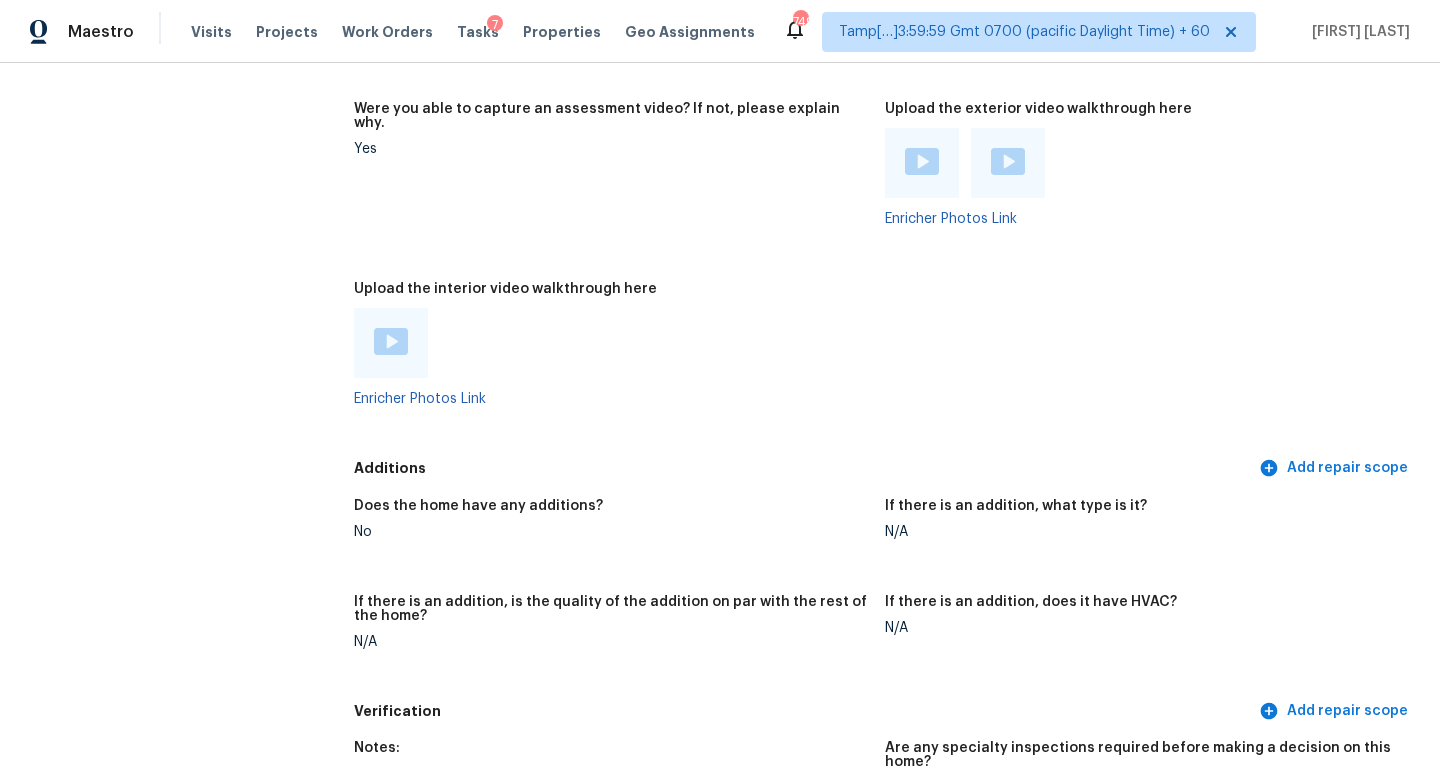 scroll, scrollTop: 4365, scrollLeft: 0, axis: vertical 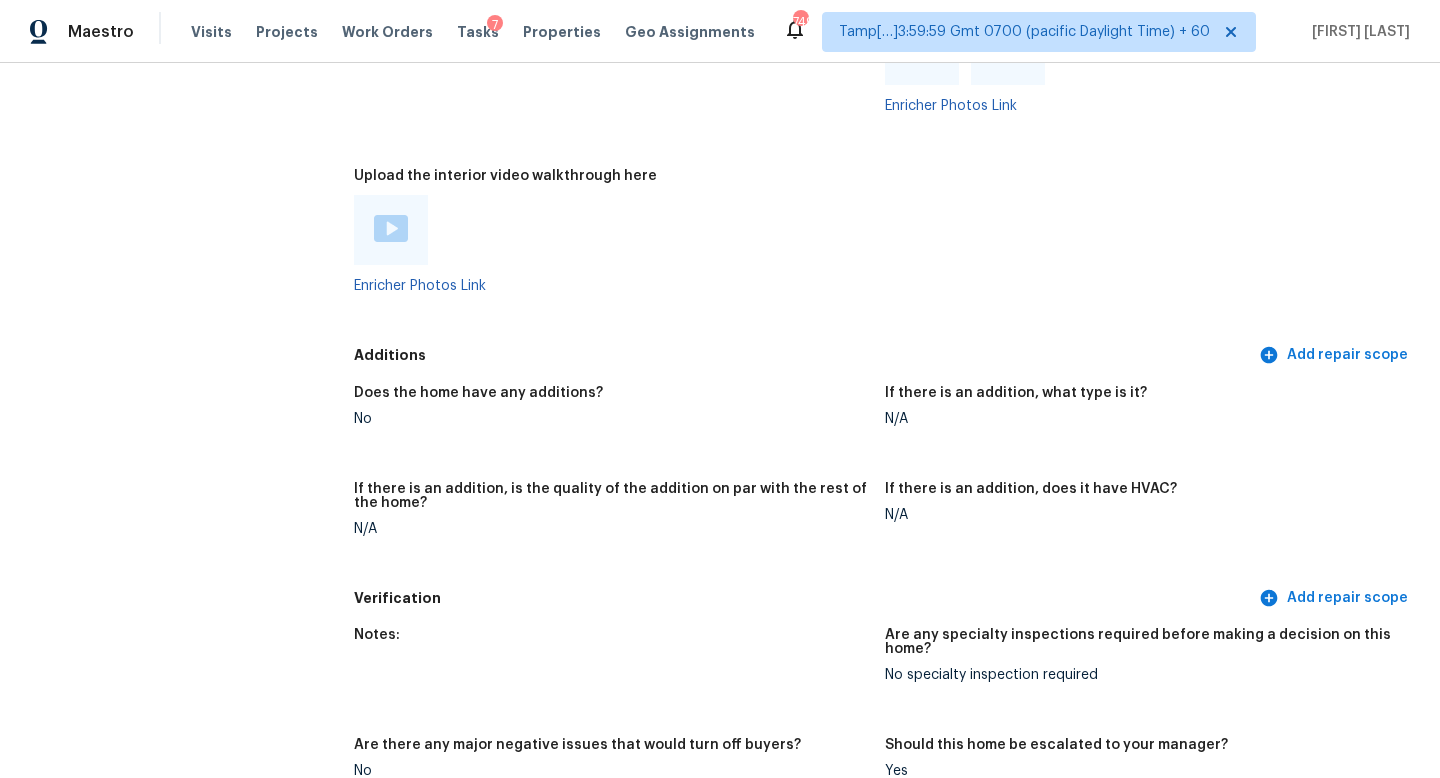 click at bounding box center (391, 228) 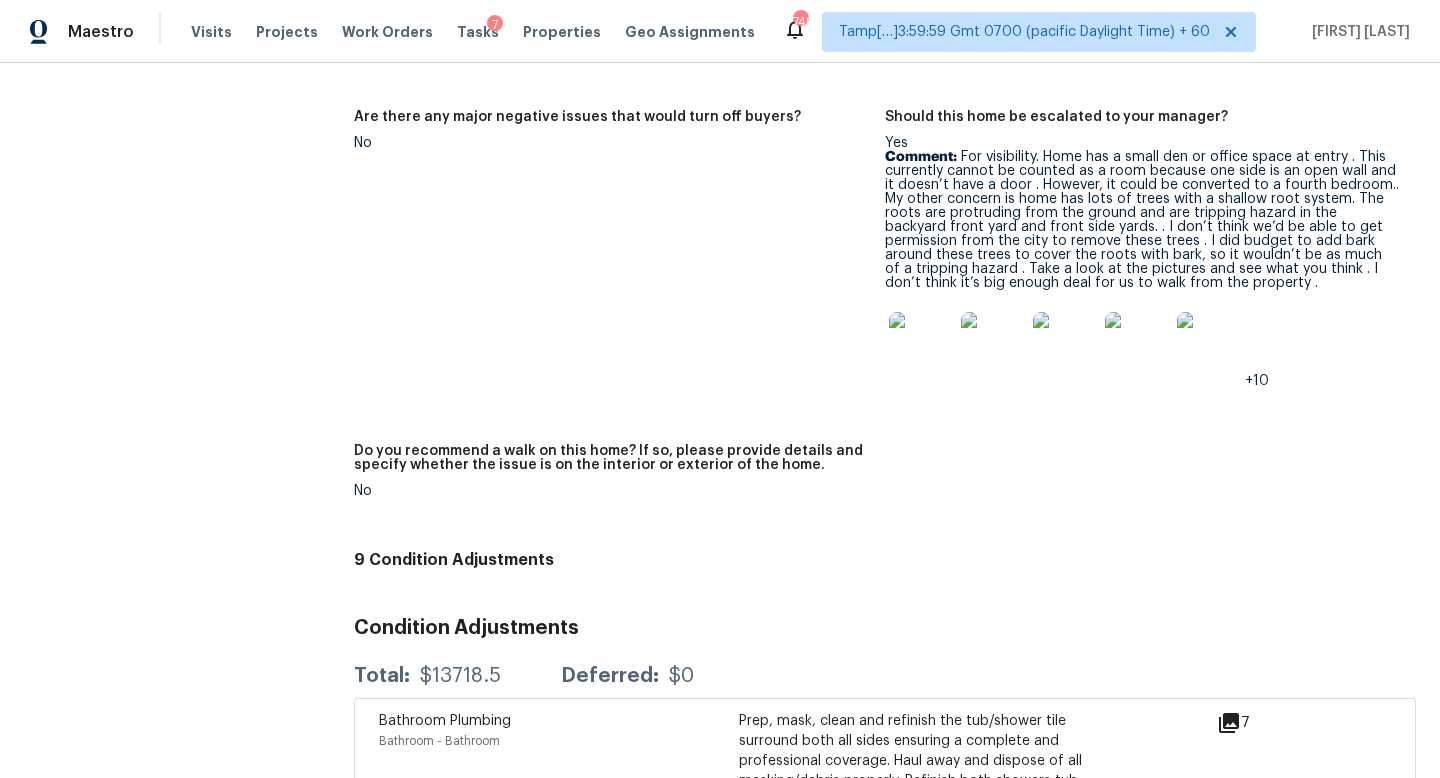 scroll, scrollTop: 4926, scrollLeft: 0, axis: vertical 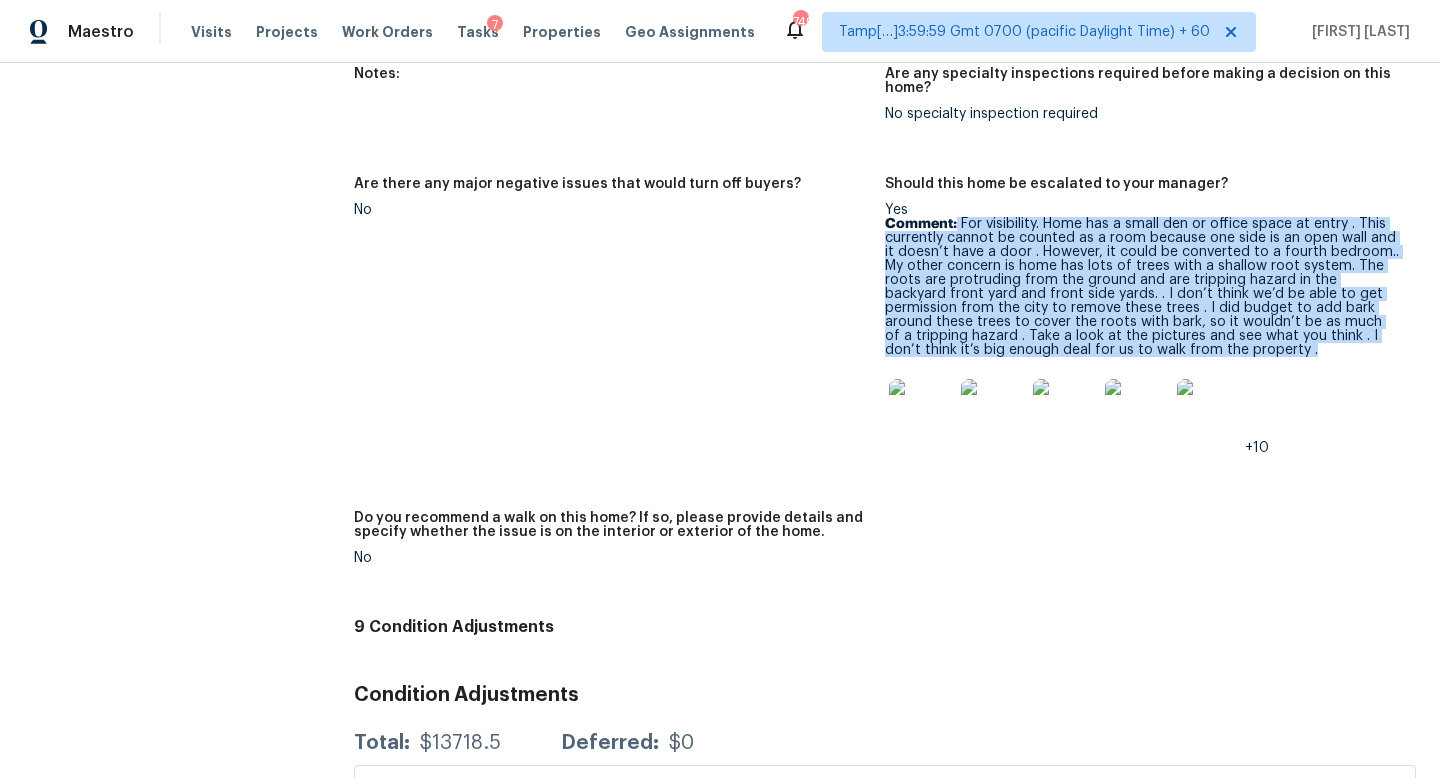 drag, startPoint x: 947, startPoint y: 202, endPoint x: 1224, endPoint y: 330, distance: 305.14423 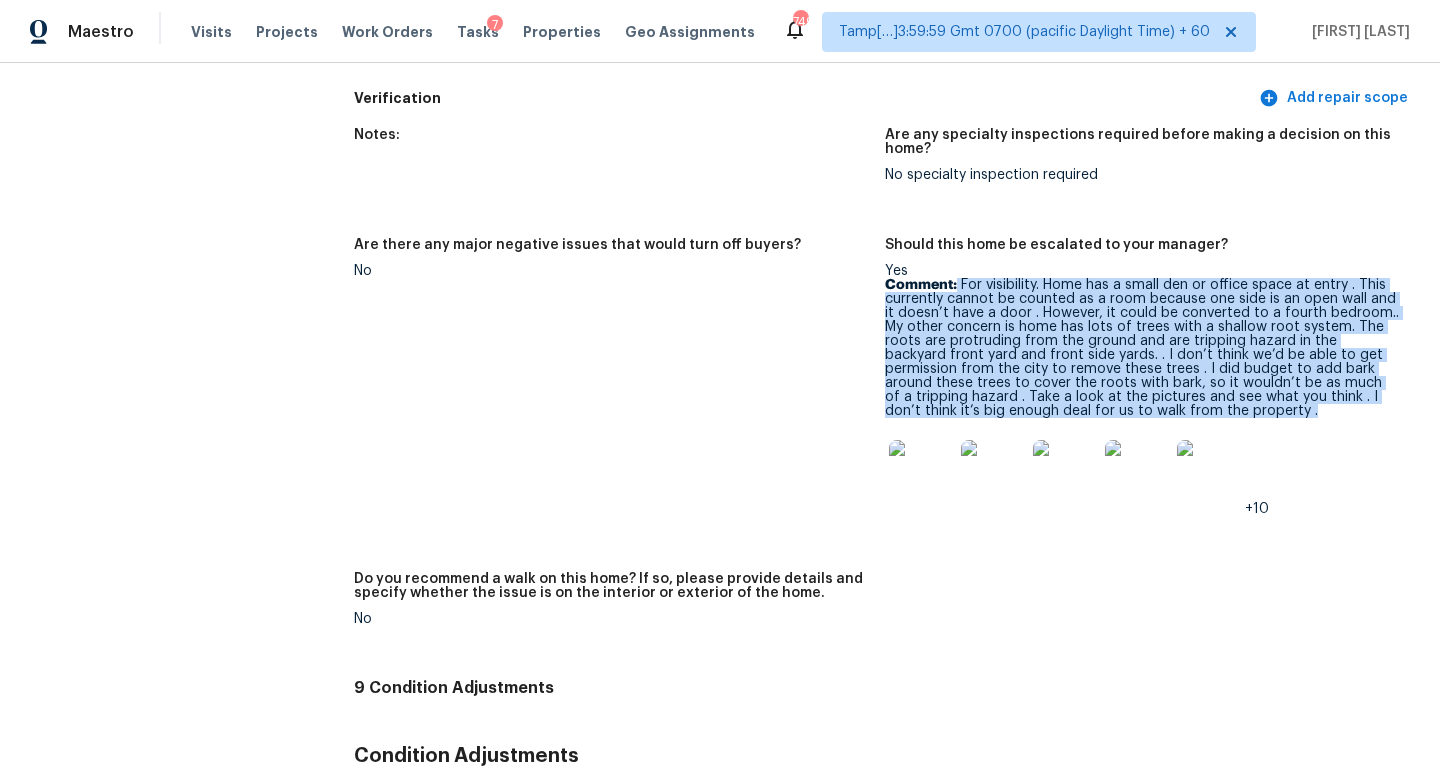 scroll, scrollTop: 4864, scrollLeft: 0, axis: vertical 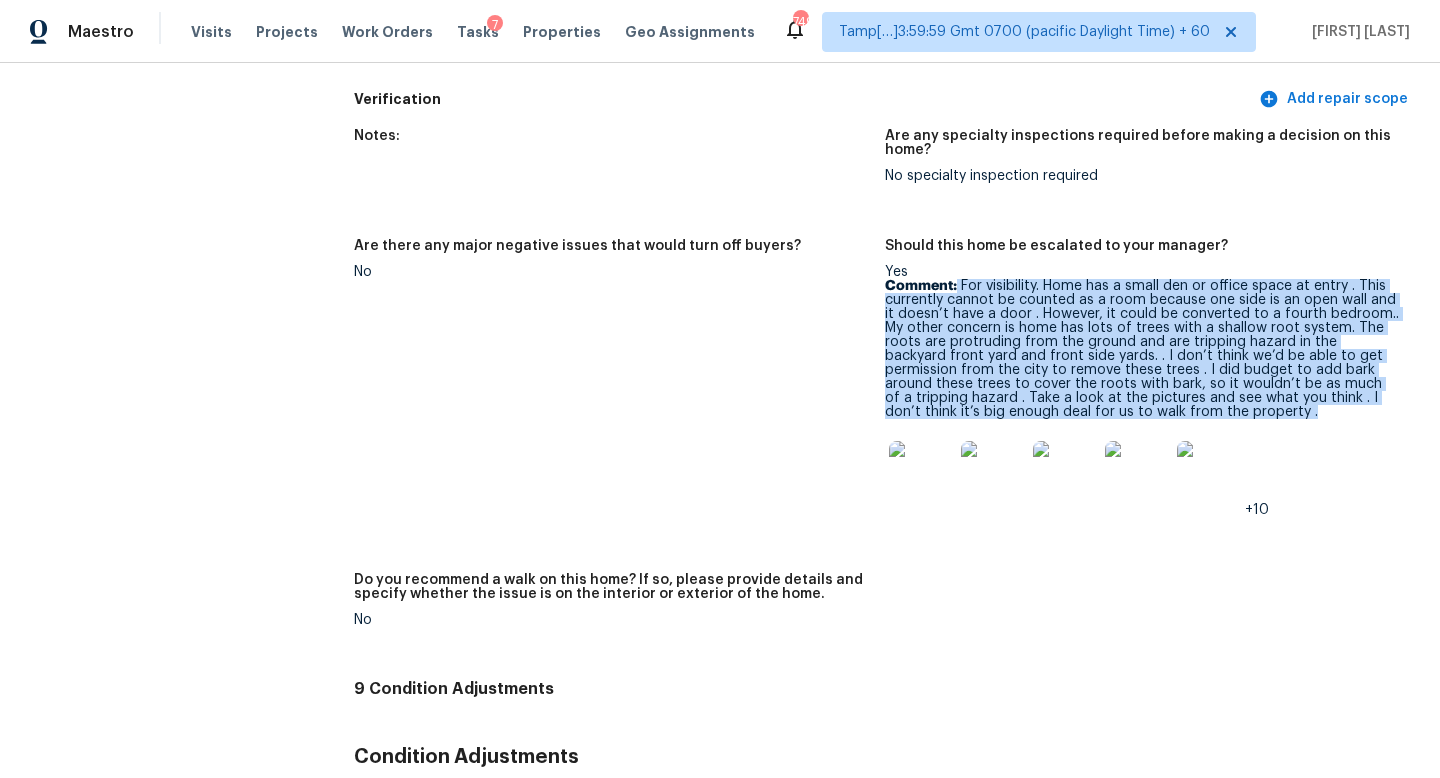 click at bounding box center [921, 473] 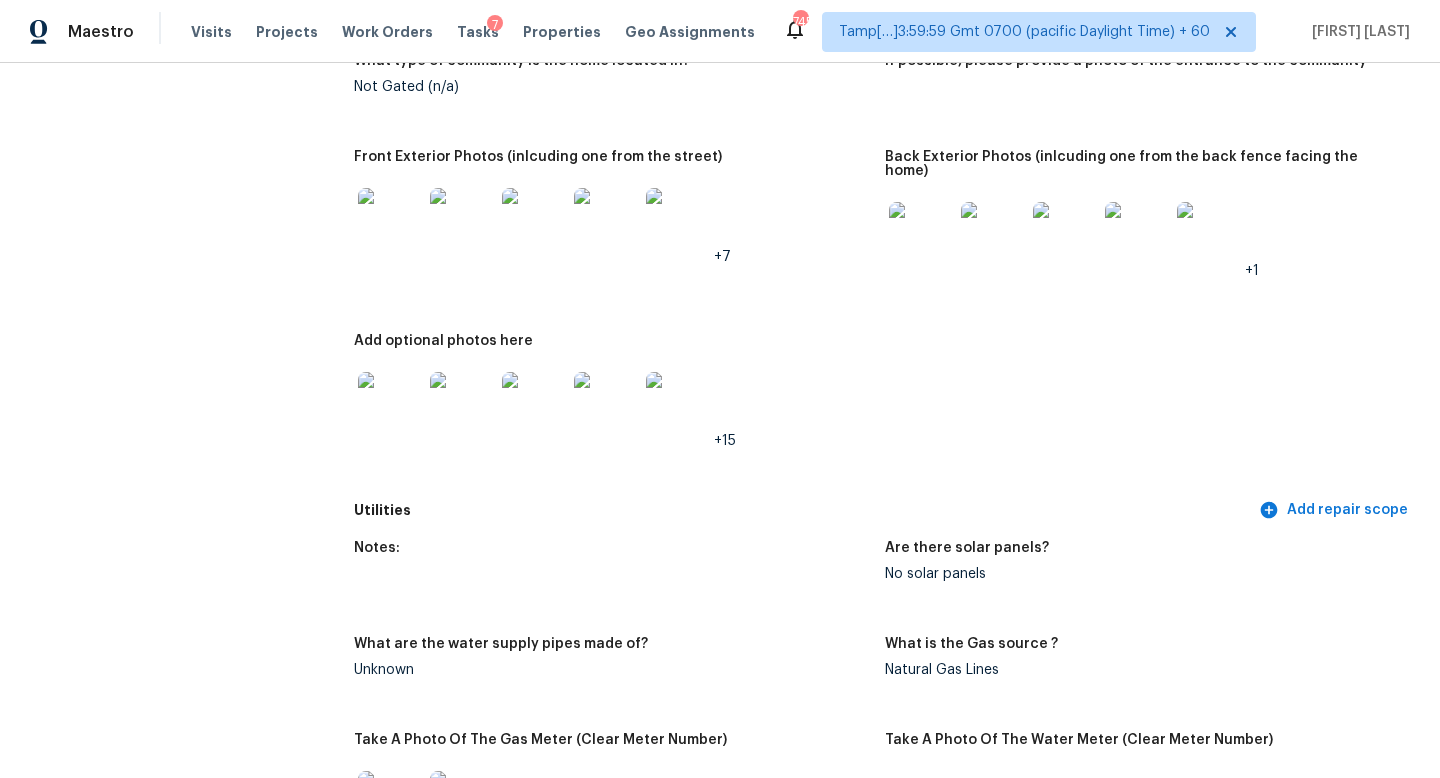 scroll, scrollTop: 0, scrollLeft: 0, axis: both 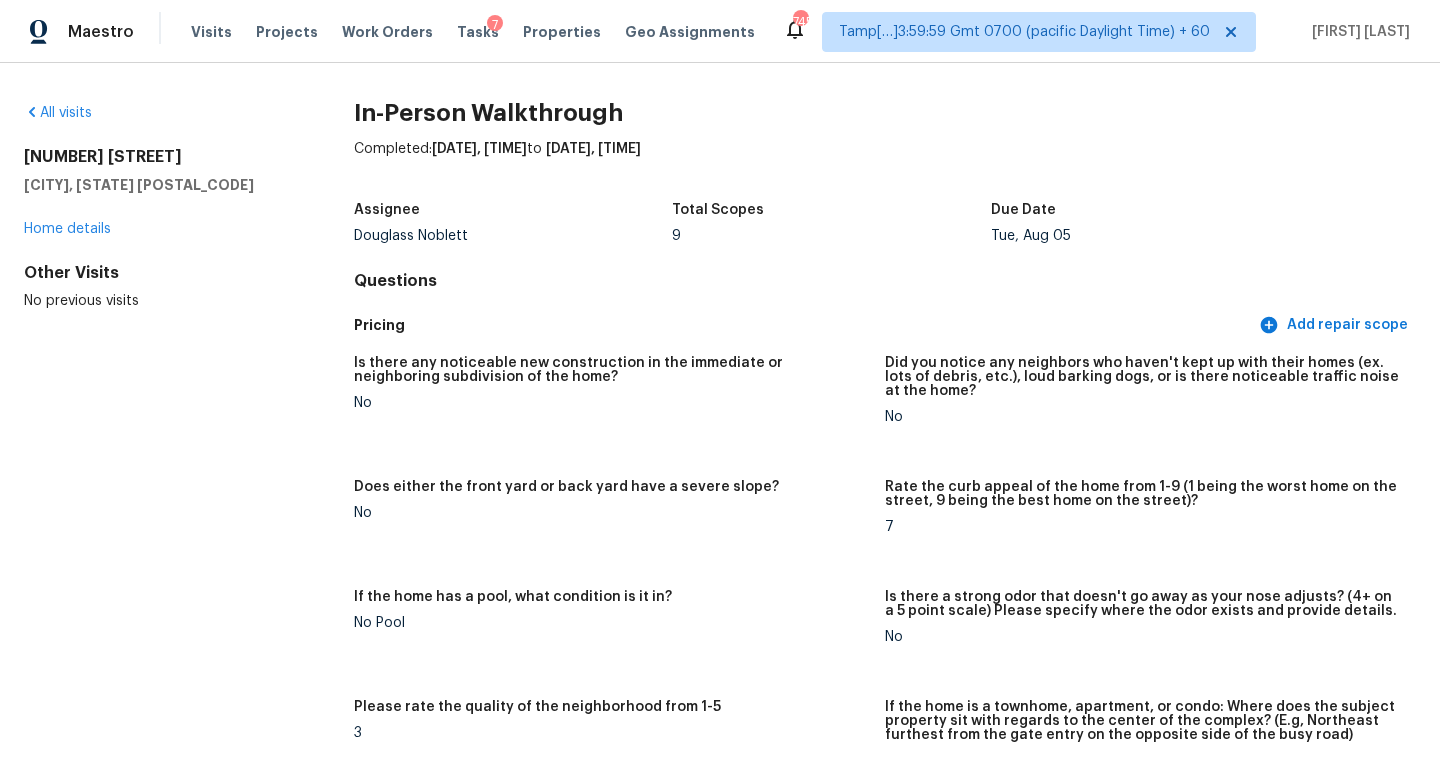 click on "All visits [NUMBER] [STREET] [CITY], [STATE] [POSTAL_CODE] Home details Other Visits No previous visits" at bounding box center (157, 207) 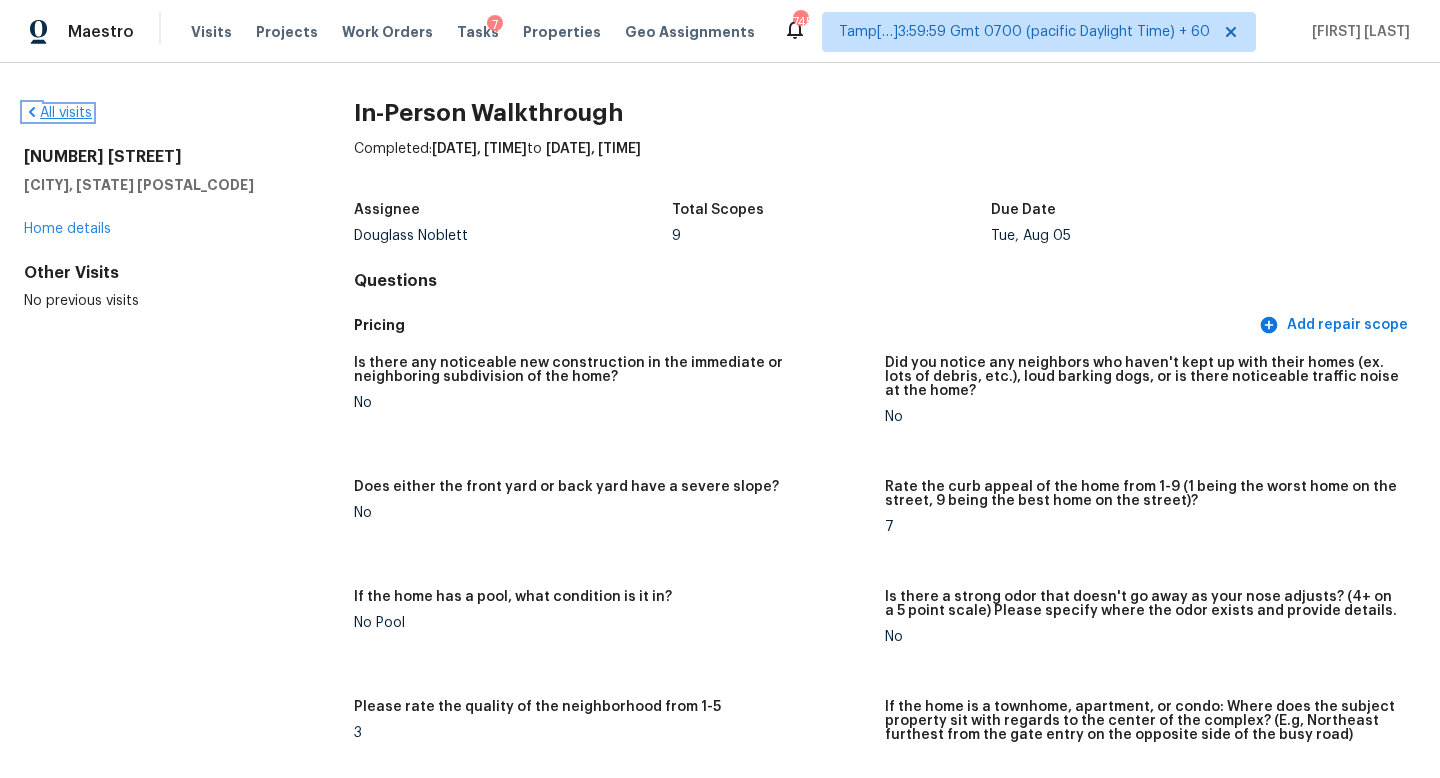 click on "All visits" at bounding box center [58, 113] 